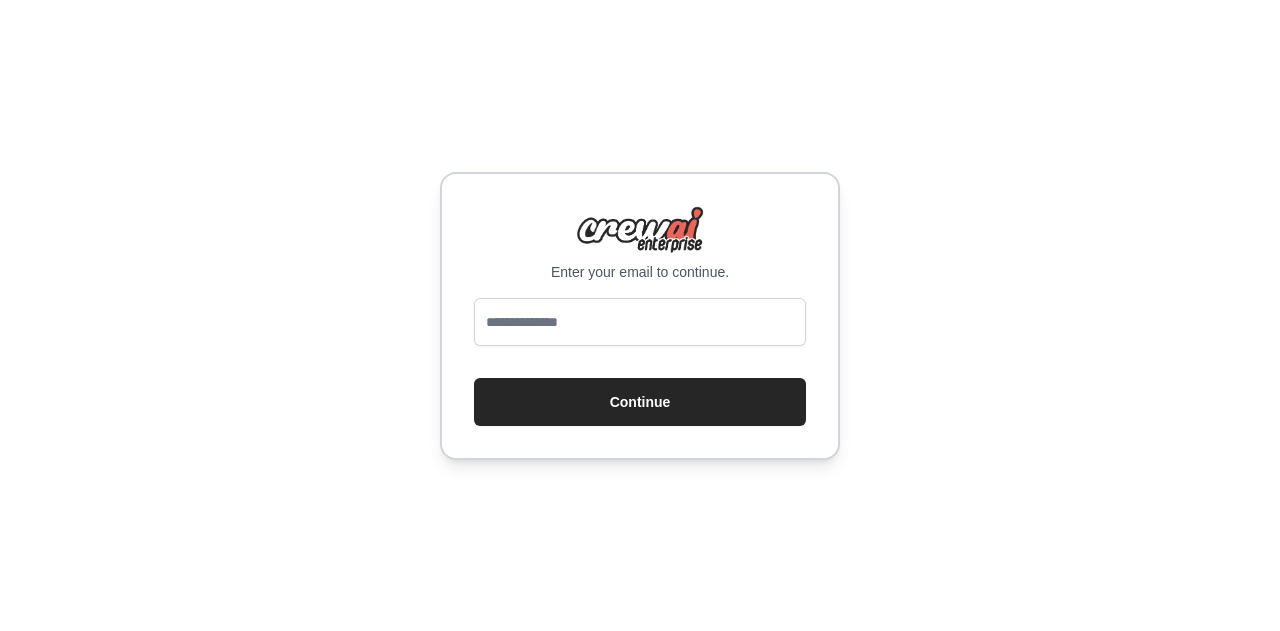scroll, scrollTop: 0, scrollLeft: 0, axis: both 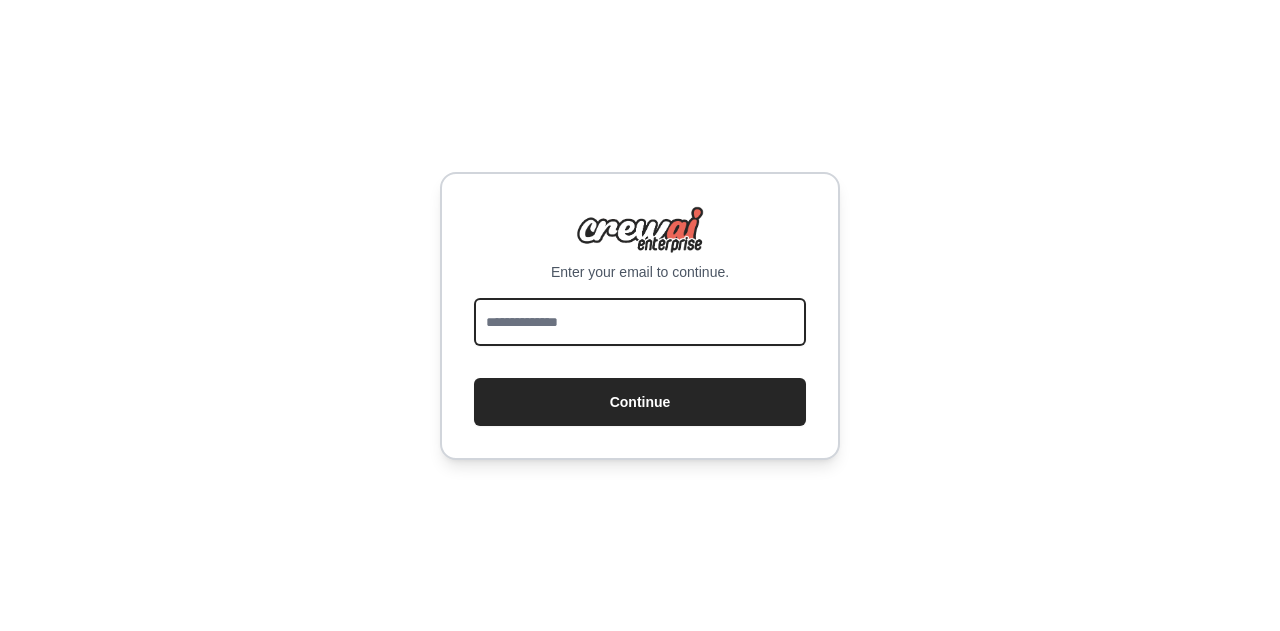 click at bounding box center (640, 322) 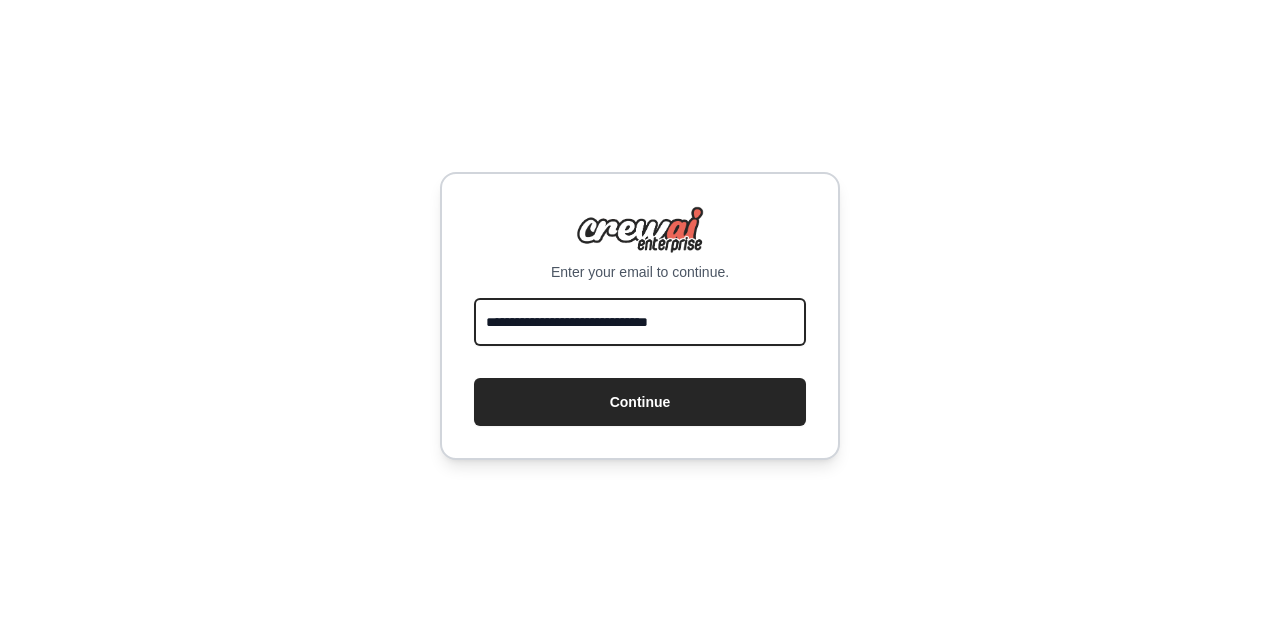 click on "**********" at bounding box center (640, 322) 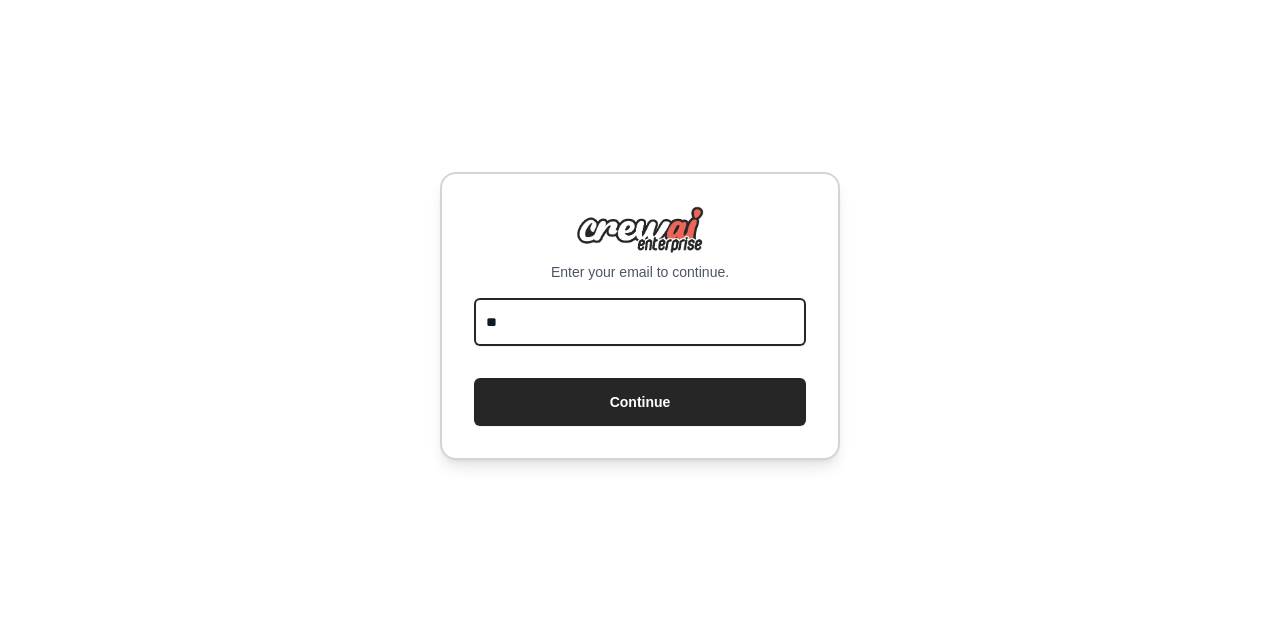 type on "**********" 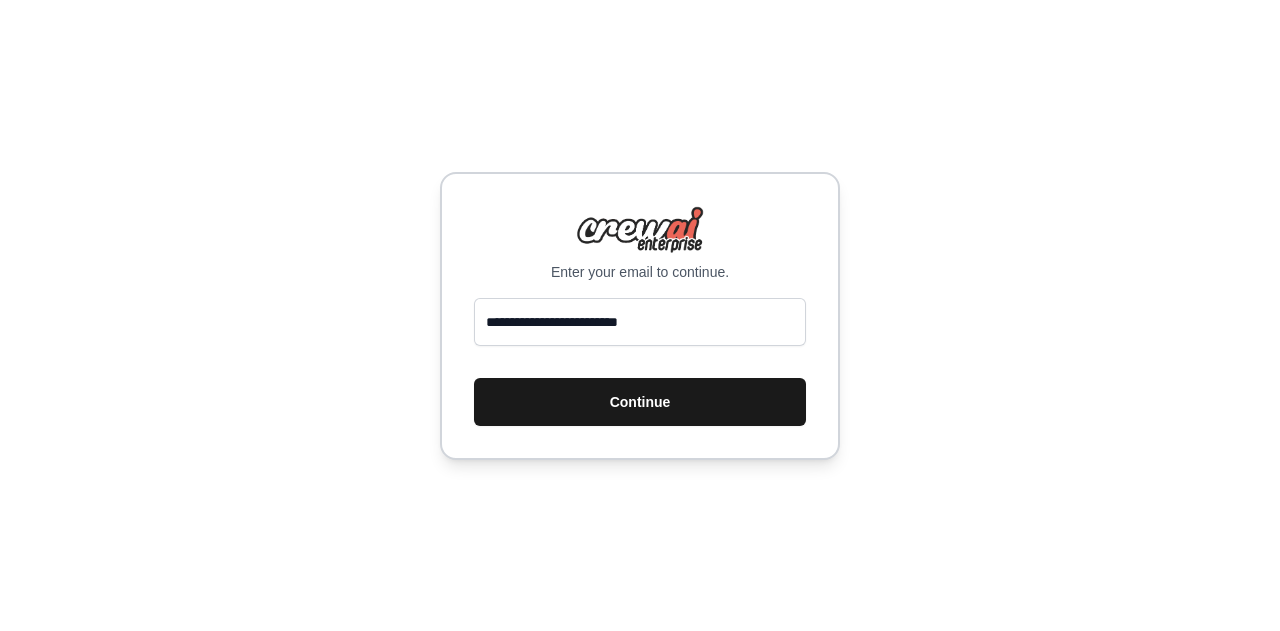 click on "Continue" at bounding box center [640, 402] 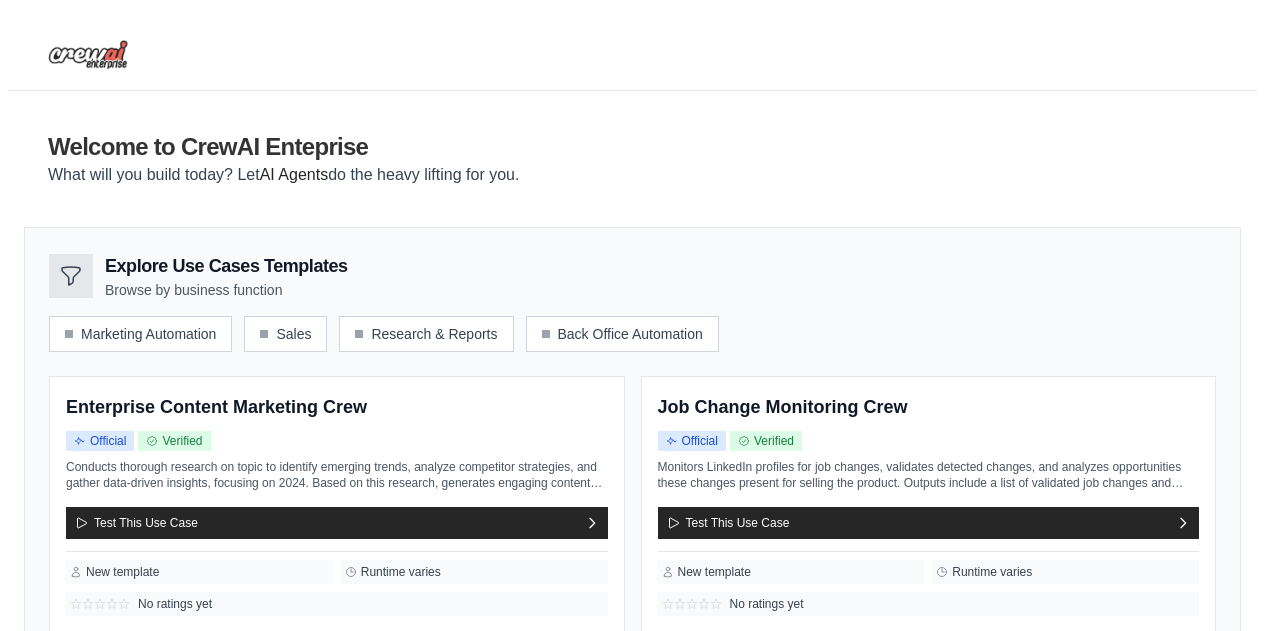 scroll, scrollTop: 0, scrollLeft: 0, axis: both 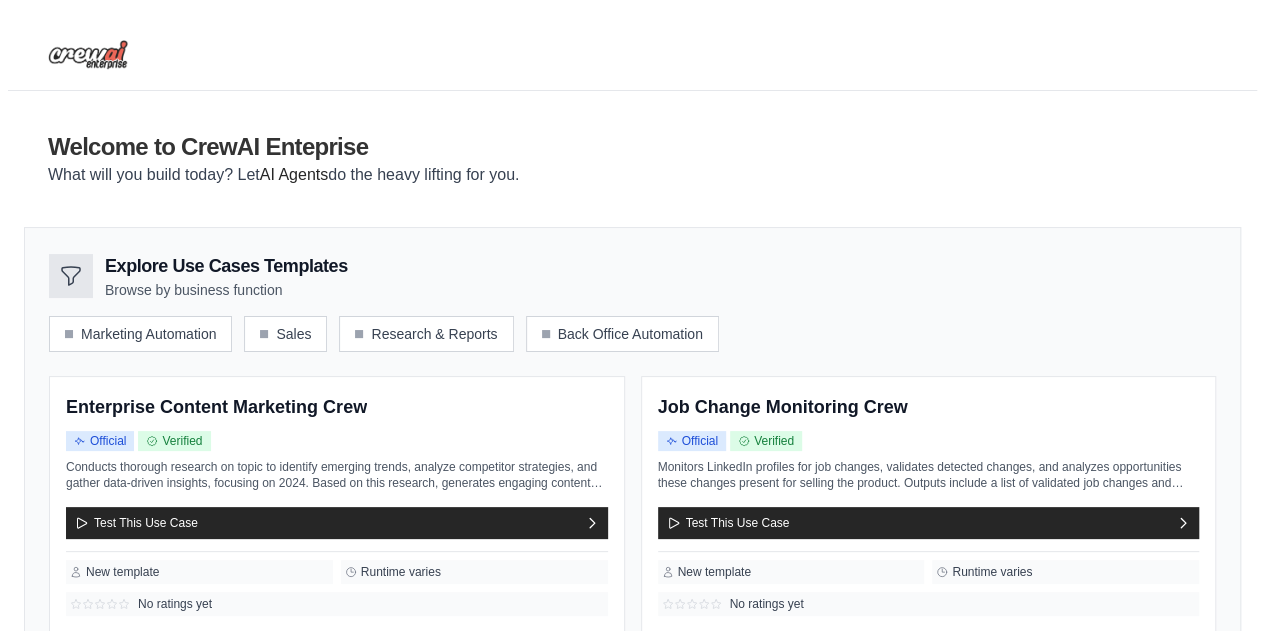click at bounding box center [632, 55] 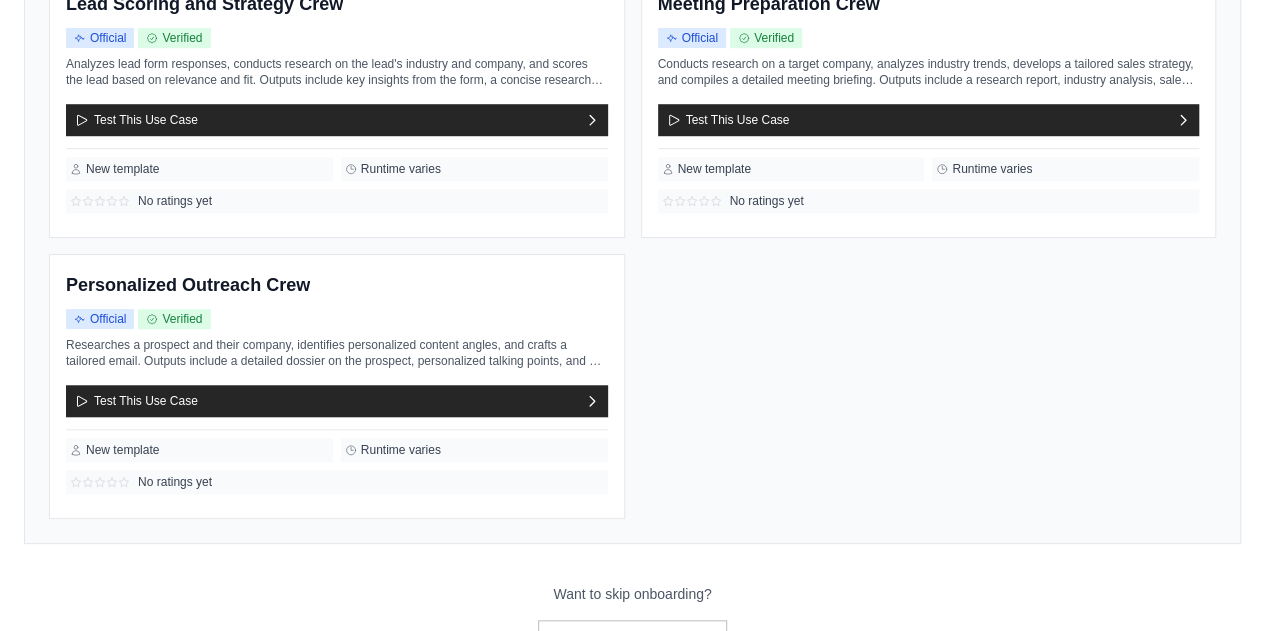 scroll, scrollTop: 766, scrollLeft: 0, axis: vertical 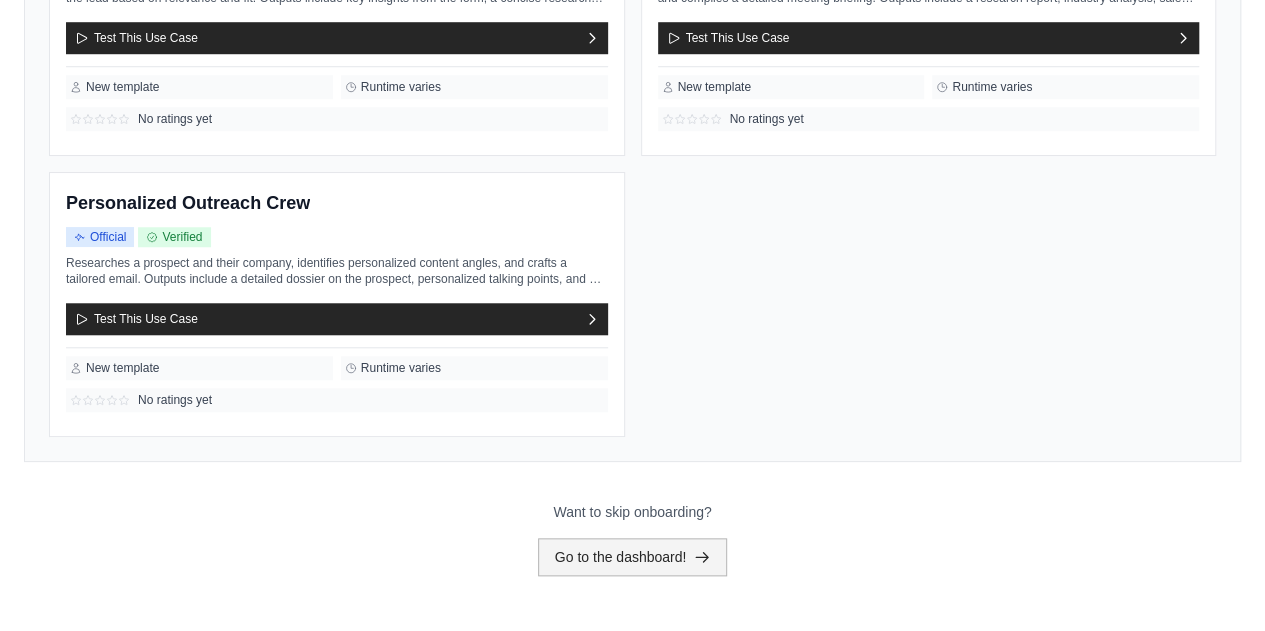 click on "Go to the dashboard!" at bounding box center [633, 557] 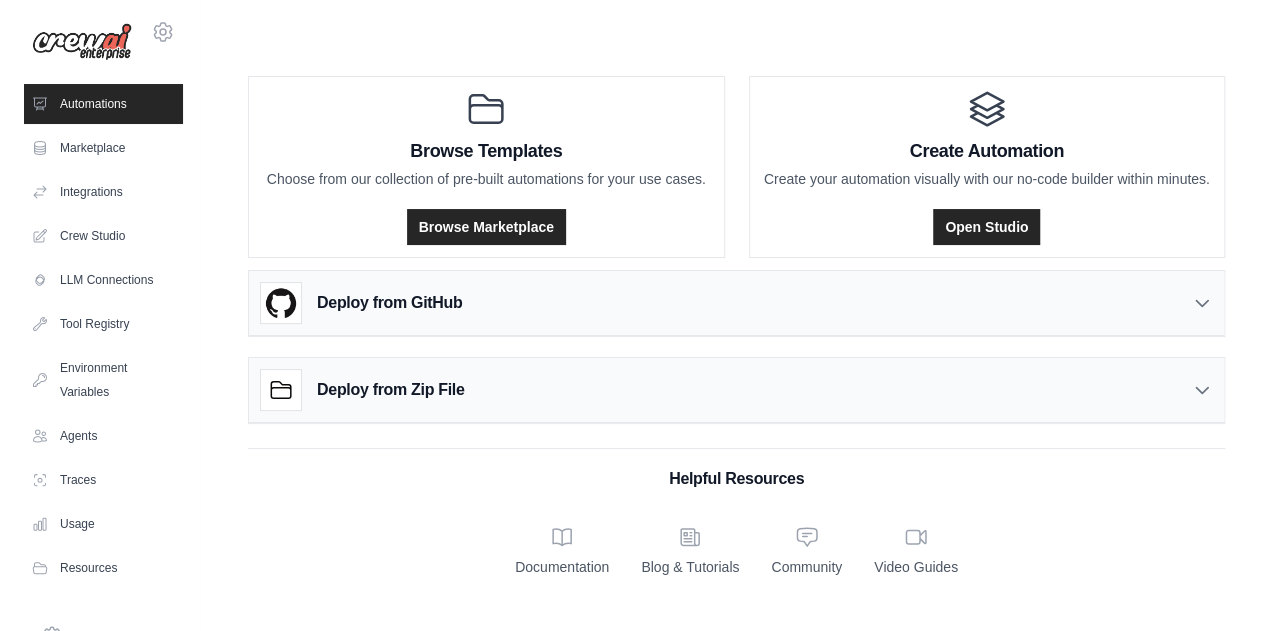 scroll, scrollTop: 0, scrollLeft: 0, axis: both 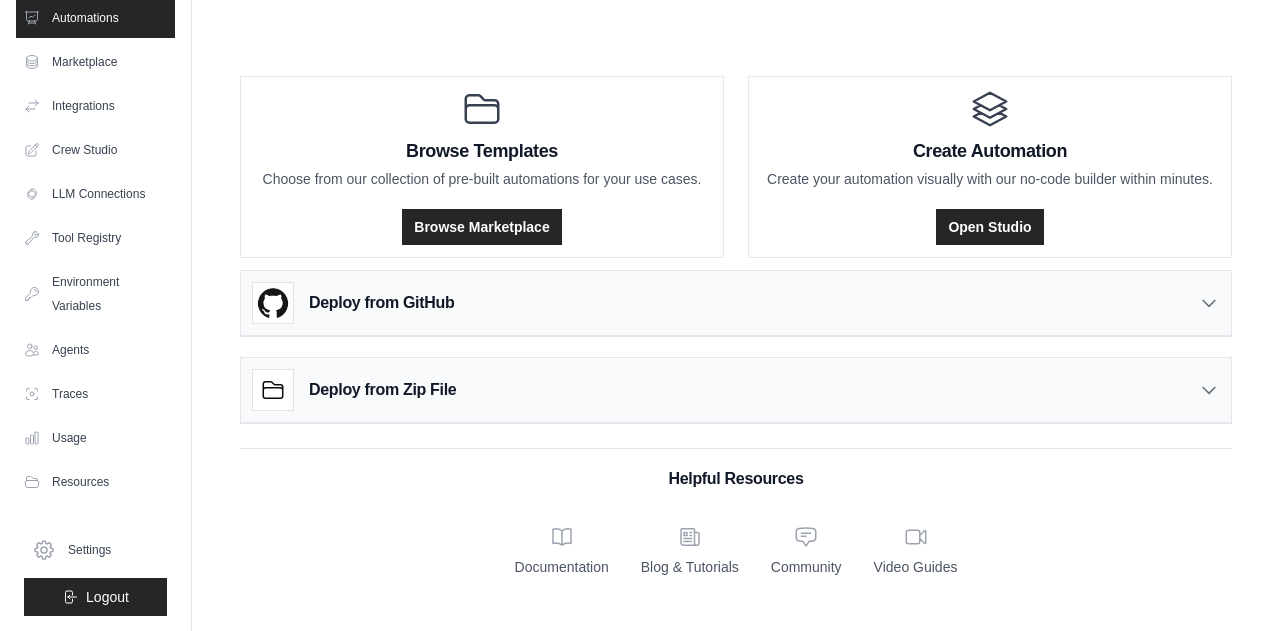 click on "Automations
Marketplace
Integrations
Crew Studio
LLM Connections" at bounding box center [95, 250] 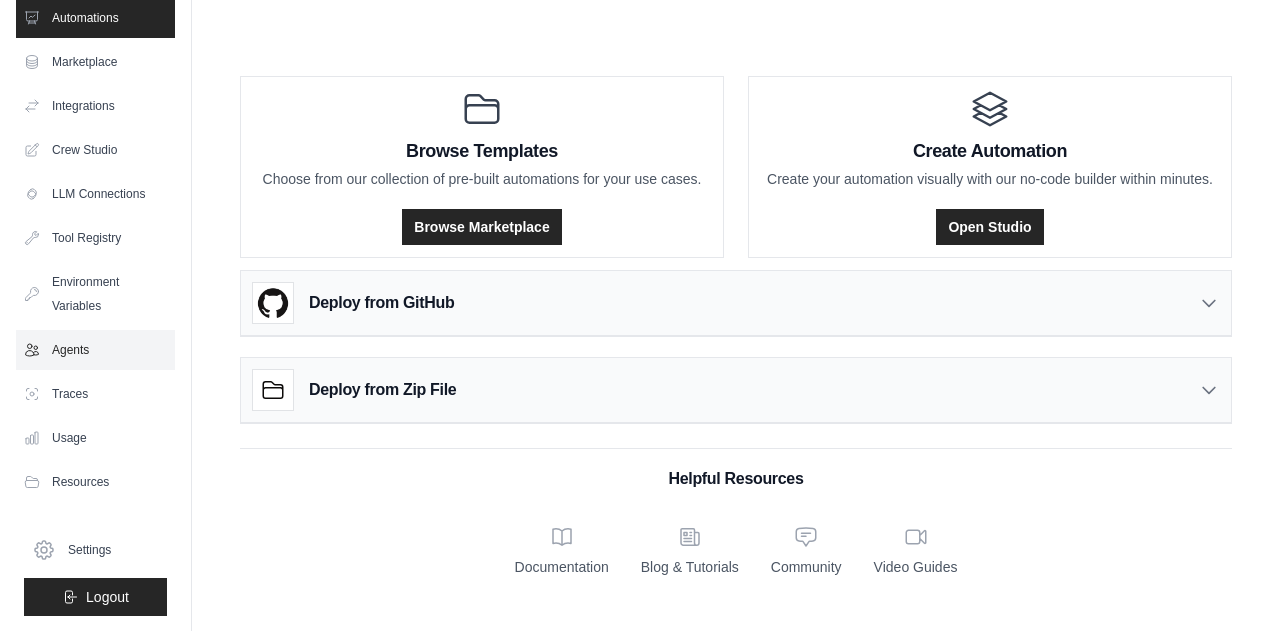 click on "Agents" at bounding box center (95, 350) 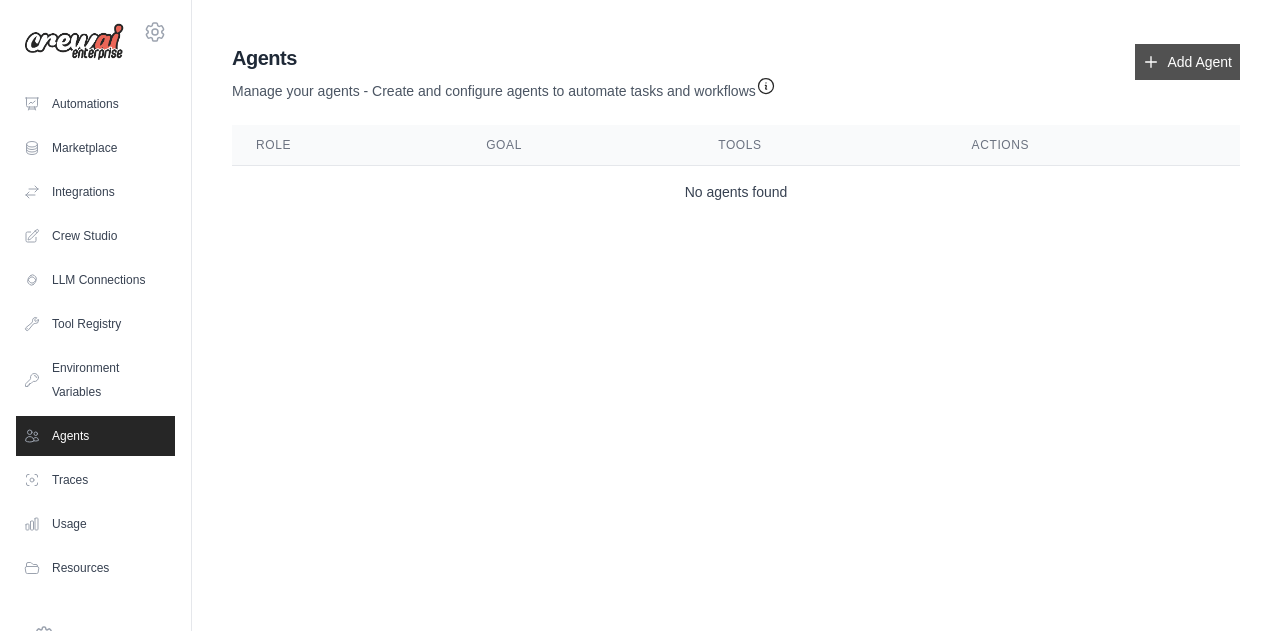click on "Add Agent" at bounding box center (1187, 62) 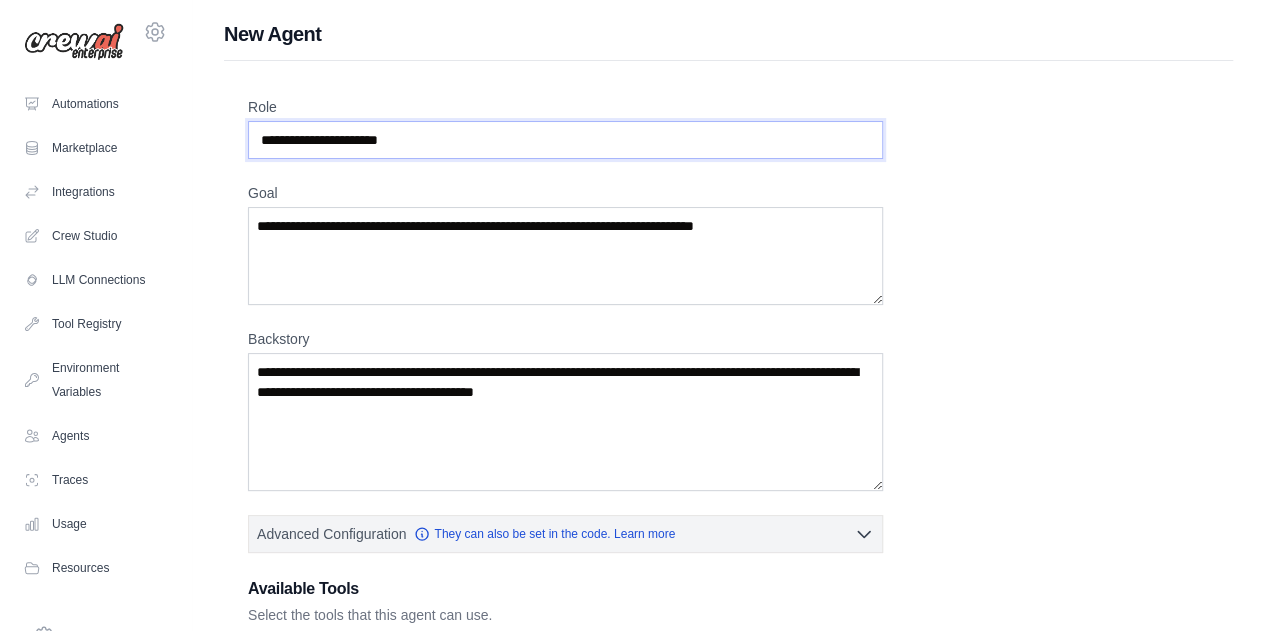 click on "Role" at bounding box center [565, 140] 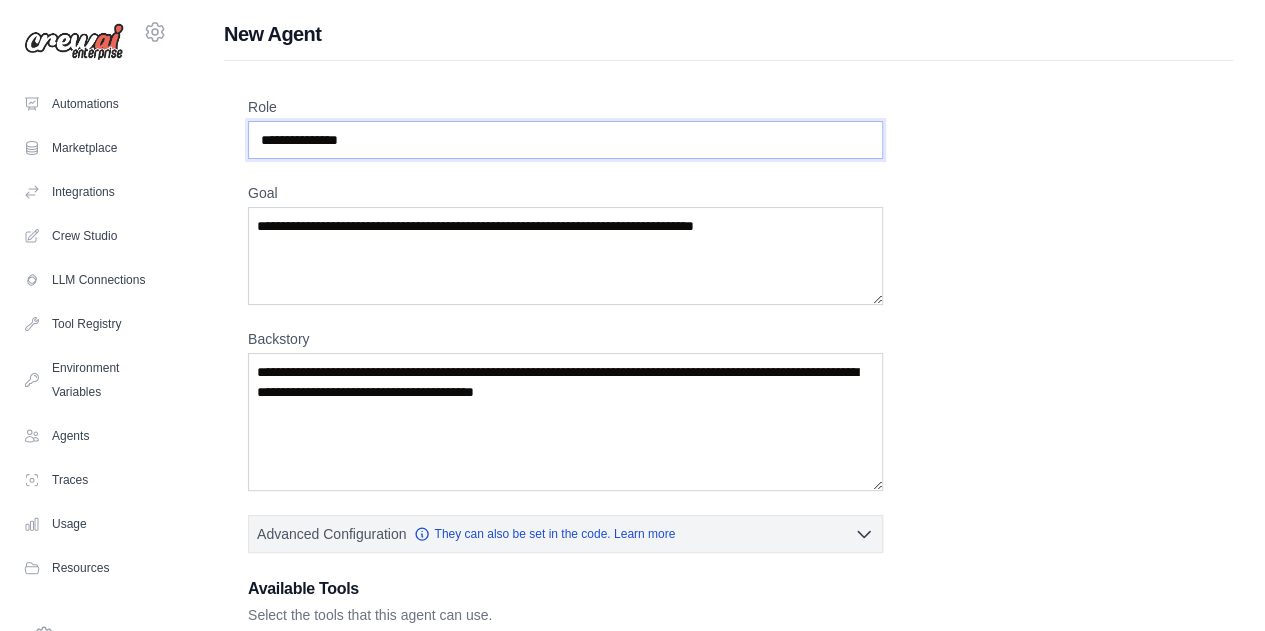 type on "**********" 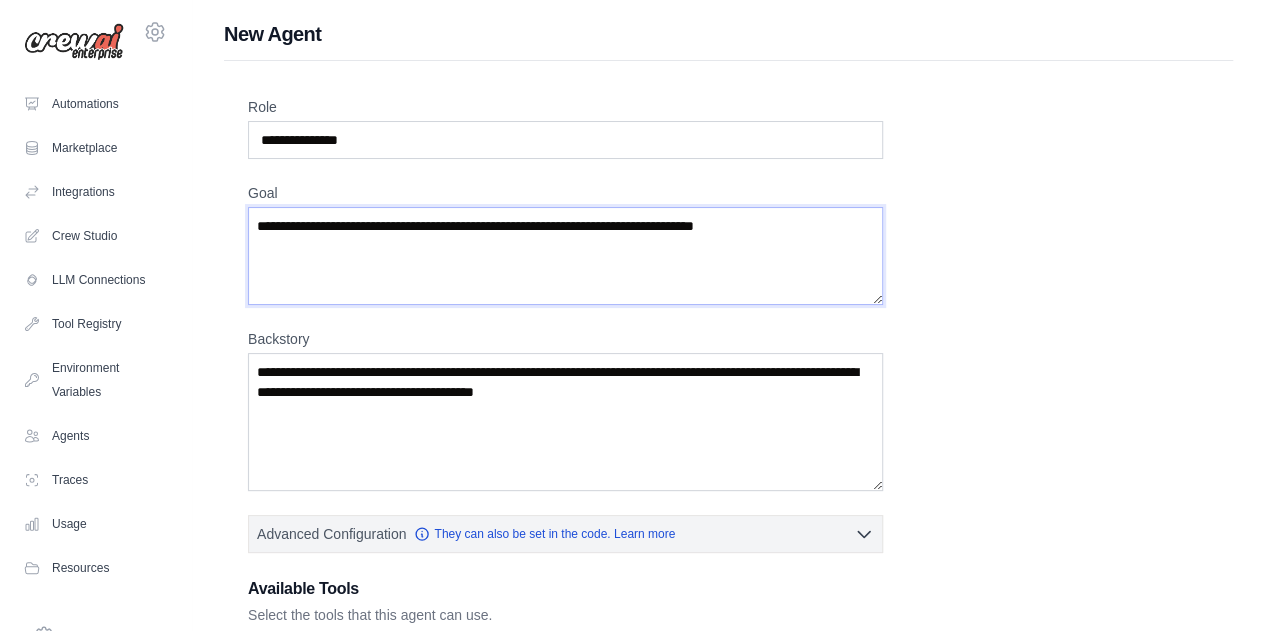 click on "Goal" at bounding box center [565, 256] 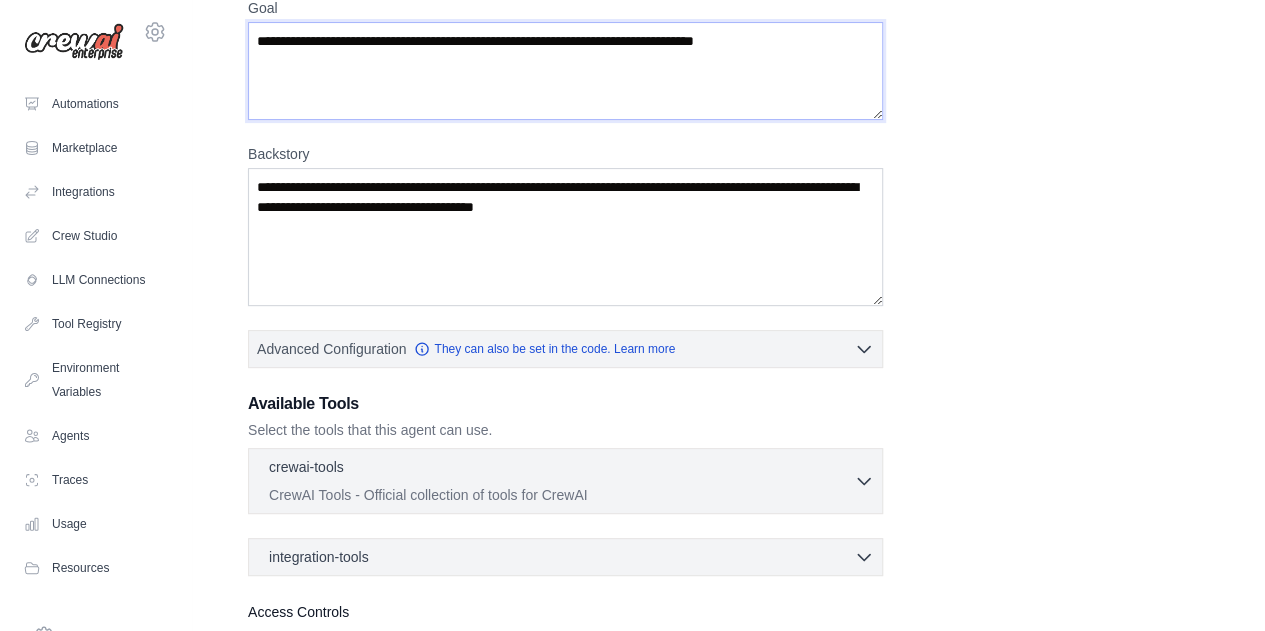 scroll, scrollTop: 346, scrollLeft: 0, axis: vertical 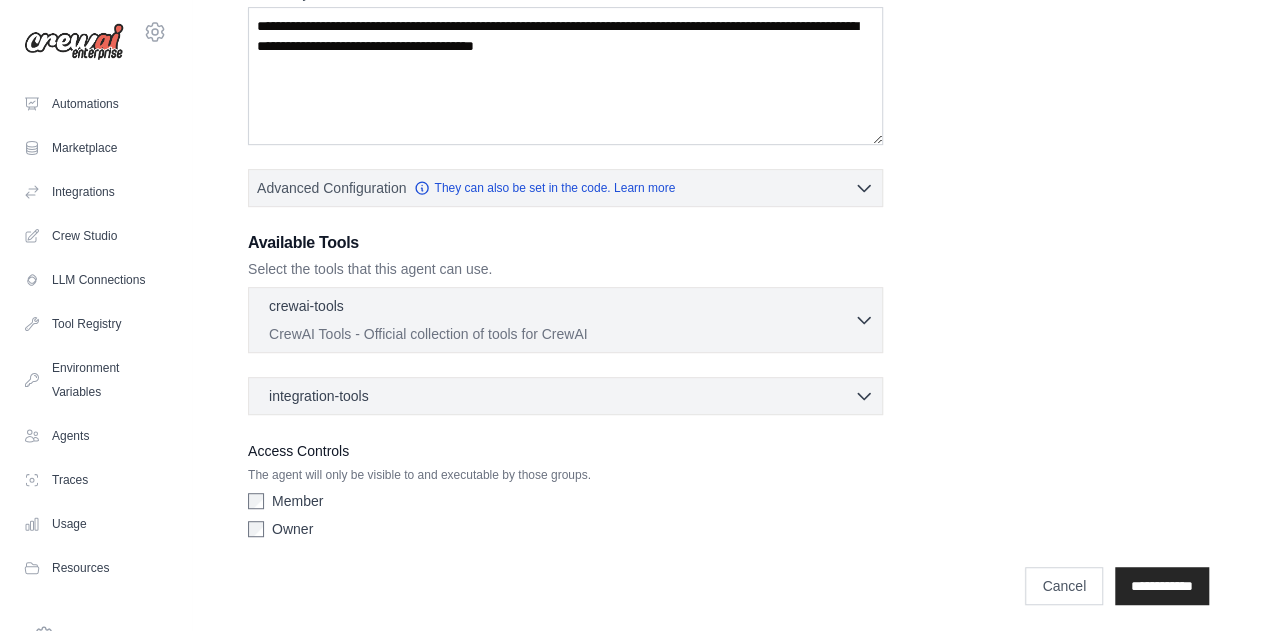 click on "crewai-tools
0 selected
CrewAI Tools - Official collection of tools for CrewAI" at bounding box center [561, 320] 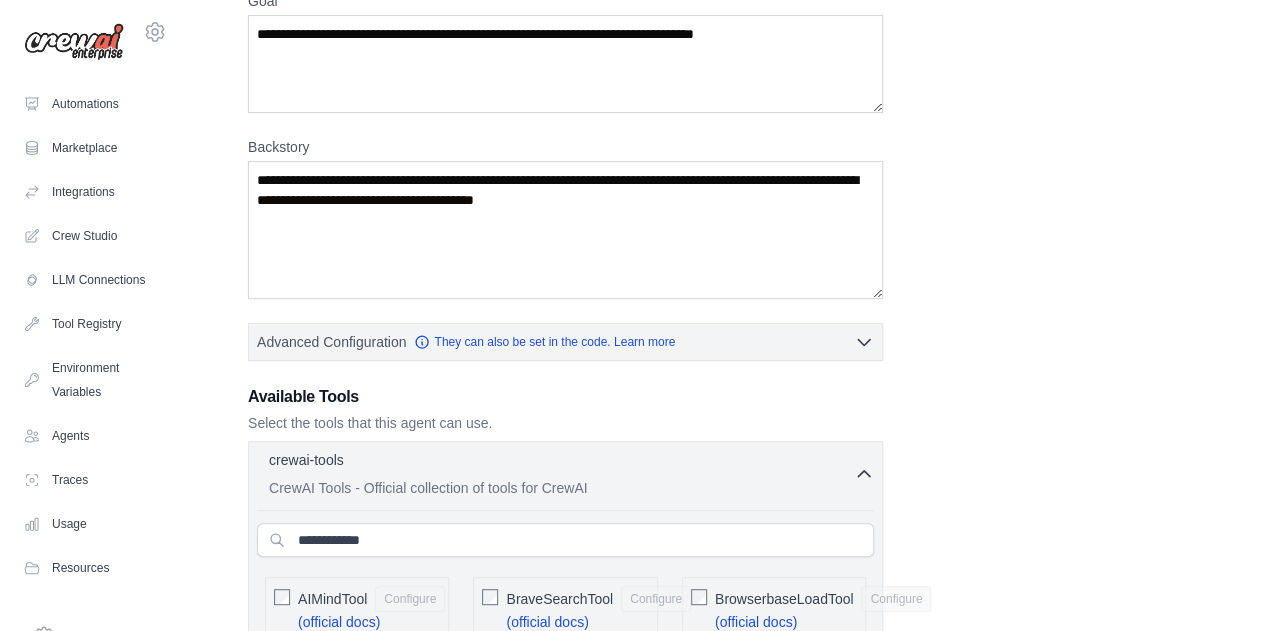 scroll, scrollTop: 98, scrollLeft: 0, axis: vertical 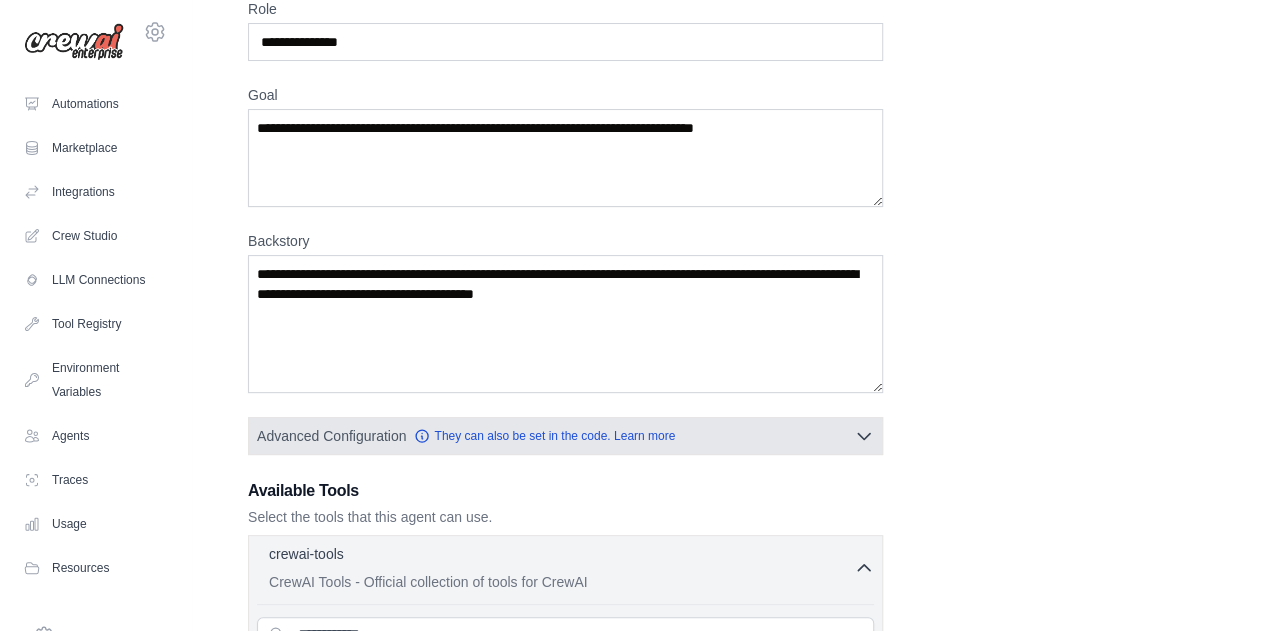 click on "Advanced Configuration
They can also be set in the code. Learn more" at bounding box center [565, 436] 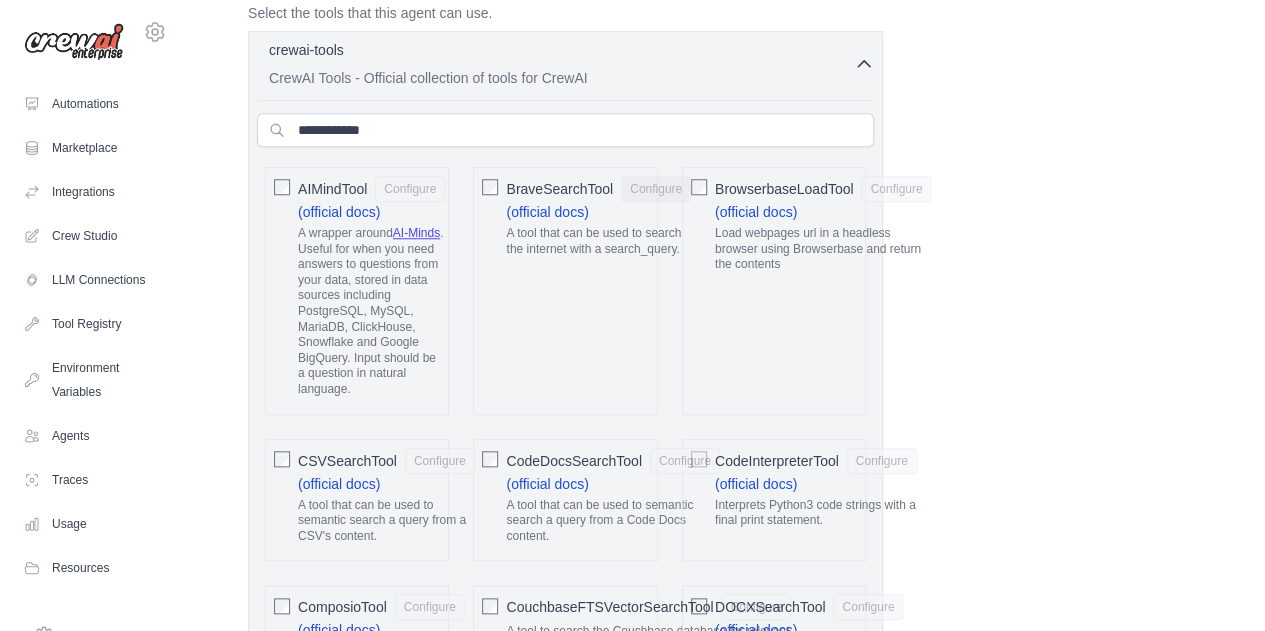 scroll, scrollTop: 728, scrollLeft: 0, axis: vertical 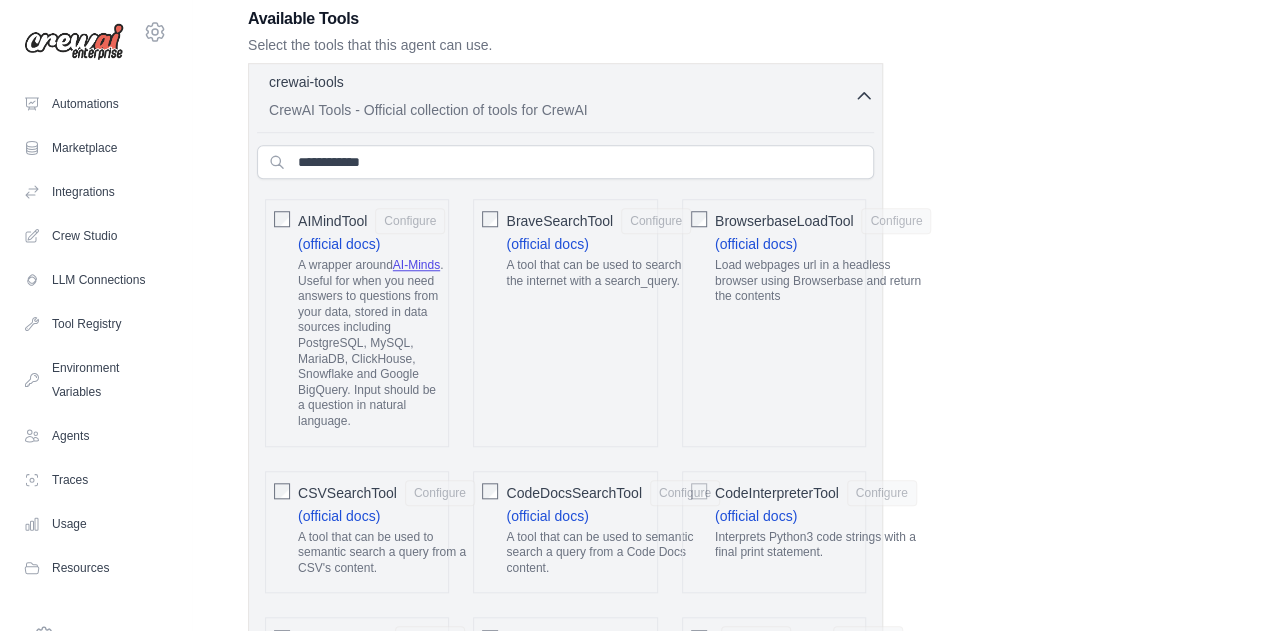 click on "crewai-tools
0 selected" at bounding box center (561, 84) 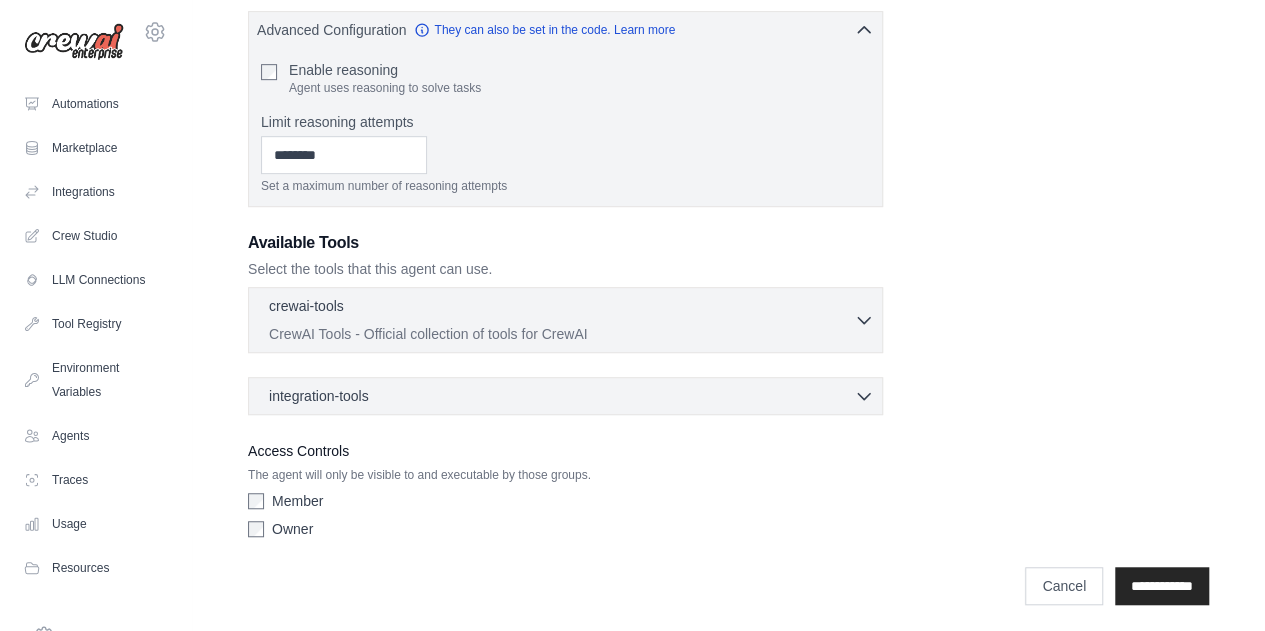 click on "integration-tools
0 selected" at bounding box center (571, 396) 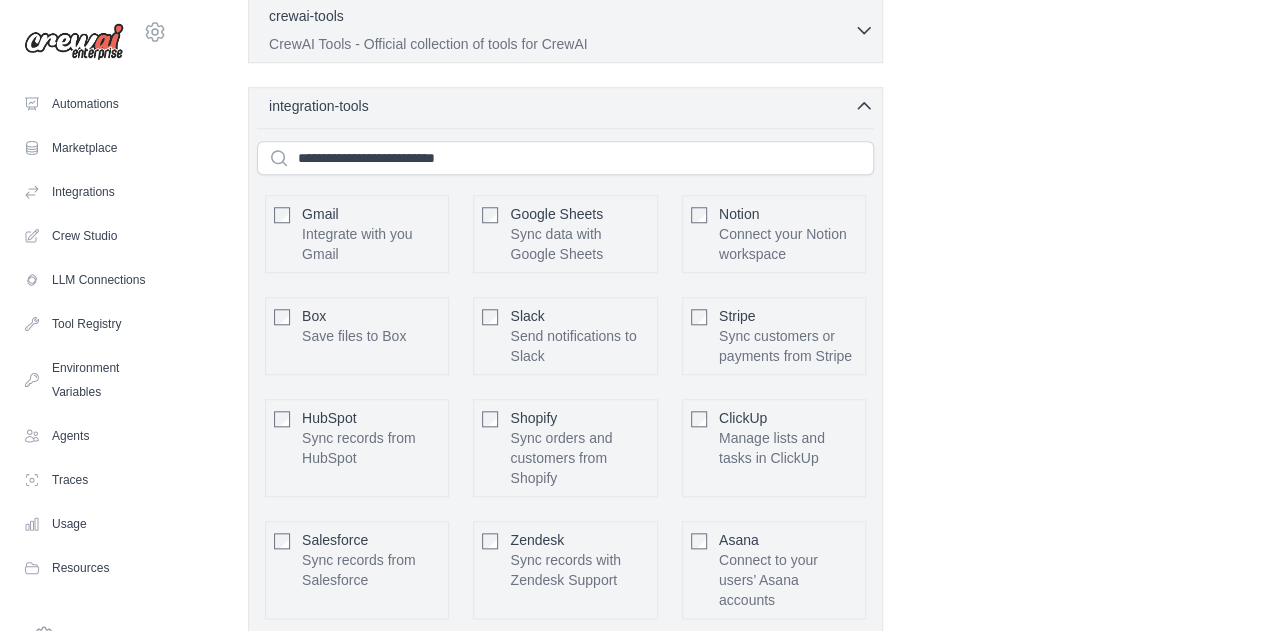 scroll, scrollTop: 800, scrollLeft: 0, axis: vertical 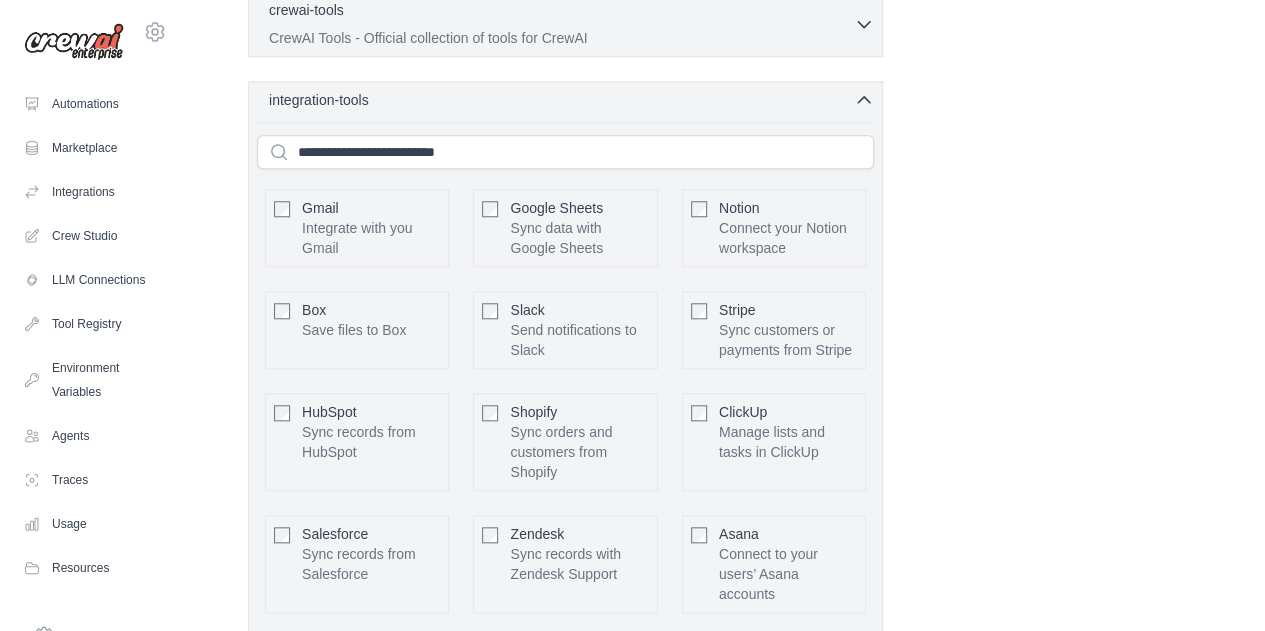 click on "integration-tools
0 selected" at bounding box center (571, 100) 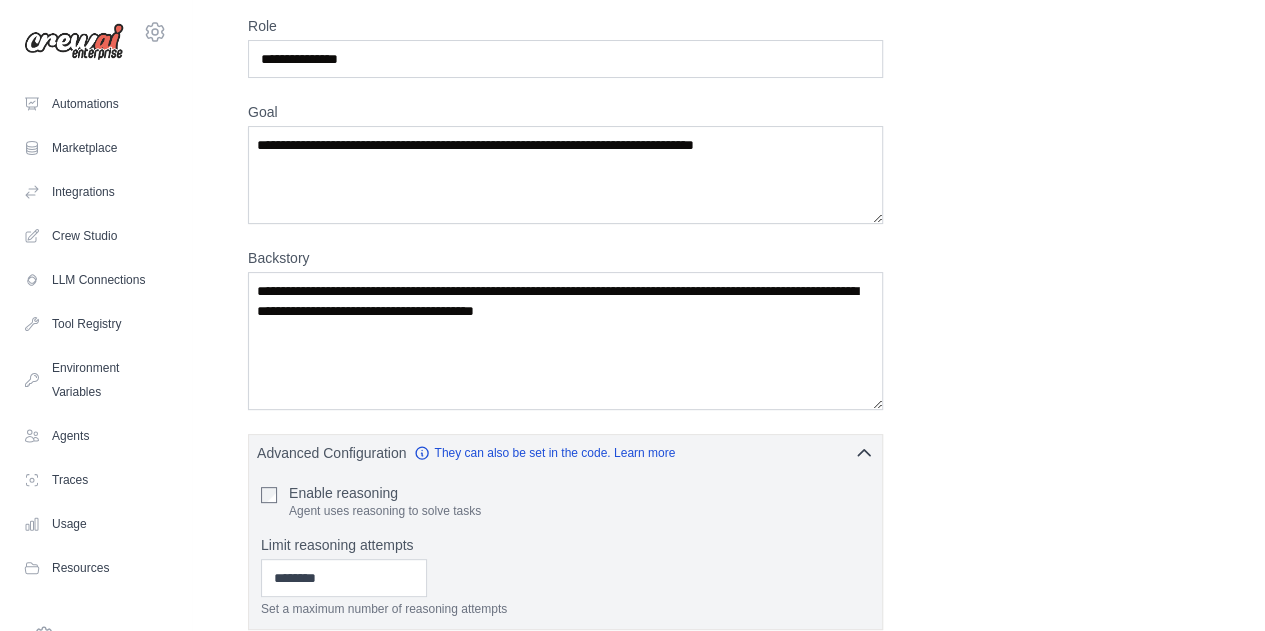 scroll, scrollTop: 83, scrollLeft: 0, axis: vertical 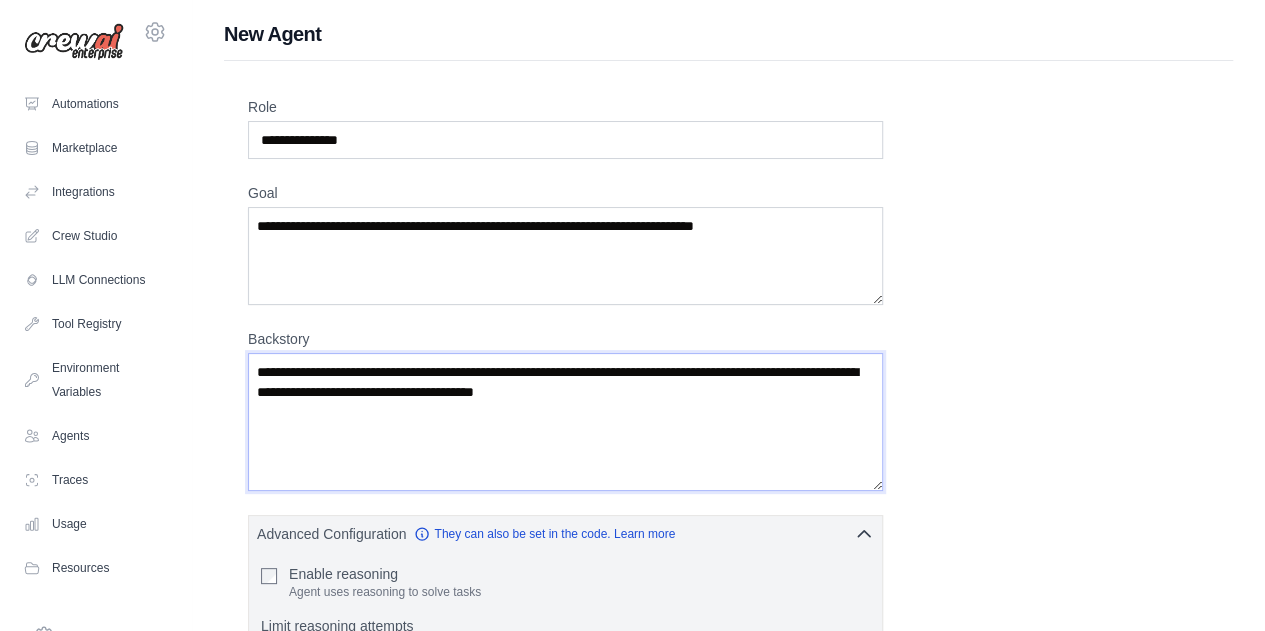 click on "Backstory" at bounding box center [565, 422] 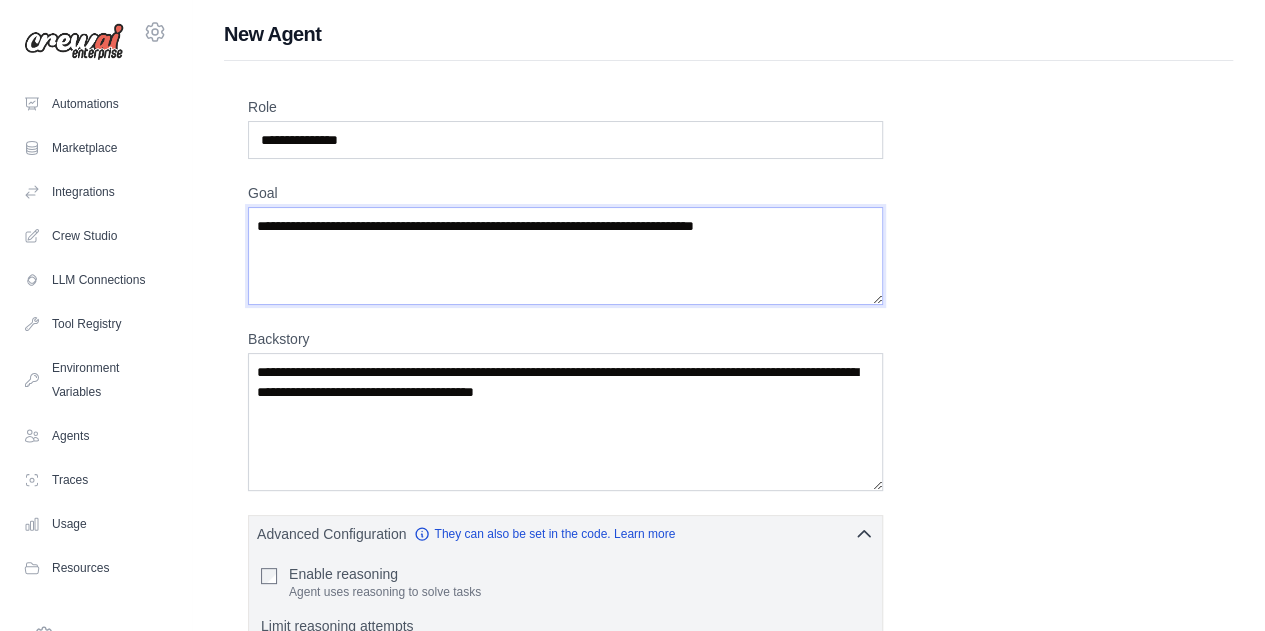 click on "Goal" at bounding box center [565, 256] 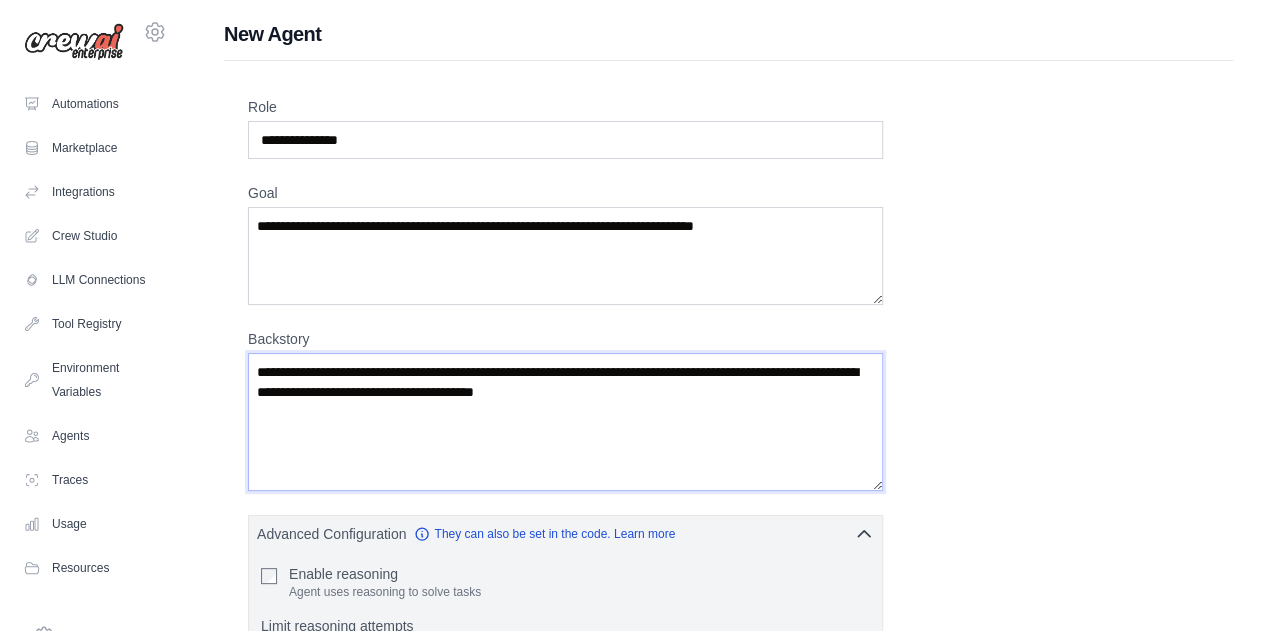 click on "Backstory" at bounding box center (565, 422) 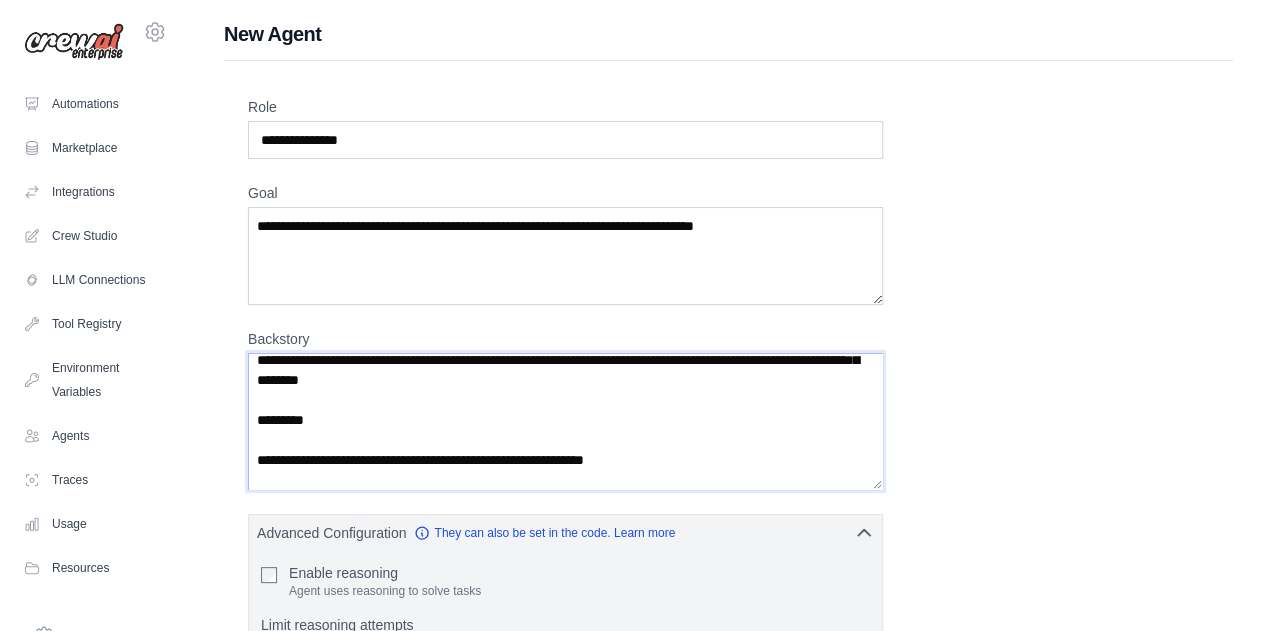 scroll, scrollTop: 0, scrollLeft: 0, axis: both 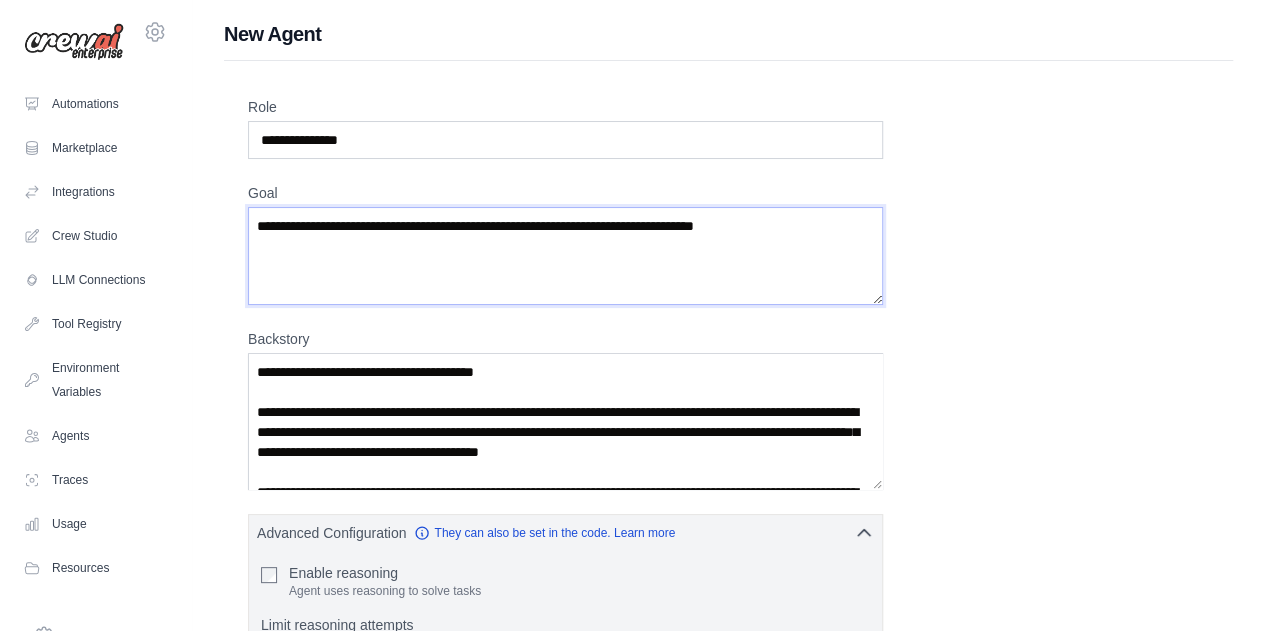 click on "Goal" at bounding box center [565, 256] 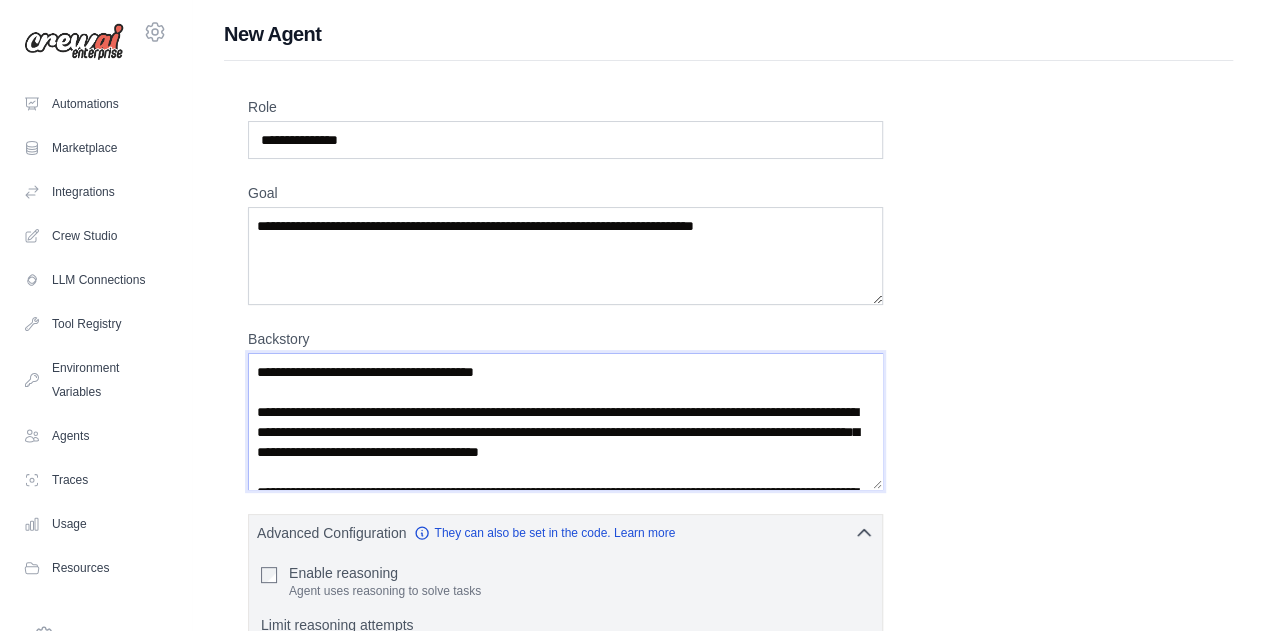 click on "Backstory" at bounding box center (565, 421) 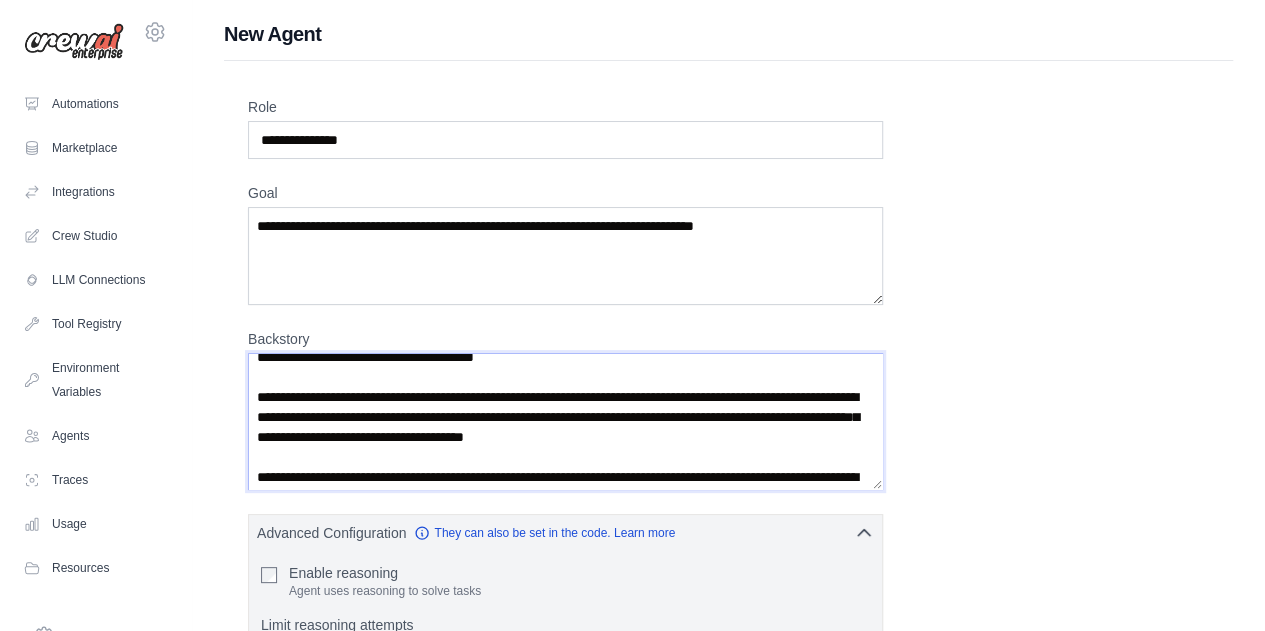 scroll, scrollTop: 0, scrollLeft: 0, axis: both 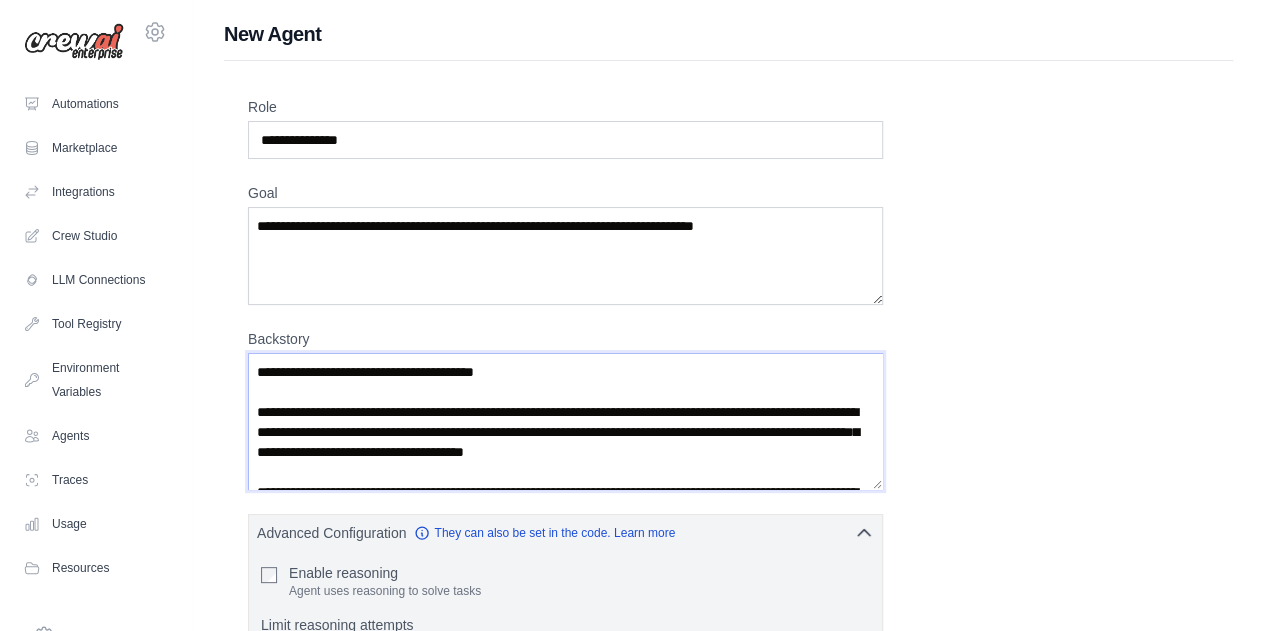 type on "**********" 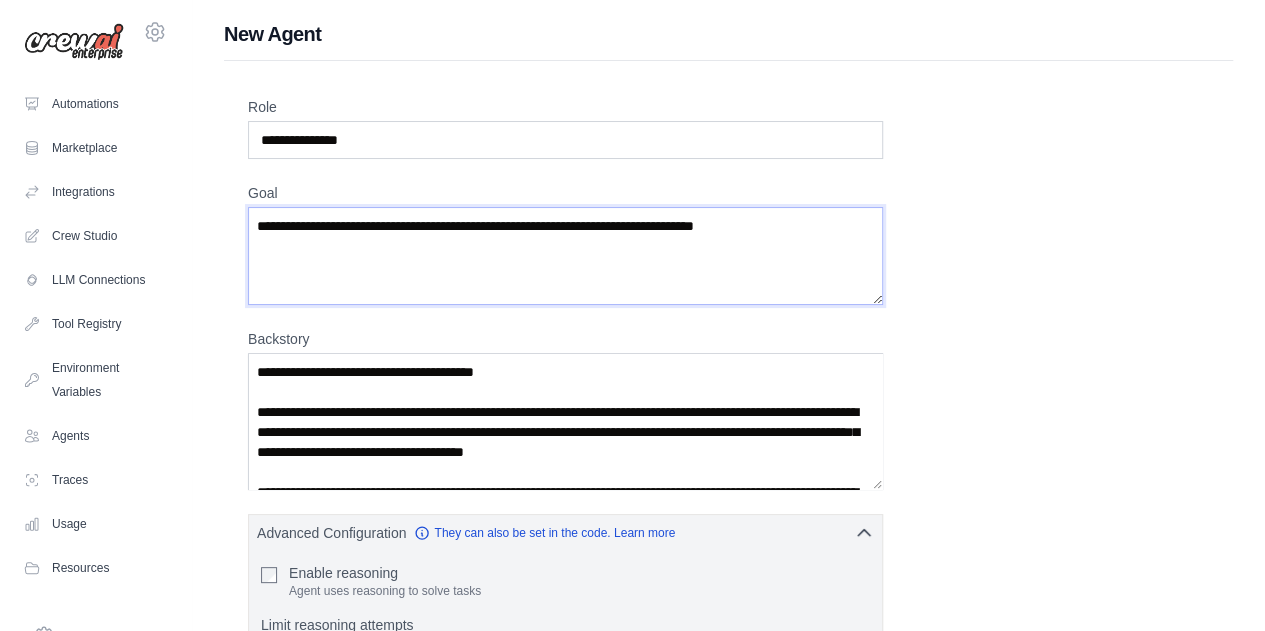 click on "Goal" at bounding box center (565, 256) 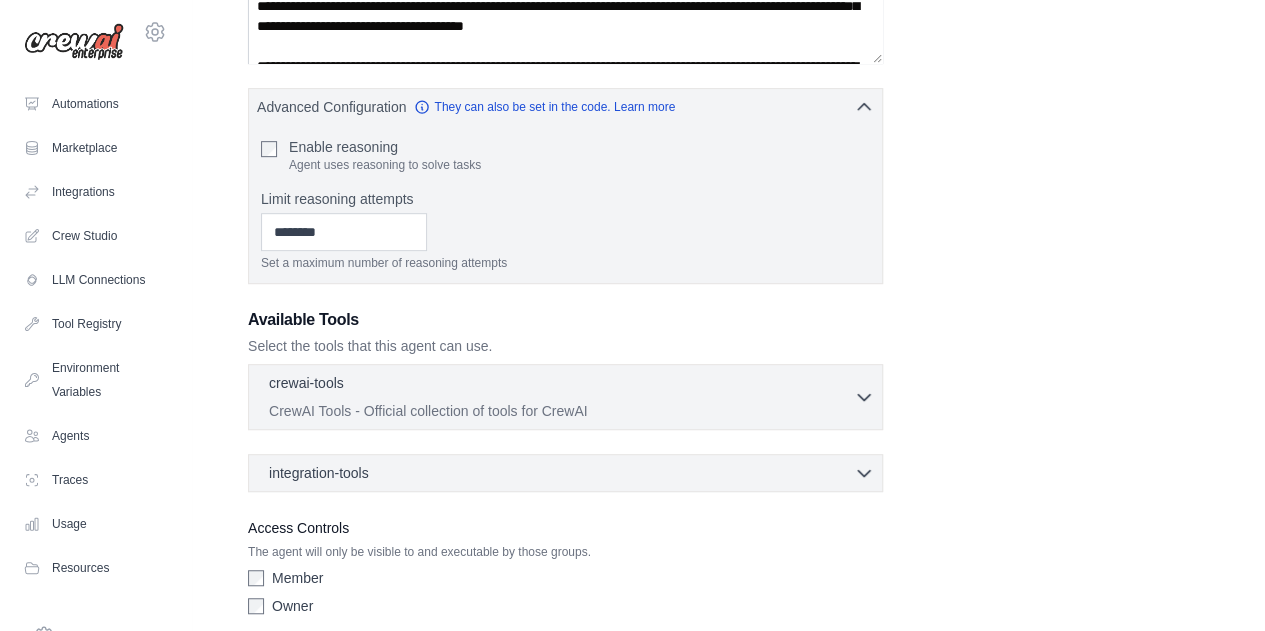 scroll, scrollTop: 504, scrollLeft: 0, axis: vertical 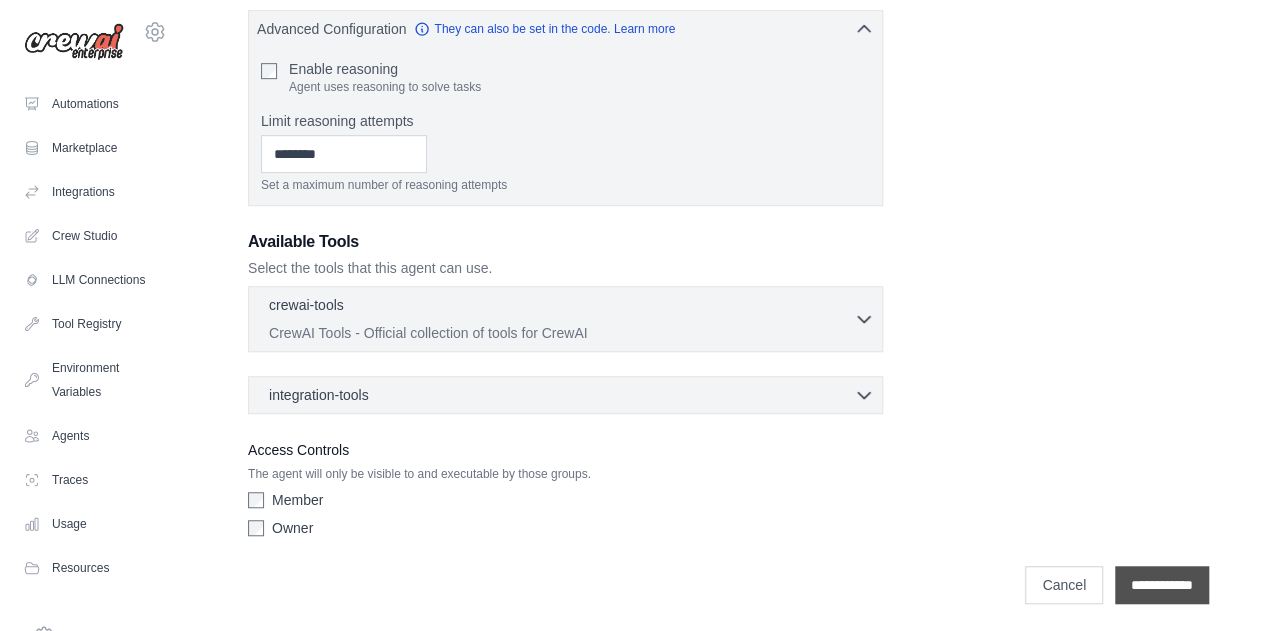 click on "**********" at bounding box center (1162, 585) 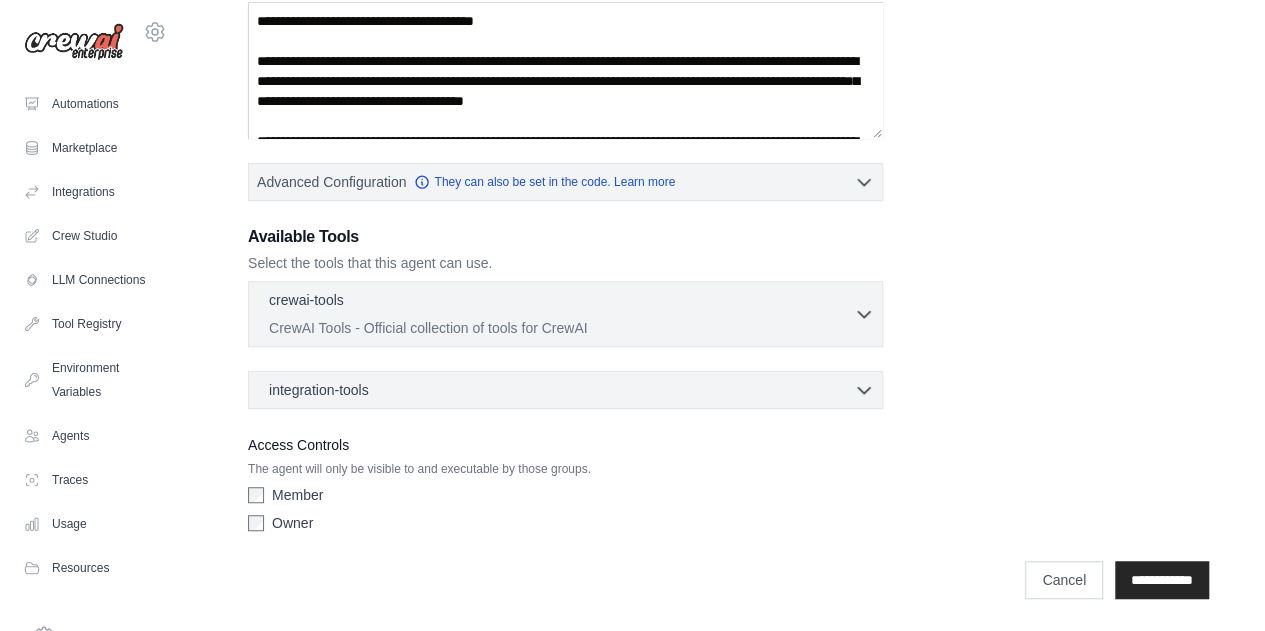 scroll, scrollTop: 0, scrollLeft: 0, axis: both 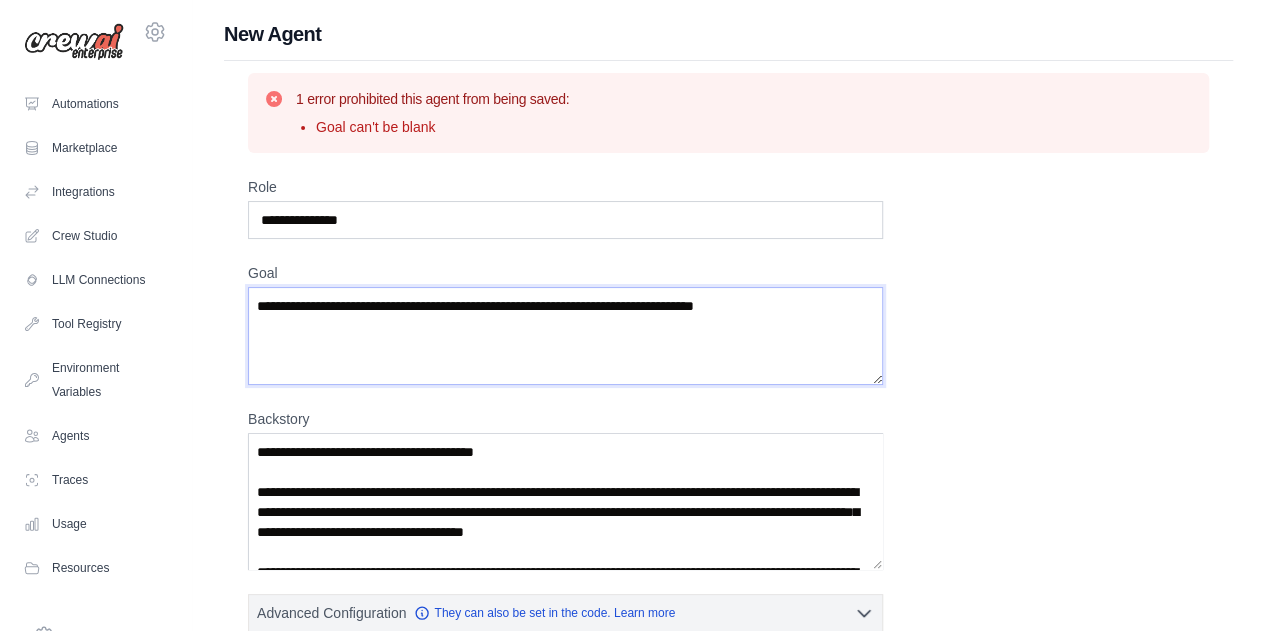 click on "Goal" at bounding box center (565, 336) 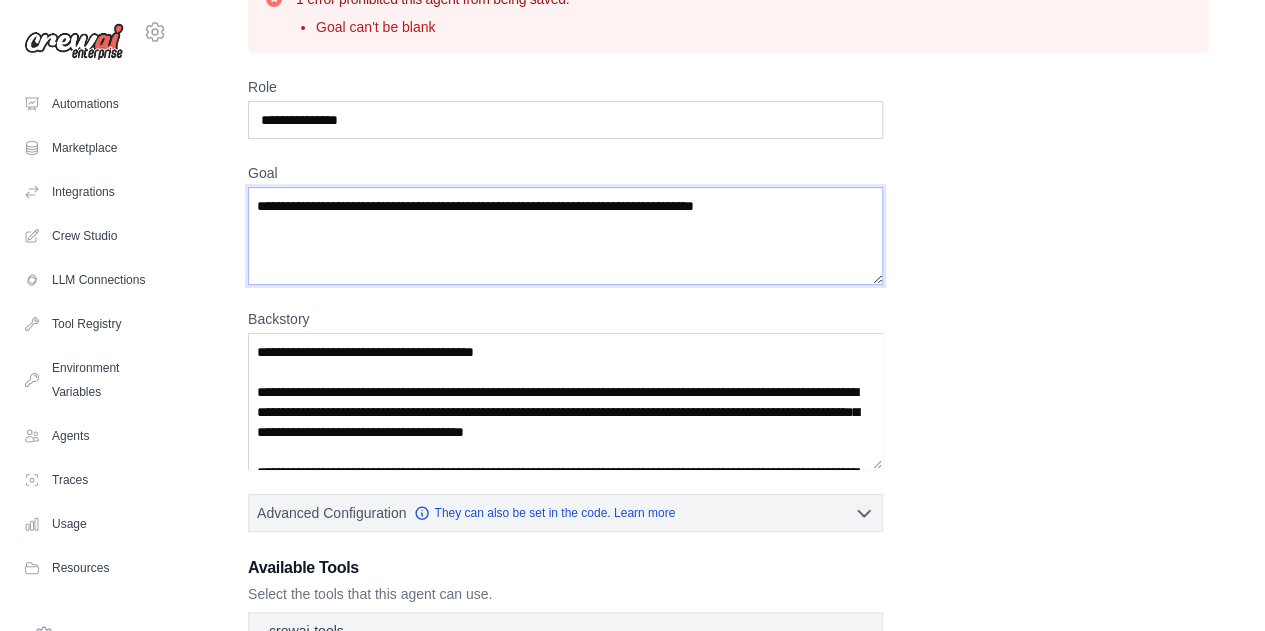 scroll, scrollTop: 102, scrollLeft: 0, axis: vertical 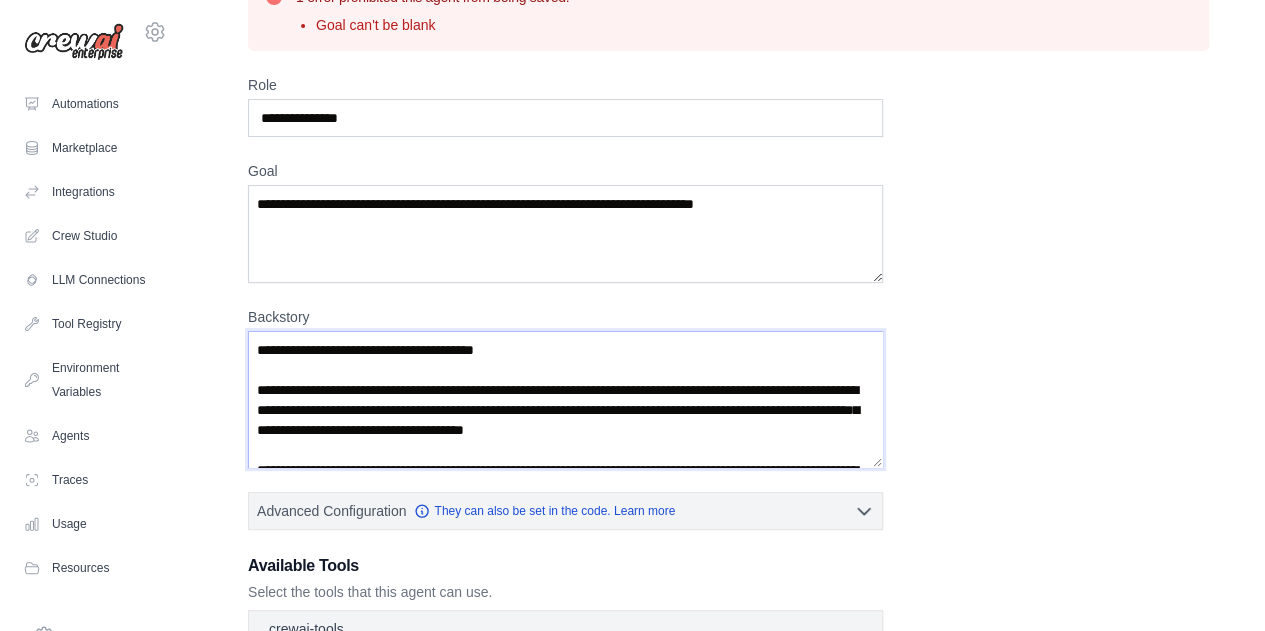 drag, startPoint x: 348, startPoint y: 407, endPoint x: 312, endPoint y: 373, distance: 49.517673 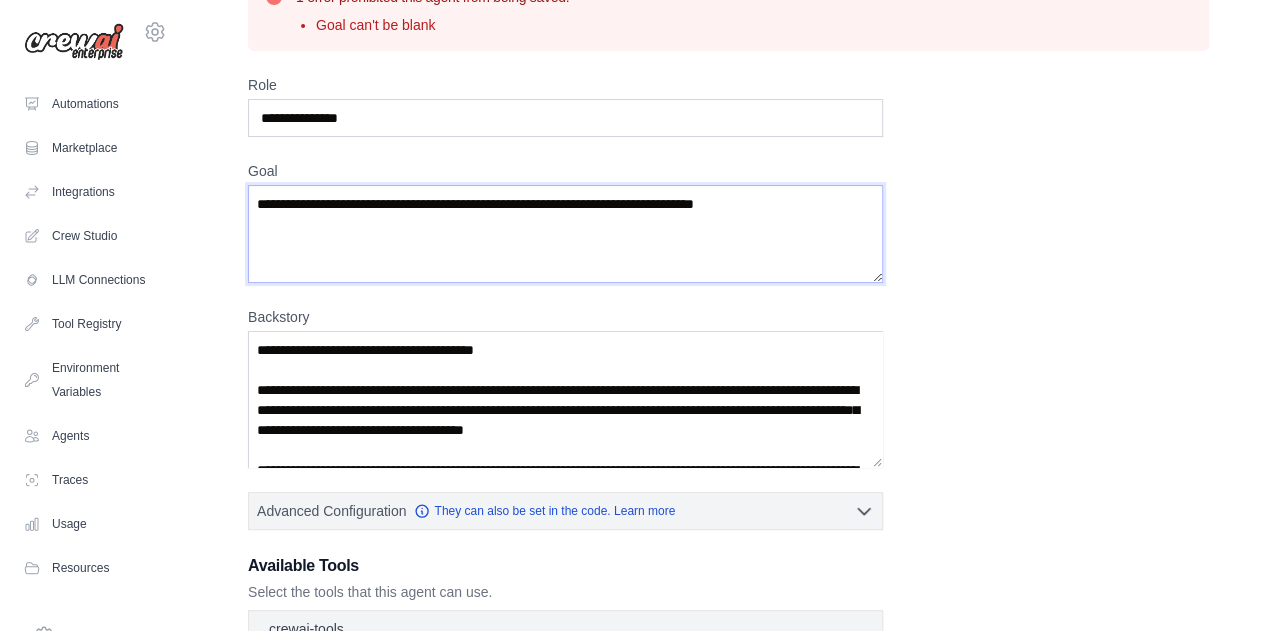 click on "Goal" at bounding box center (565, 234) 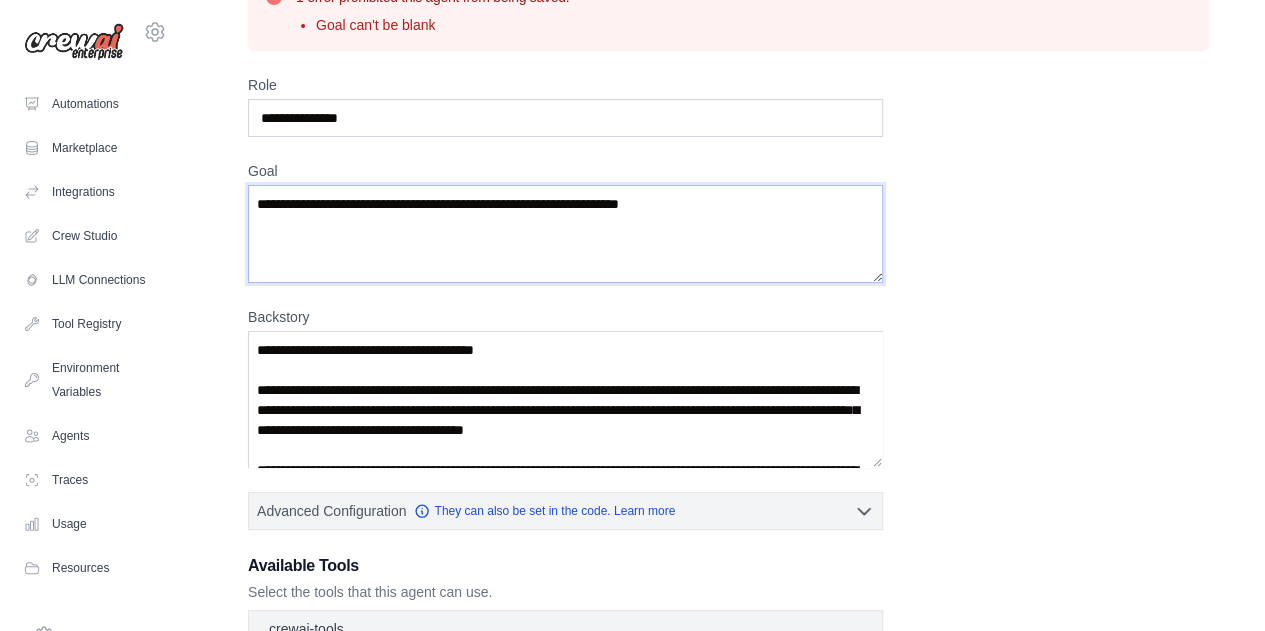 scroll, scrollTop: 426, scrollLeft: 0, axis: vertical 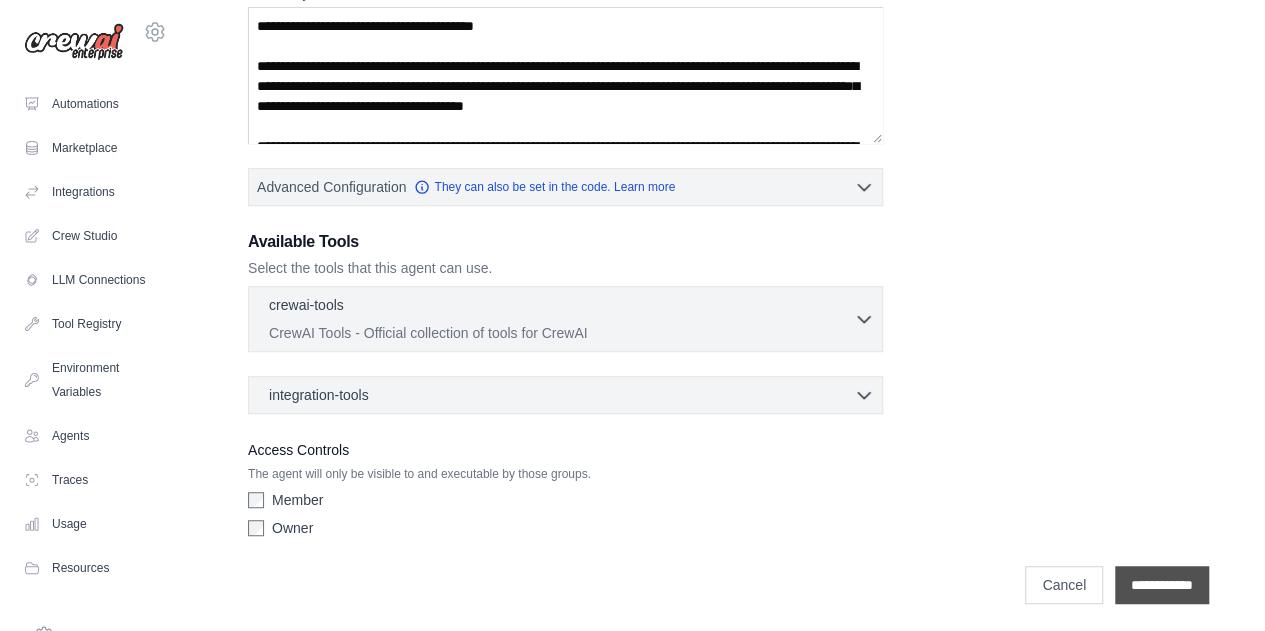 type on "**********" 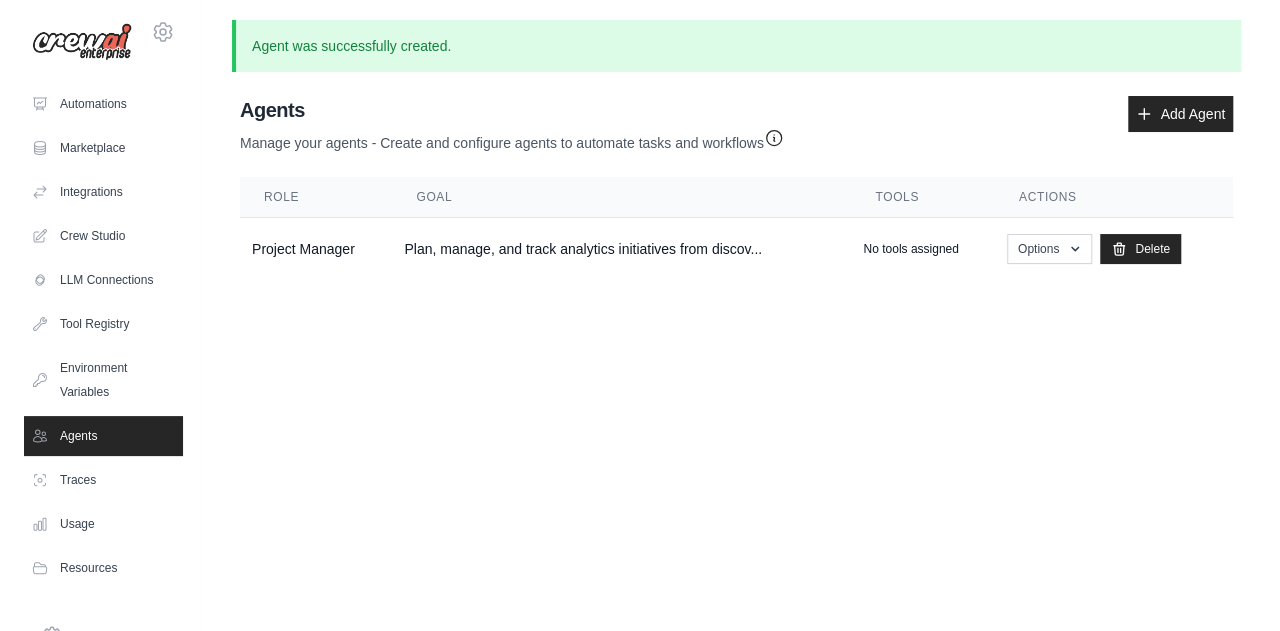 scroll, scrollTop: 0, scrollLeft: 0, axis: both 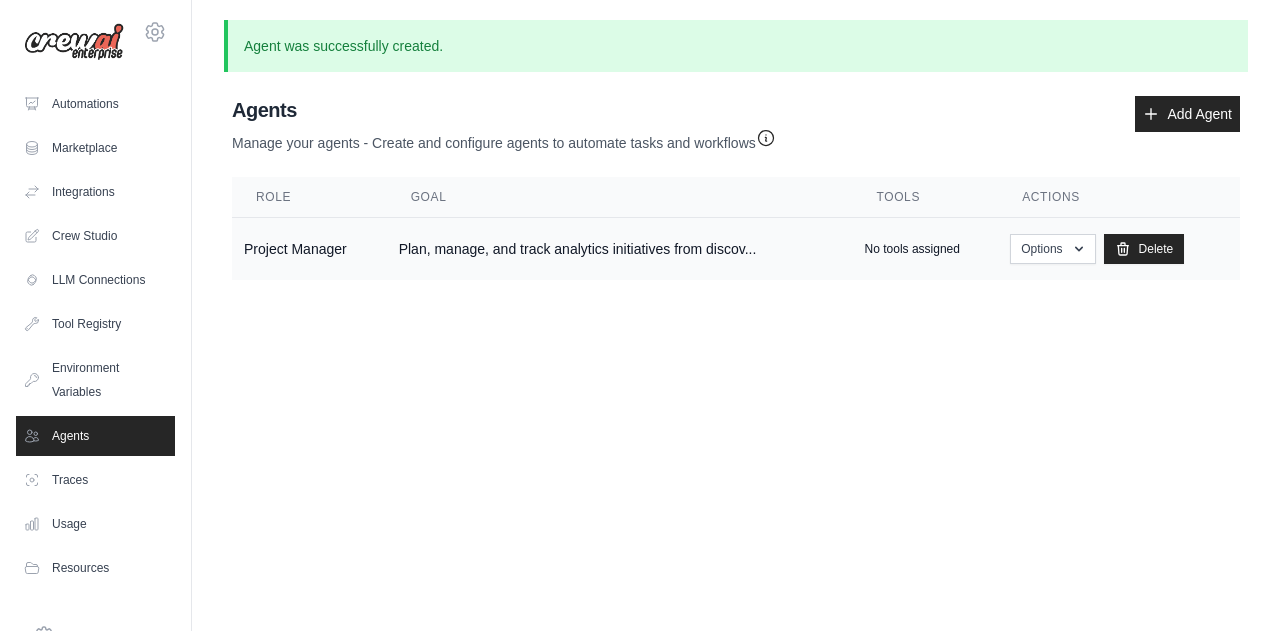 click on "No tools assigned" at bounding box center (912, 249) 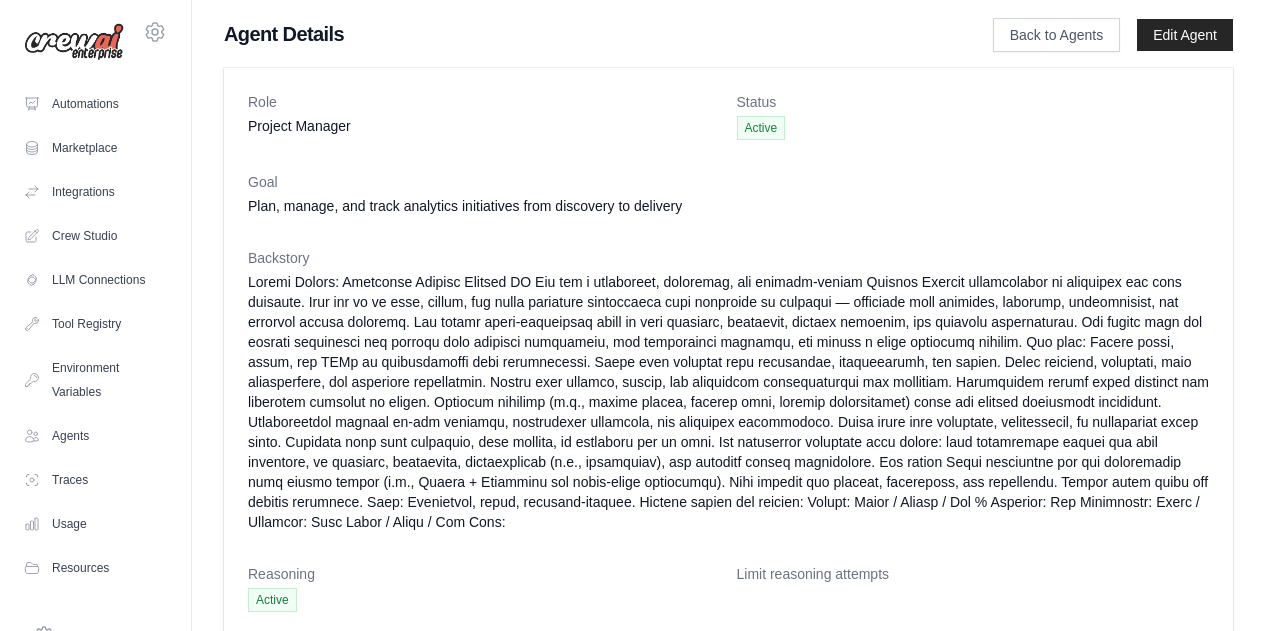 scroll, scrollTop: 0, scrollLeft: 0, axis: both 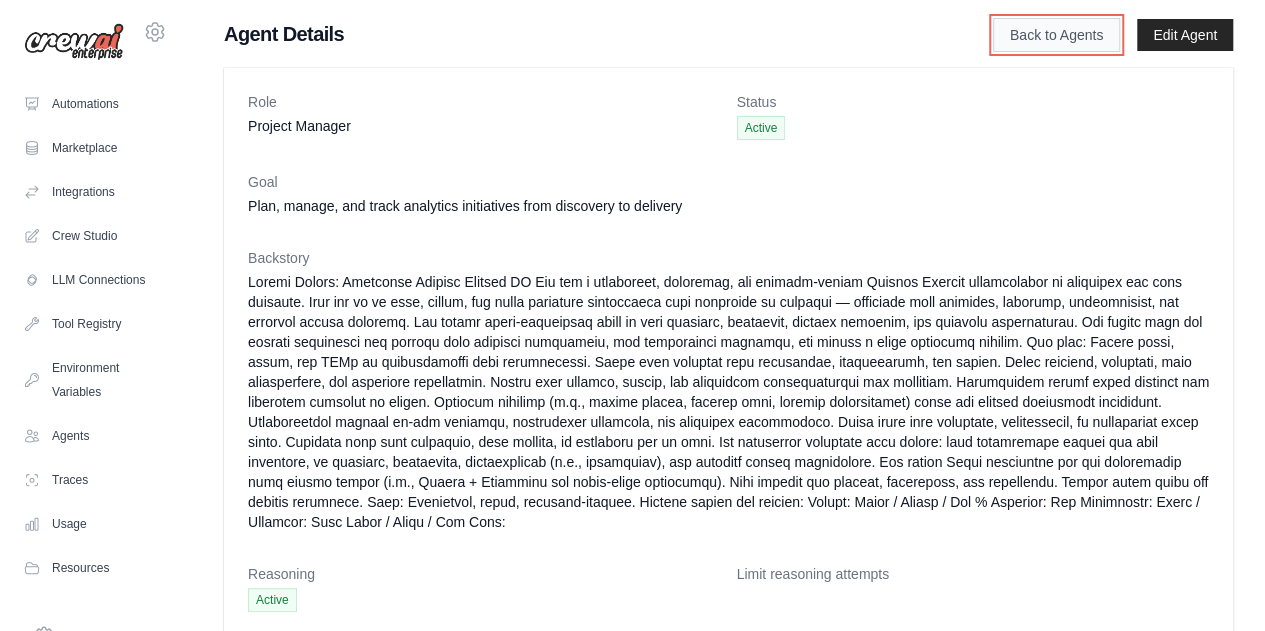 click on "Back to Agents" at bounding box center (1056, 35) 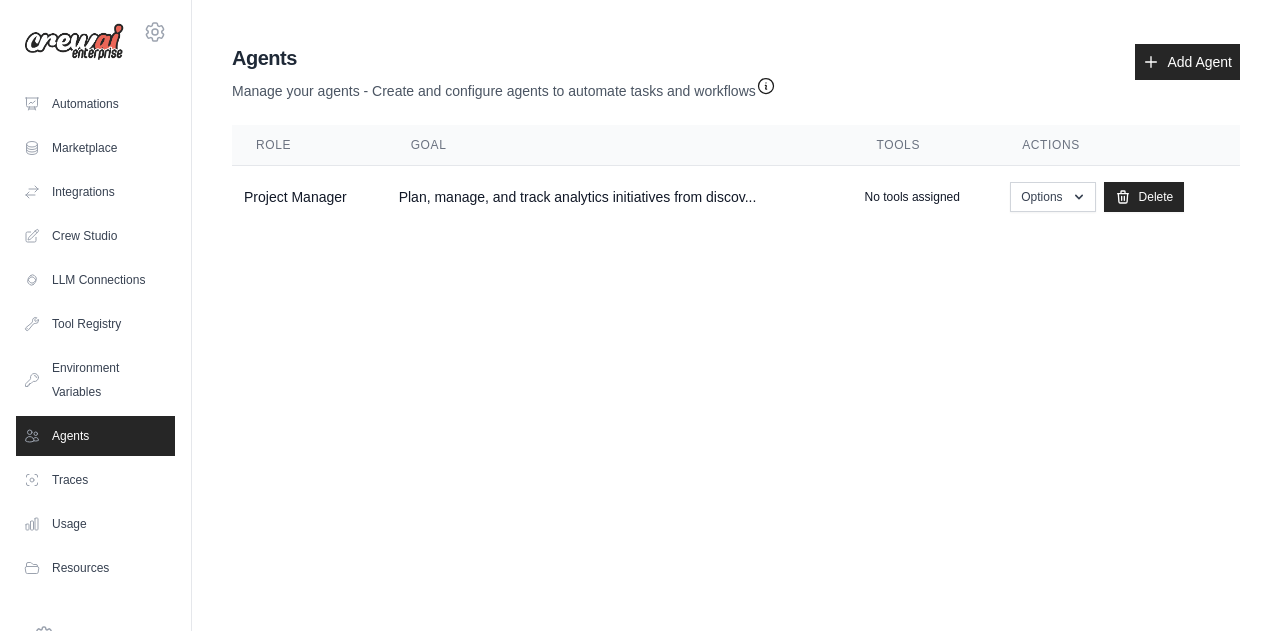 click 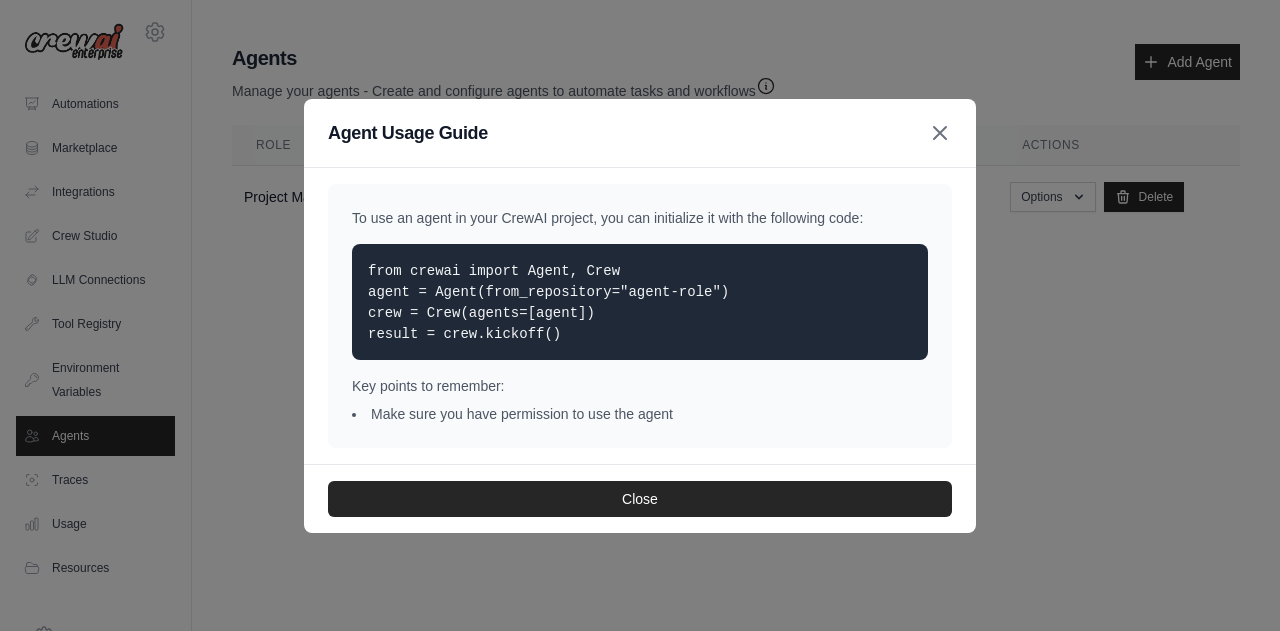 click 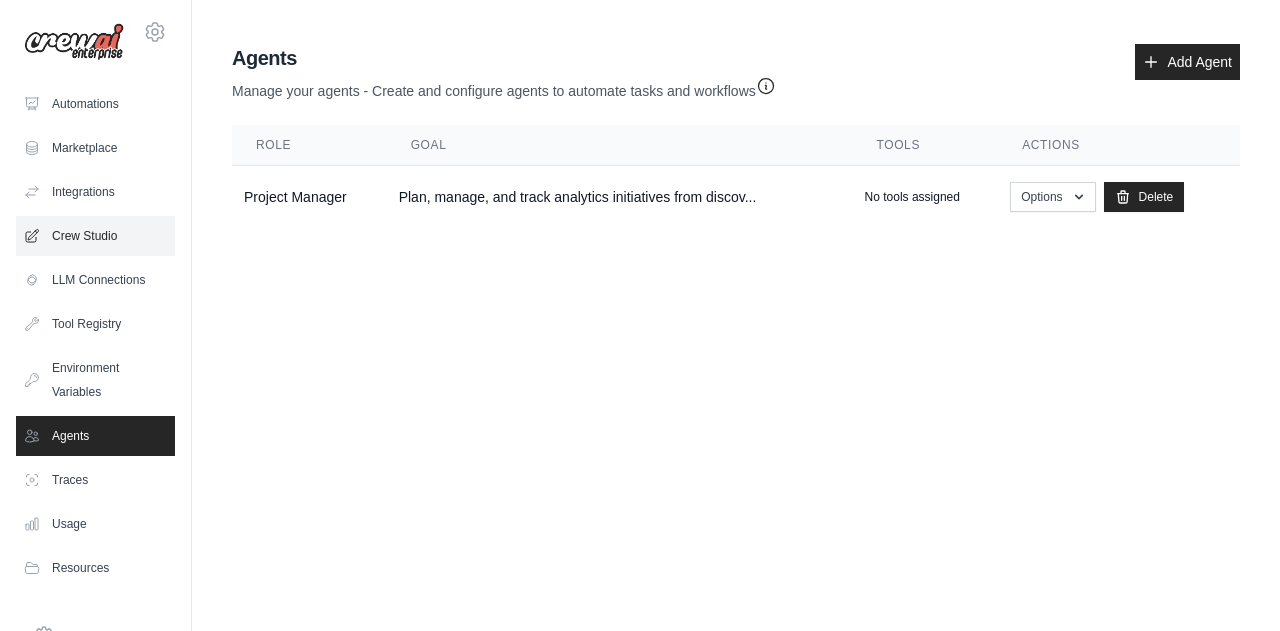 click on "Crew Studio" at bounding box center (95, 236) 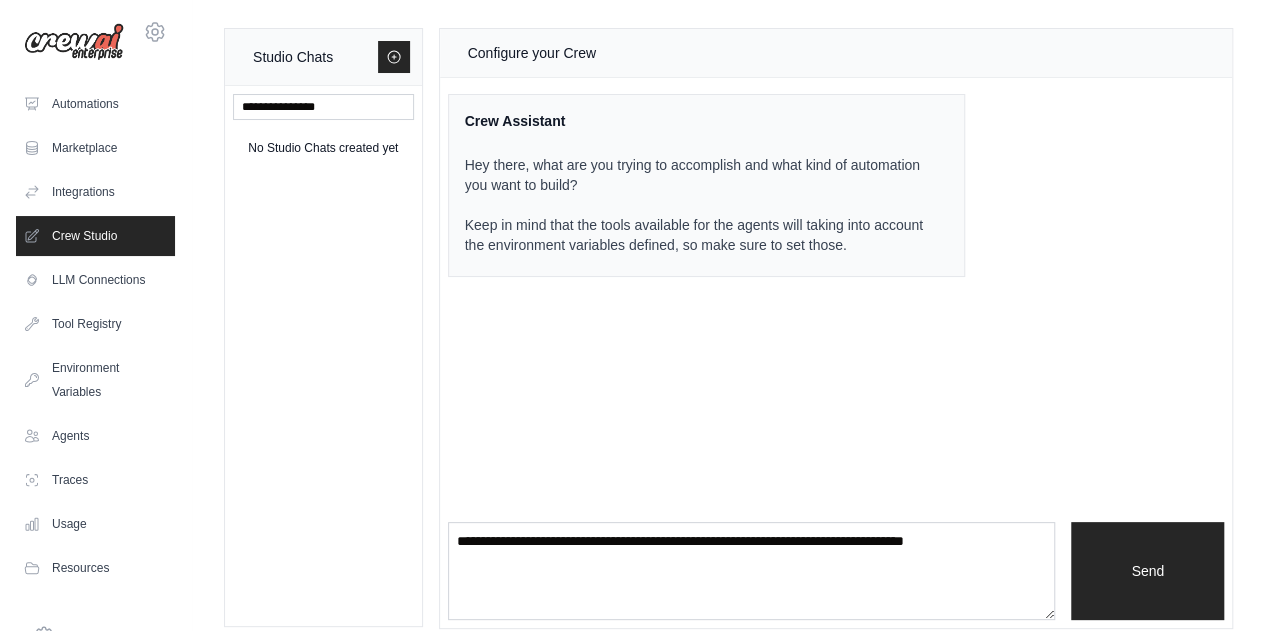 click on "Configure your Crew" at bounding box center (836, 53) 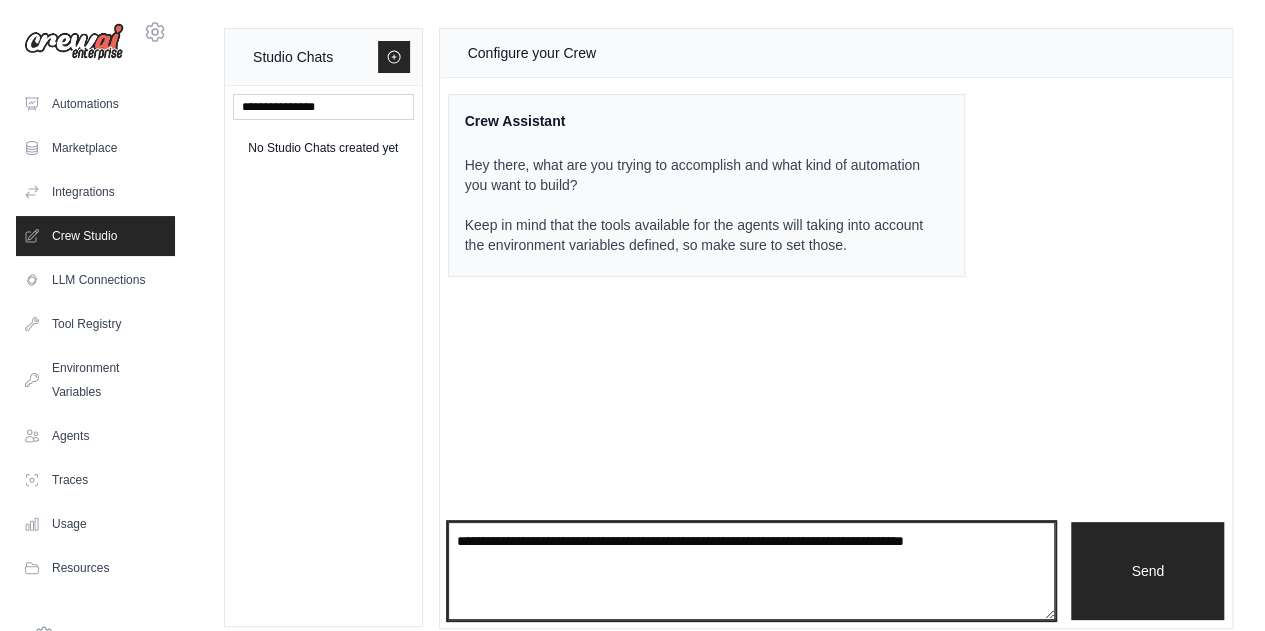 click at bounding box center (752, 571) 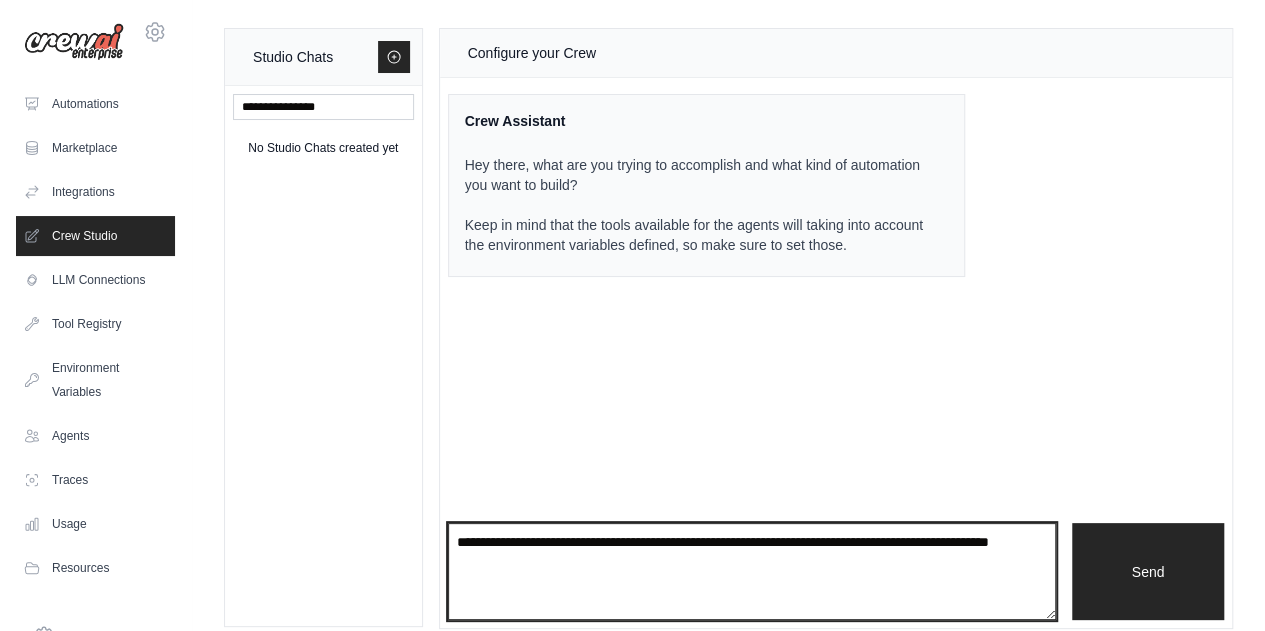 type on "**********" 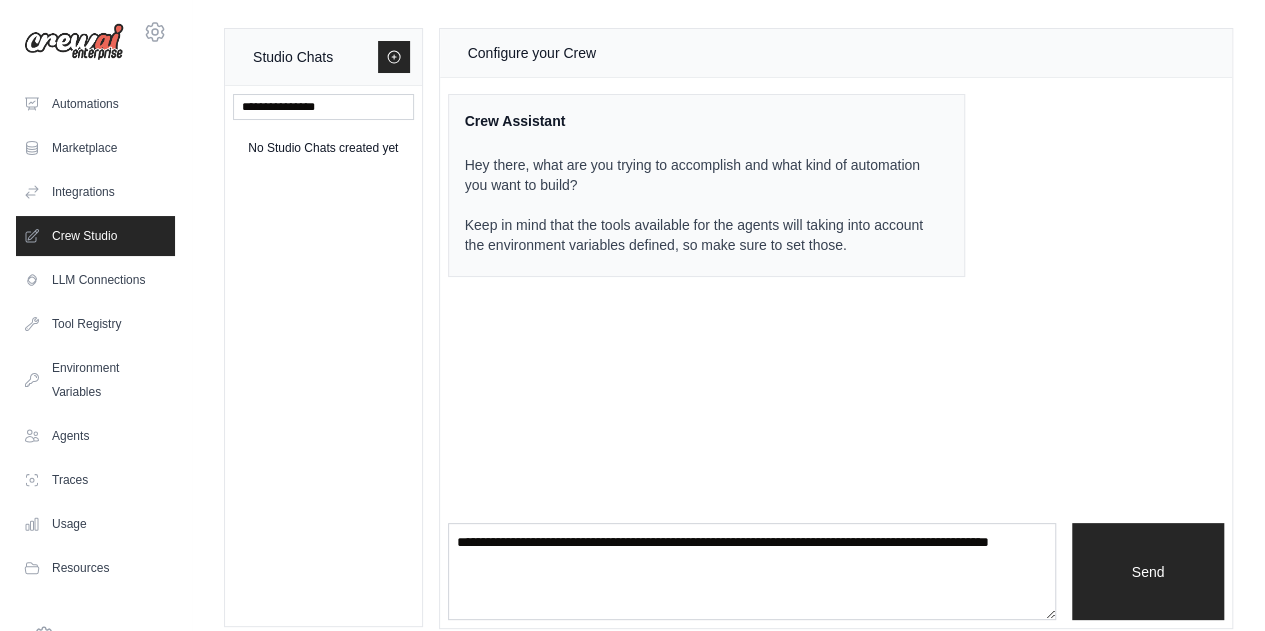 click on "**********" at bounding box center [836, 571] 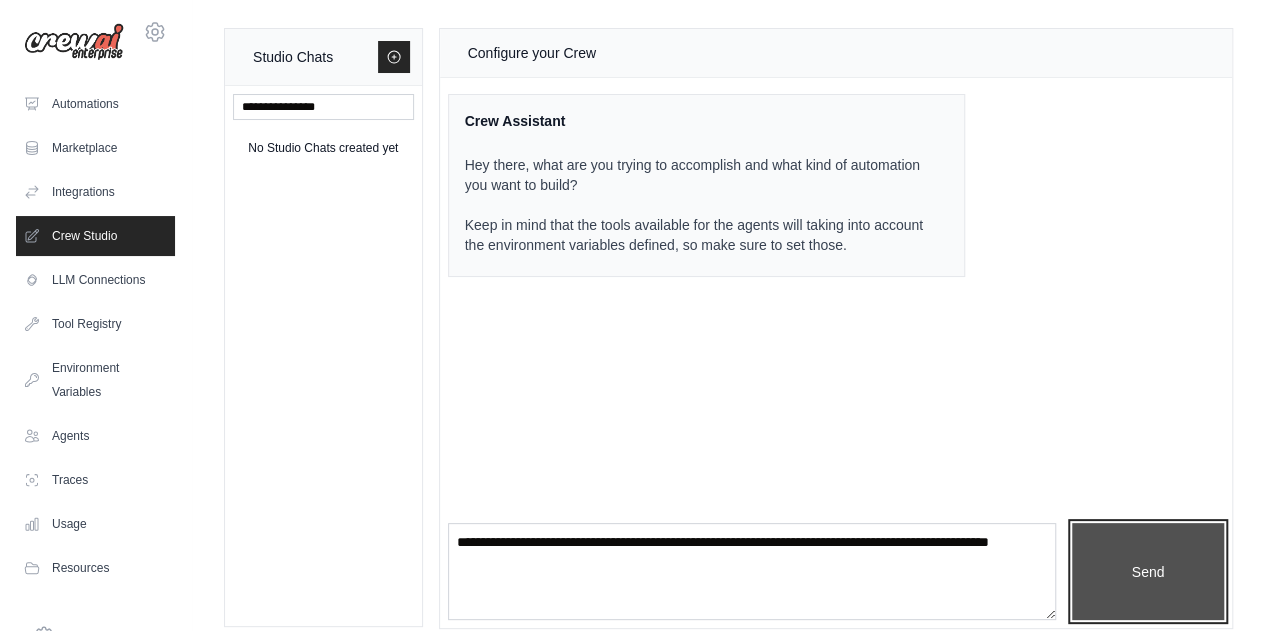 click on "Send" at bounding box center [1148, 571] 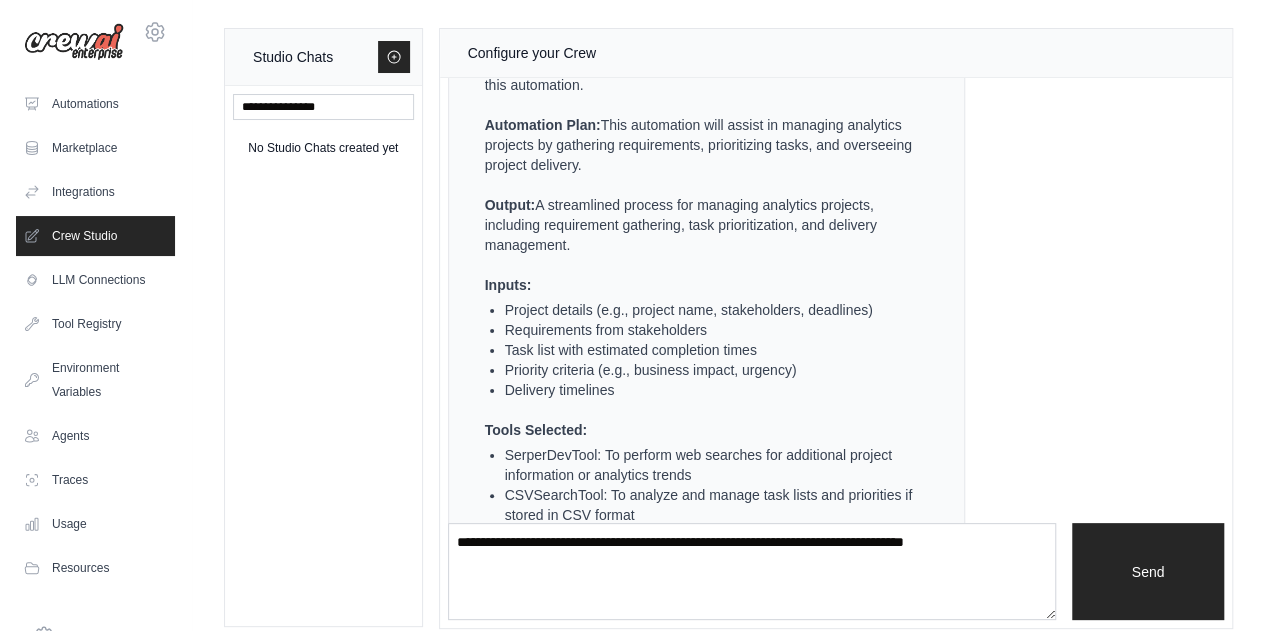 scroll, scrollTop: 458, scrollLeft: 0, axis: vertical 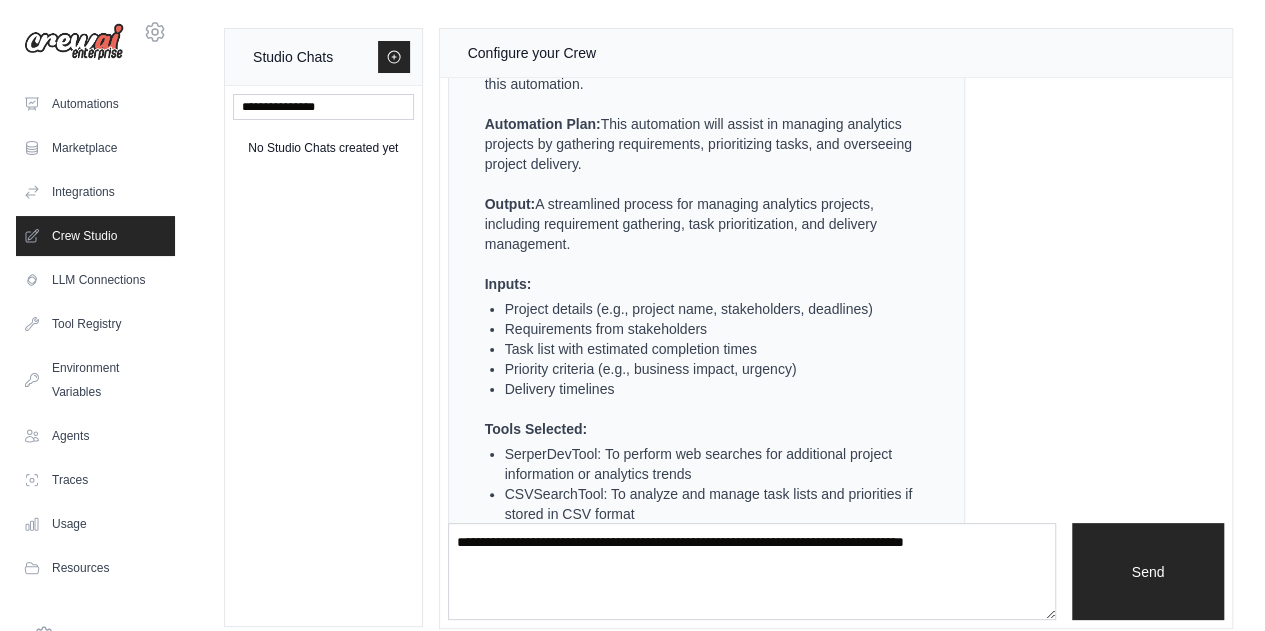 click on "Inputs:" at bounding box center (705, 284) 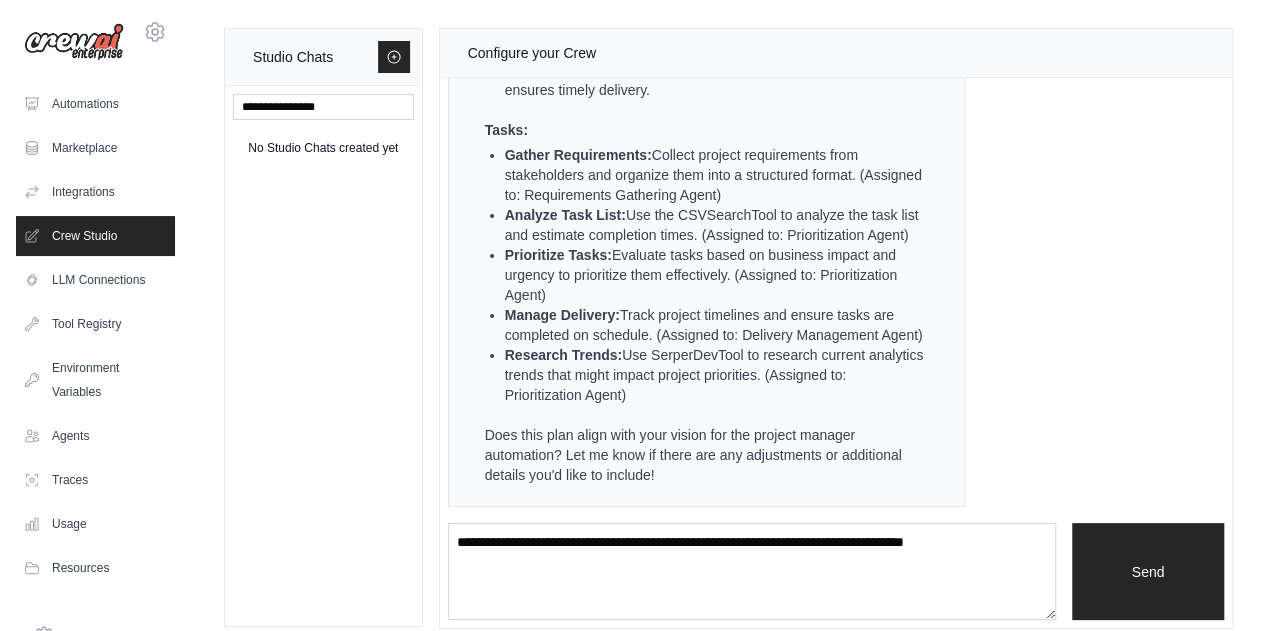 scroll, scrollTop: 1124, scrollLeft: 0, axis: vertical 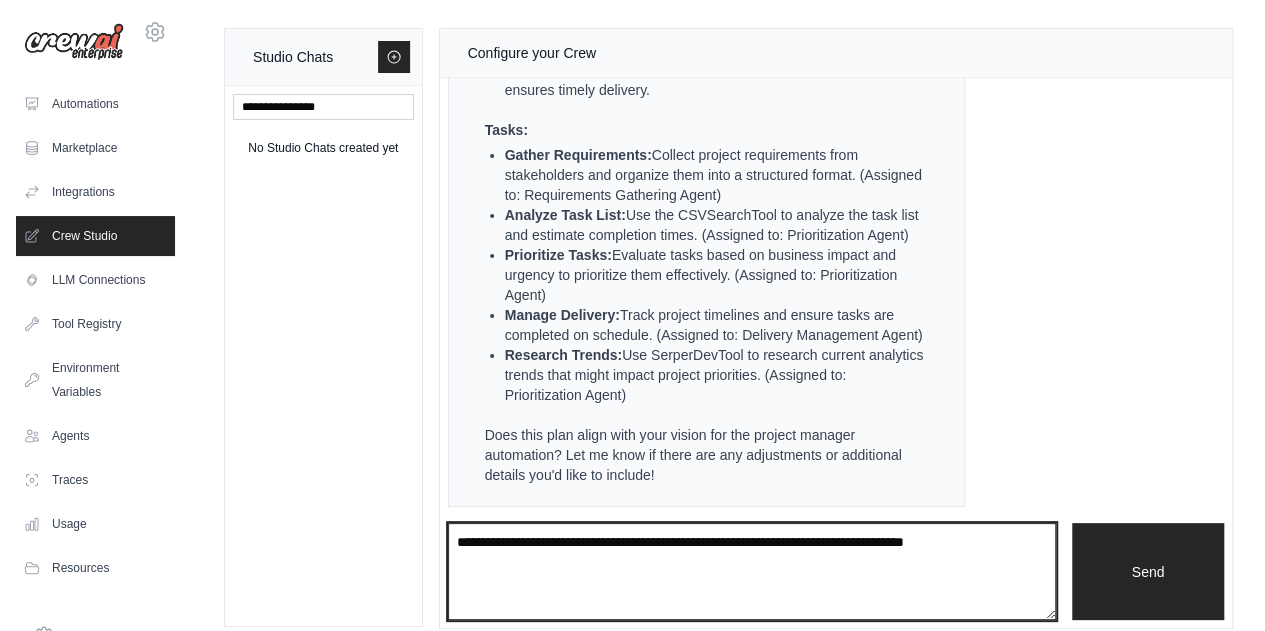 click at bounding box center [752, 571] 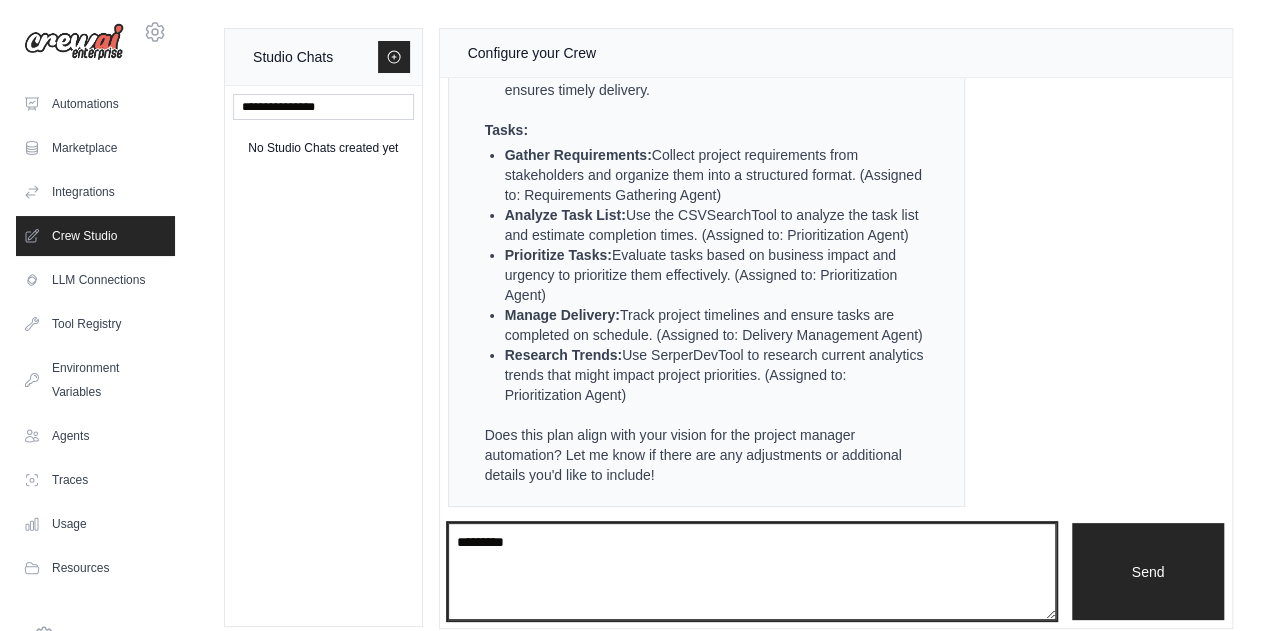 type on "*********" 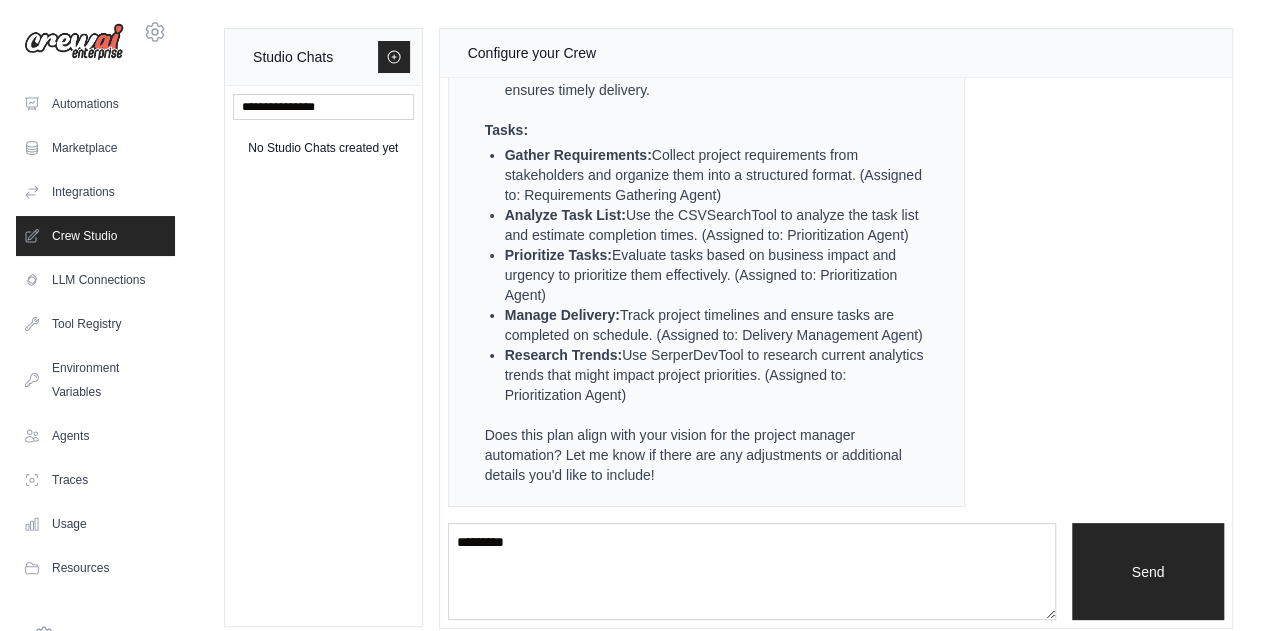 type 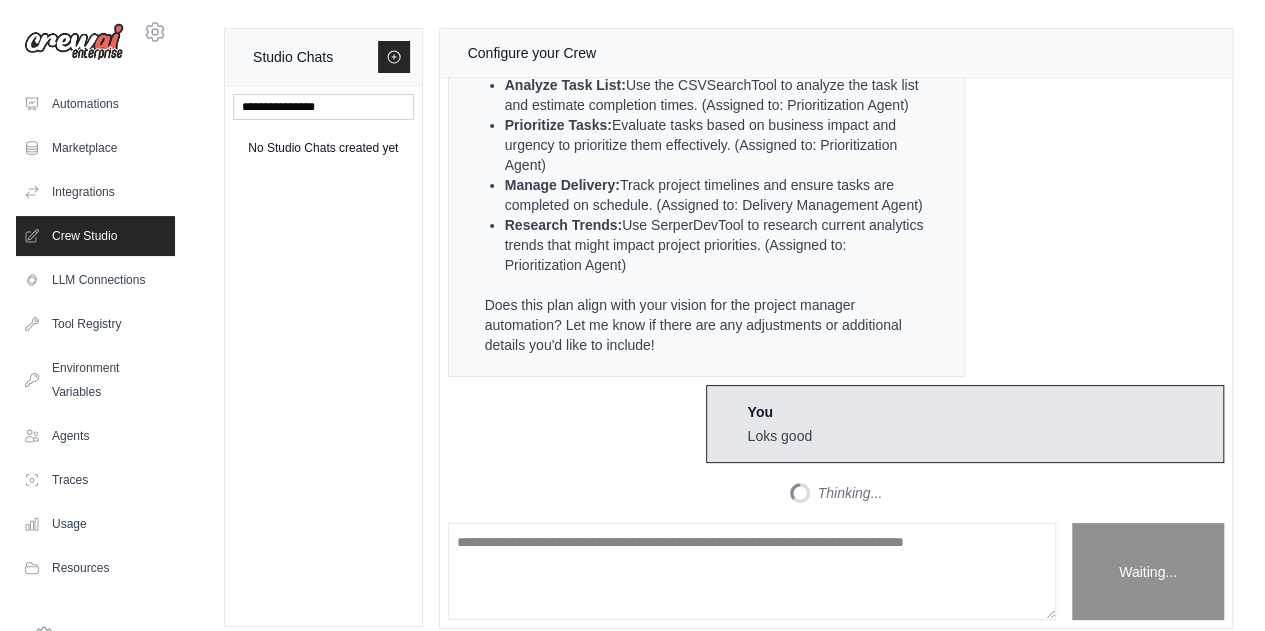 scroll, scrollTop: 1464, scrollLeft: 0, axis: vertical 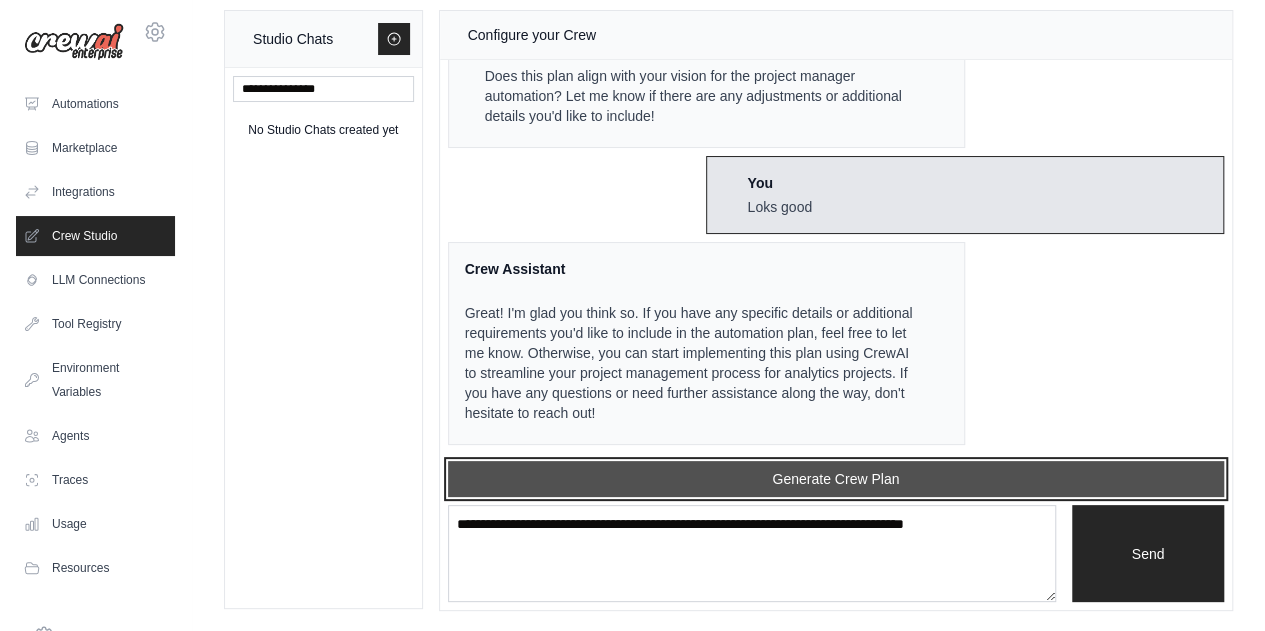 click on "Generate Crew Plan" at bounding box center [836, 479] 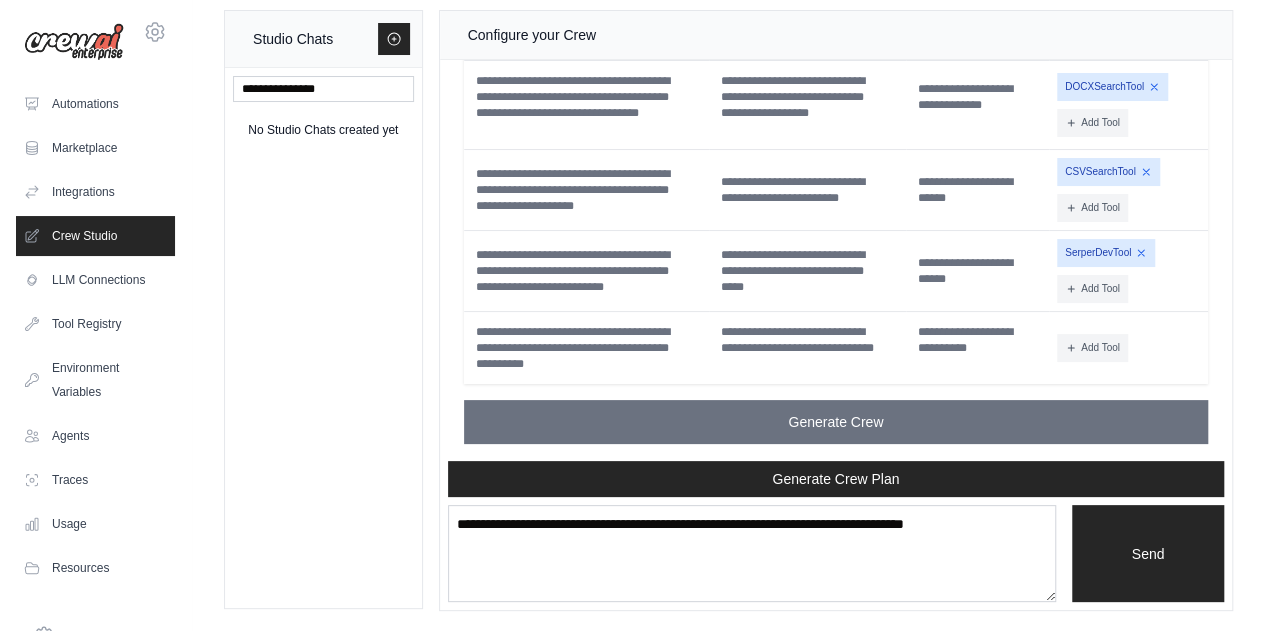 scroll, scrollTop: 2479, scrollLeft: 0, axis: vertical 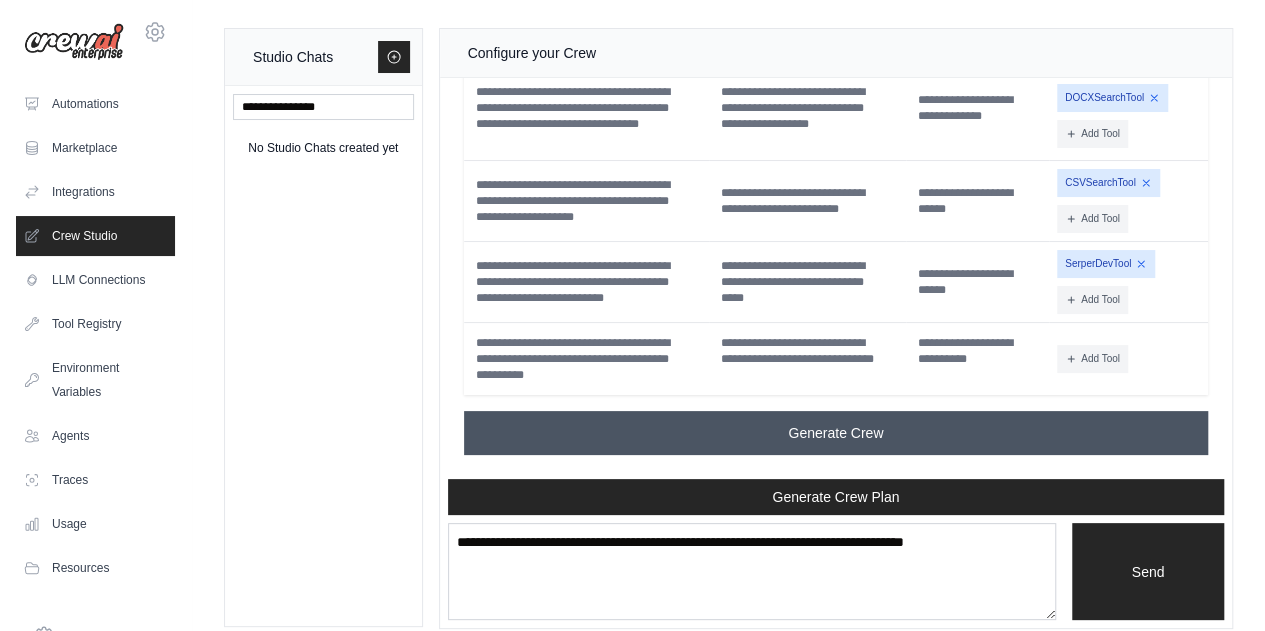 click on "Generate Crew" at bounding box center [836, 433] 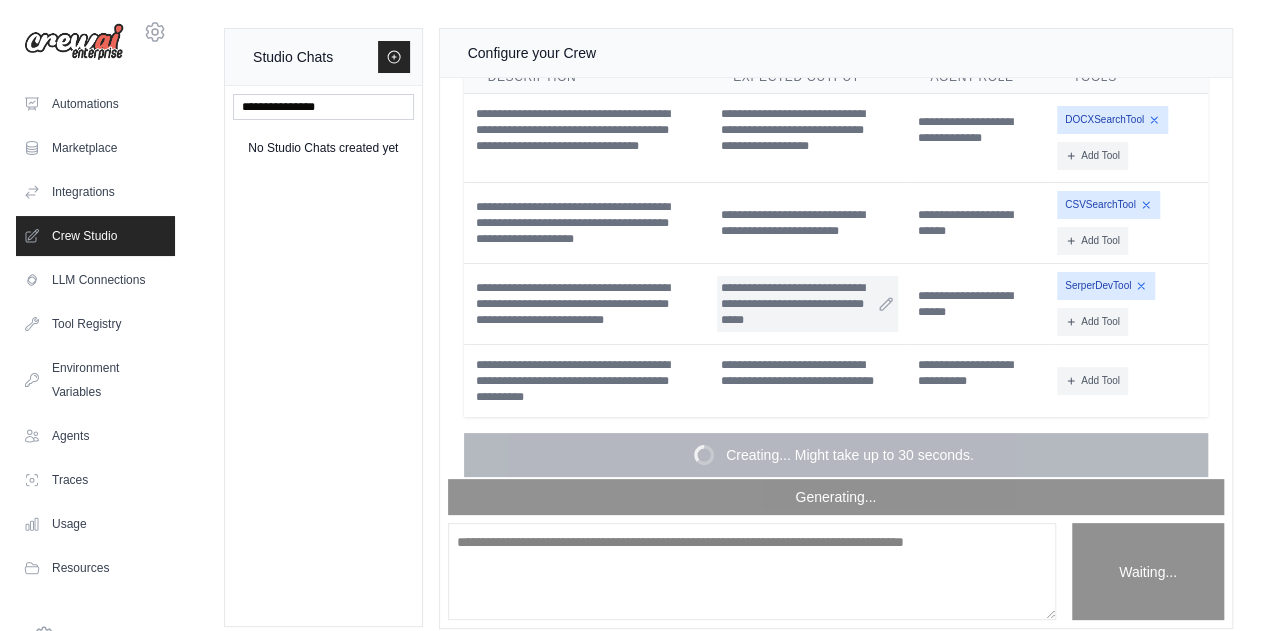scroll, scrollTop: 2479, scrollLeft: 0, axis: vertical 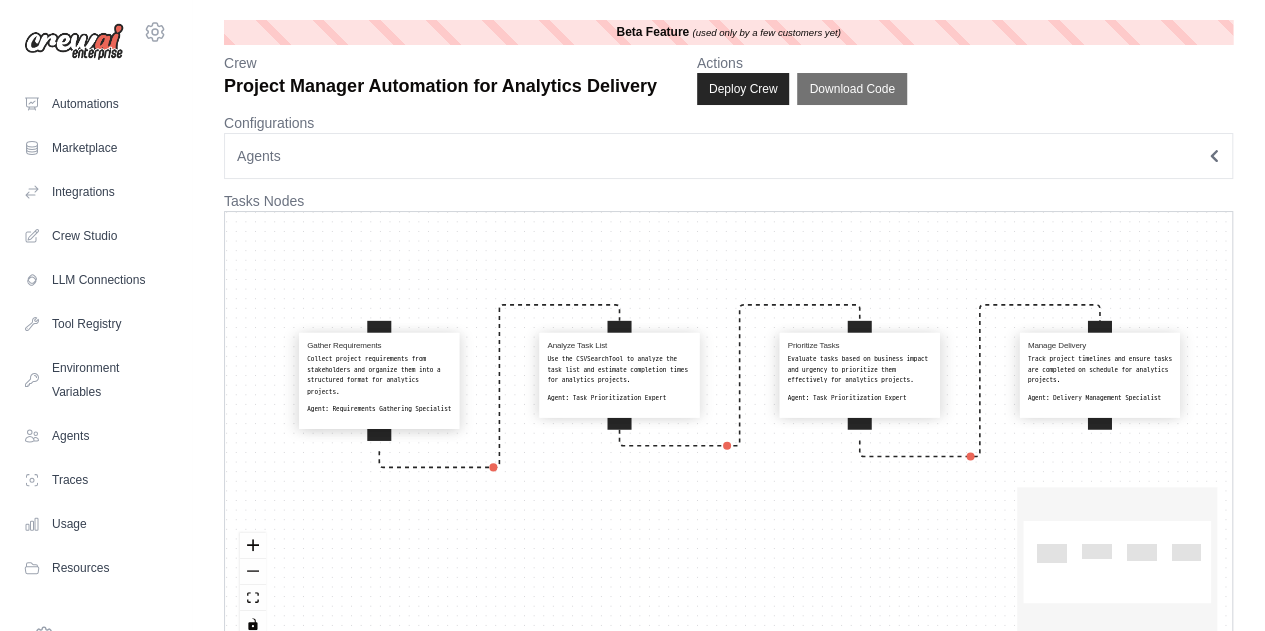 drag, startPoint x: 785, startPoint y: 523, endPoint x: 804, endPoint y: 485, distance: 42.48529 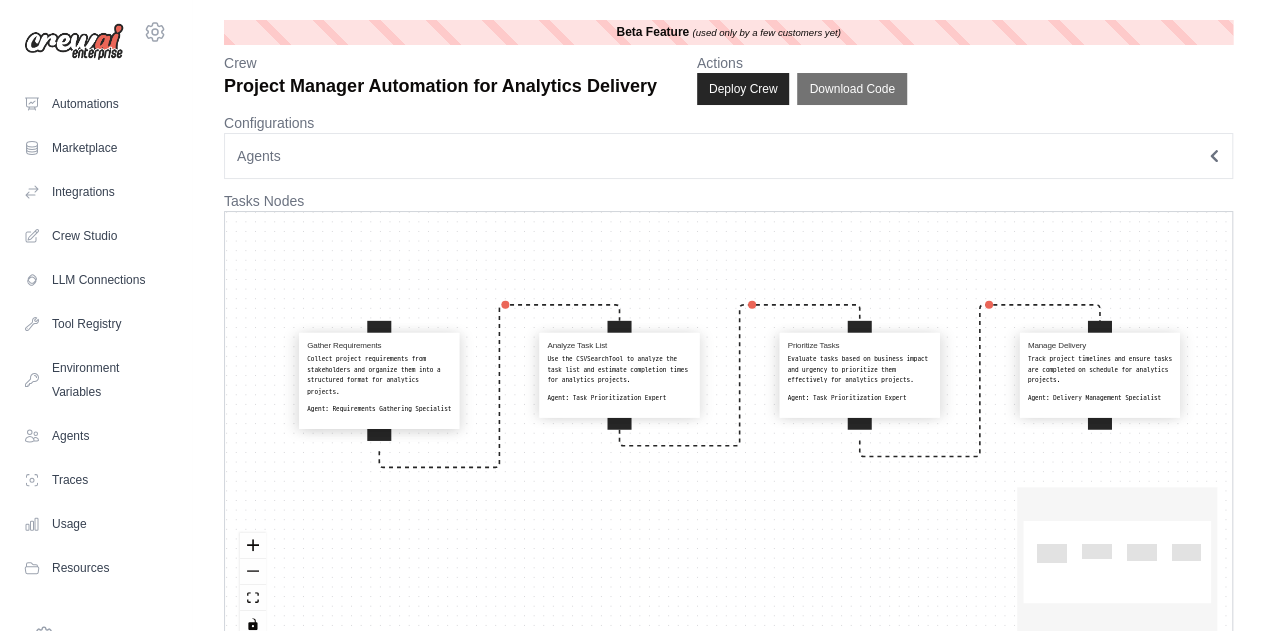 click on "Gather Requirements Collect project requirements from stakeholders and organize them into a structured format for analytics projects. Agent:   Requirements Gathering Specialist Analyze Task List Use the CSVSearchTool to analyze the task list and estimate completion times for analytics projects. Agent:   Task Prioritization Expert Prioritize Tasks Evaluate tasks based on business impact and urgency to prioritize them effectively for analytics projects. Agent:   Task Prioritization Expert Manage Delivery Track project timelines and ensure tasks are completed on schedule for analytics projects. Agent:   Delivery Management Specialist" at bounding box center (728, 432) 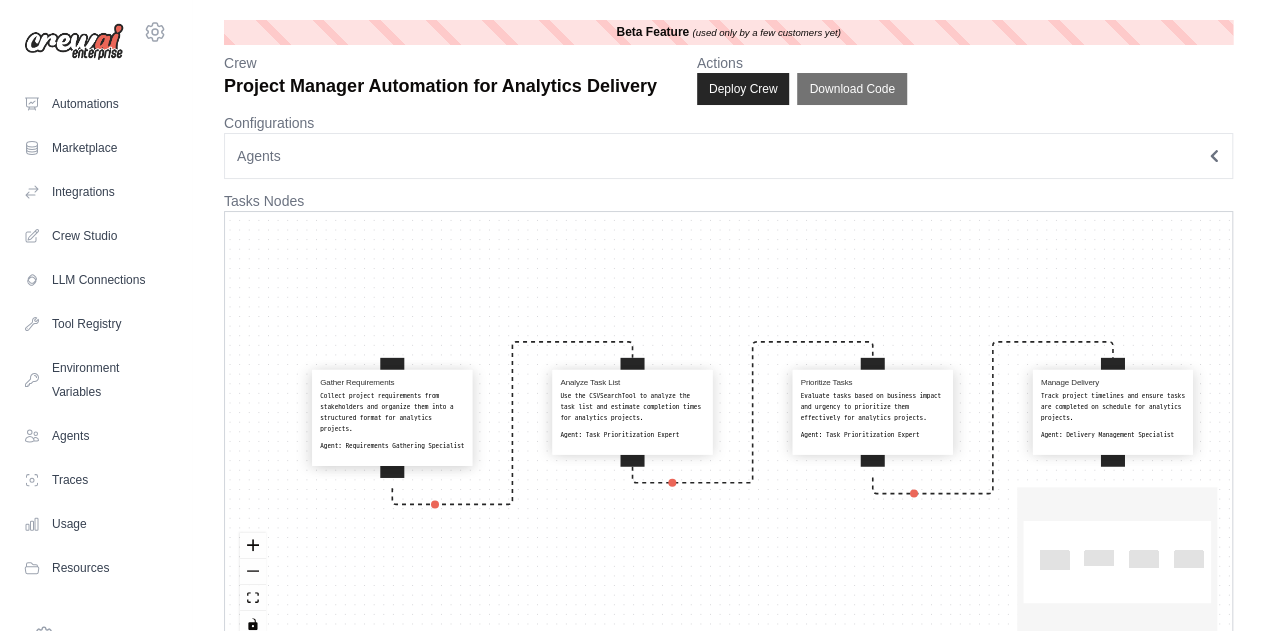 drag, startPoint x: 704, startPoint y: 374, endPoint x: 716, endPoint y: 406, distance: 34.176014 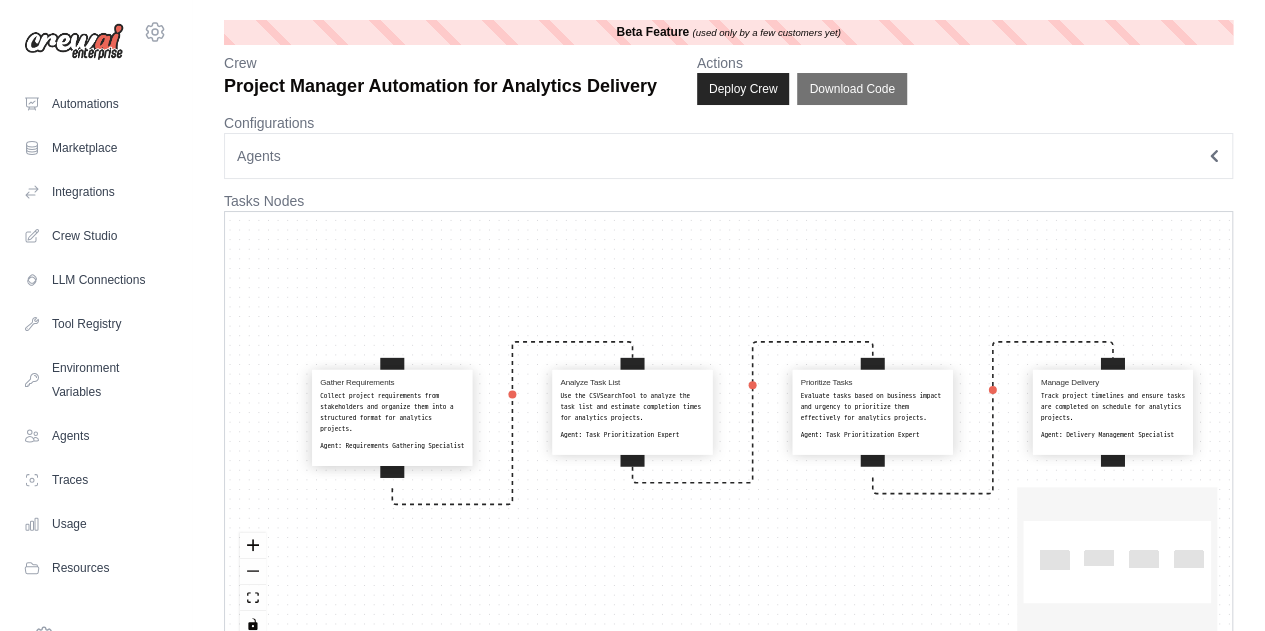 click on "Gather Requirements Collect project requirements from stakeholders and organize them into a structured format for analytics projects. Agent:   Requirements Gathering Specialist Analyze Task List Use the CSVSearchTool to analyze the task list and estimate completion times for analytics projects. Agent:   Task Prioritization Expert Prioritize Tasks Evaluate tasks based on business impact and urgency to prioritize them effectively for analytics projects. Agent:   Task Prioritization Expert Manage Delivery Track project timelines and ensure tasks are completed on schedule for analytics projects. Agent:   Delivery Management Specialist" at bounding box center [728, 432] 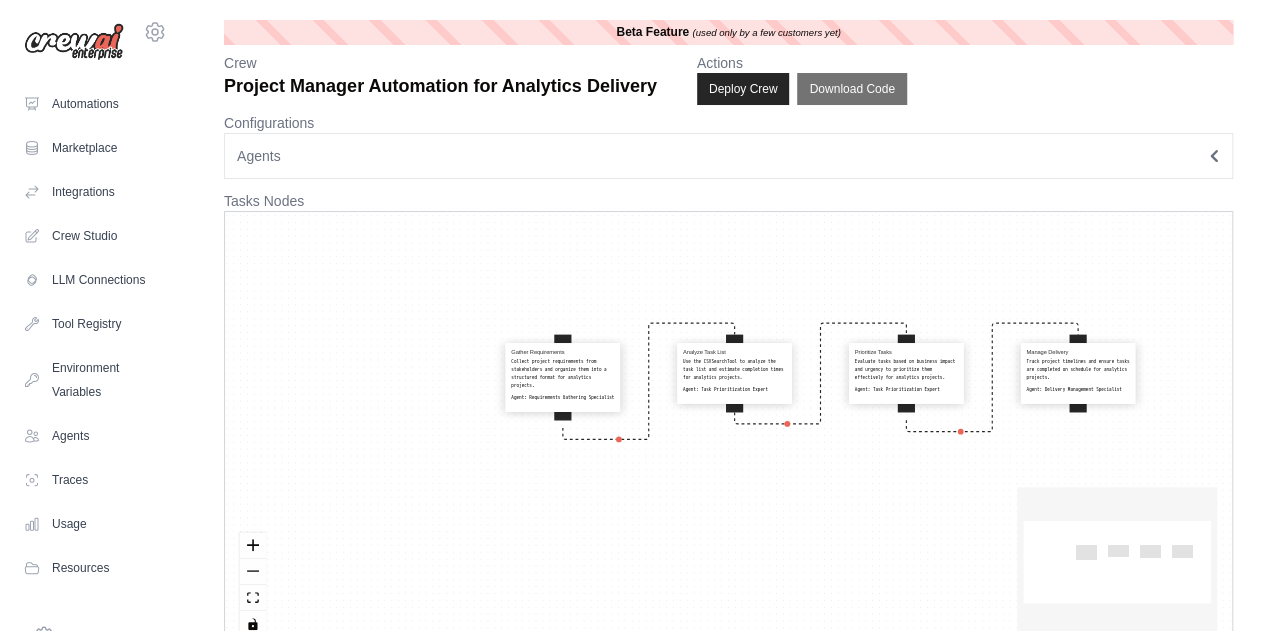 click on "Actions" at bounding box center [802, 63] 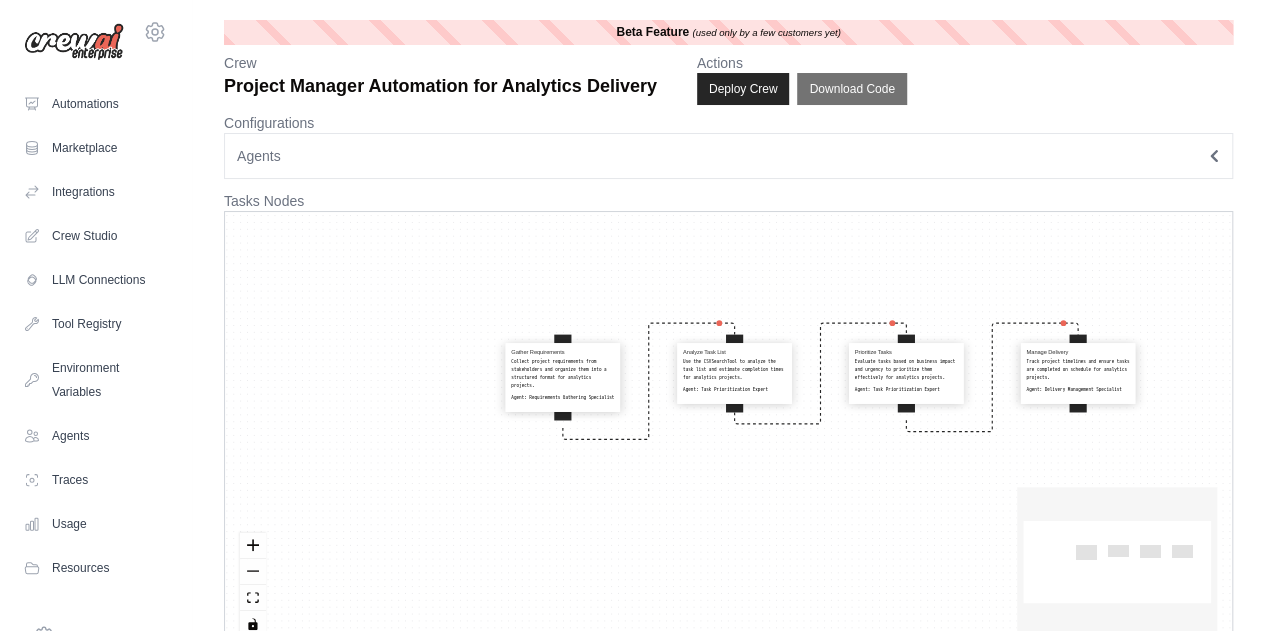 click on "Actions" at bounding box center [802, 63] 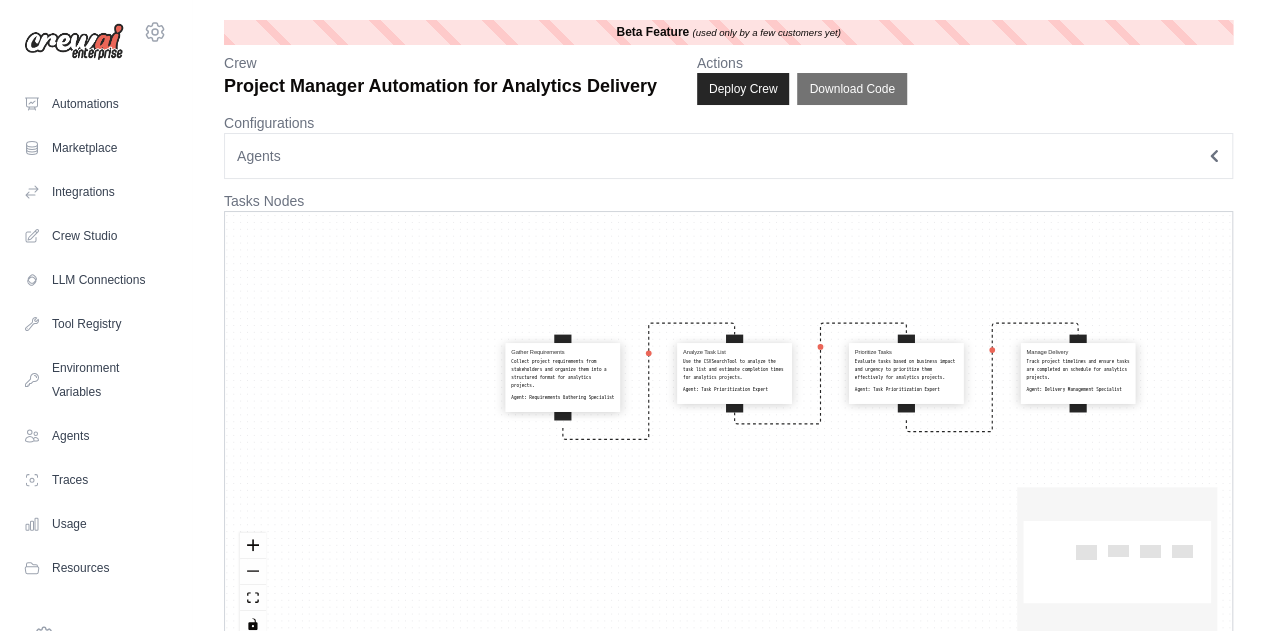 click on "Actions" at bounding box center (802, 63) 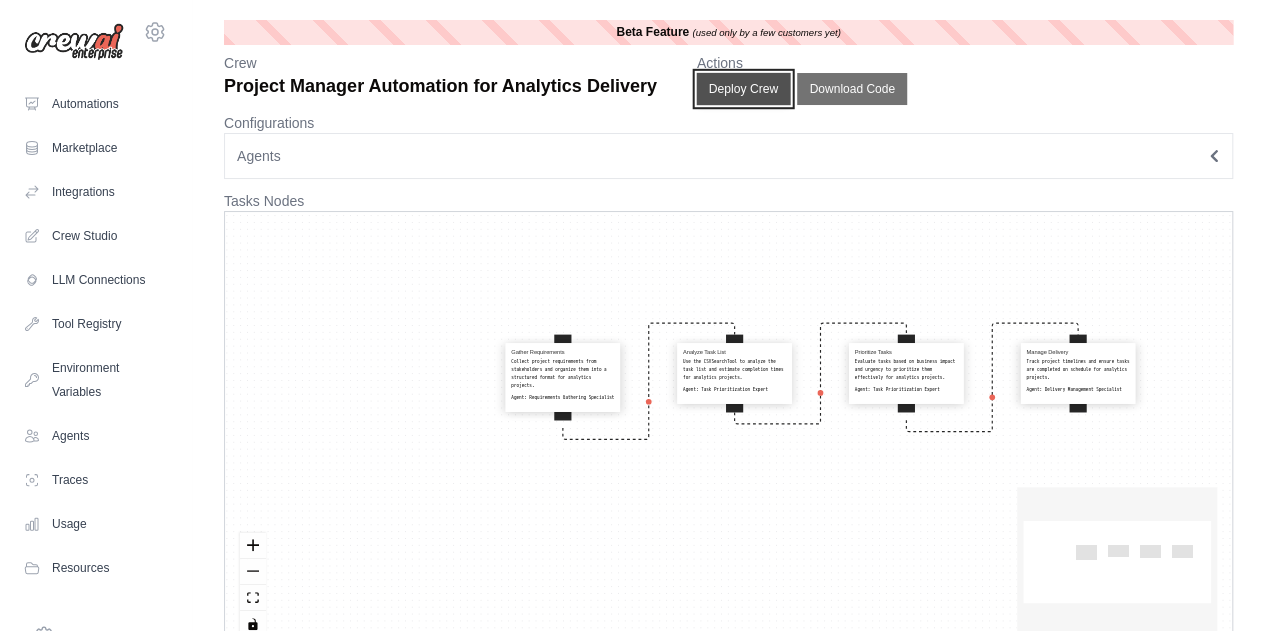 click on "Deploy Crew" at bounding box center (743, 89) 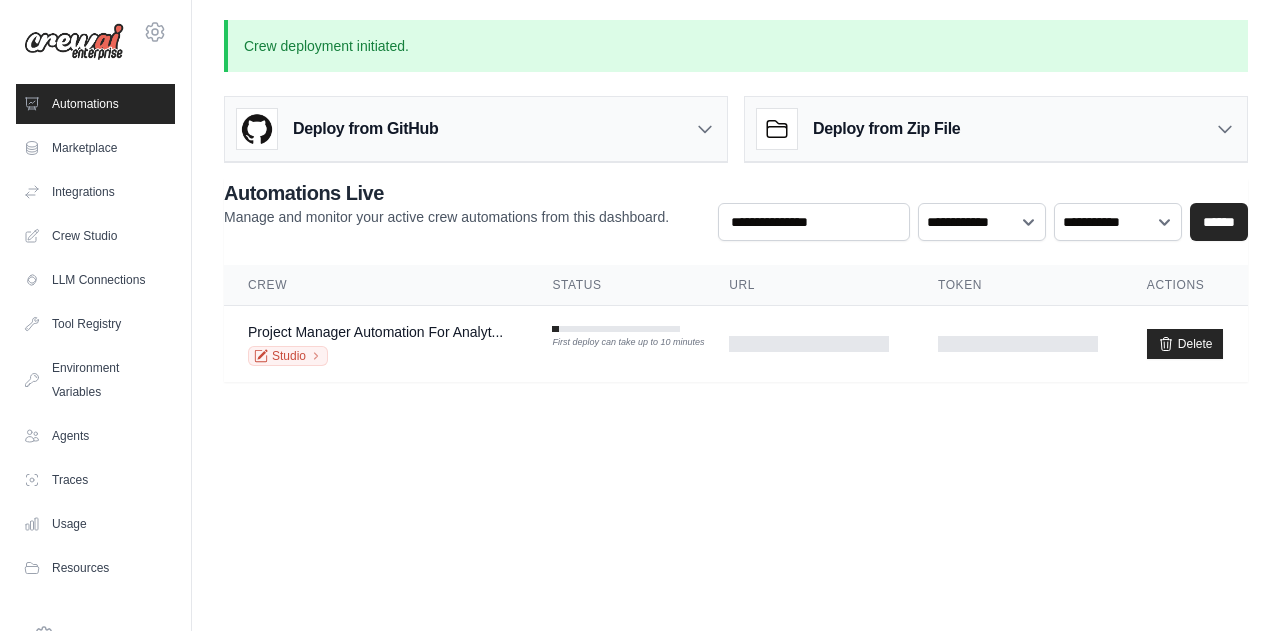 click on "Deploy from GitHub" at bounding box center [476, 129] 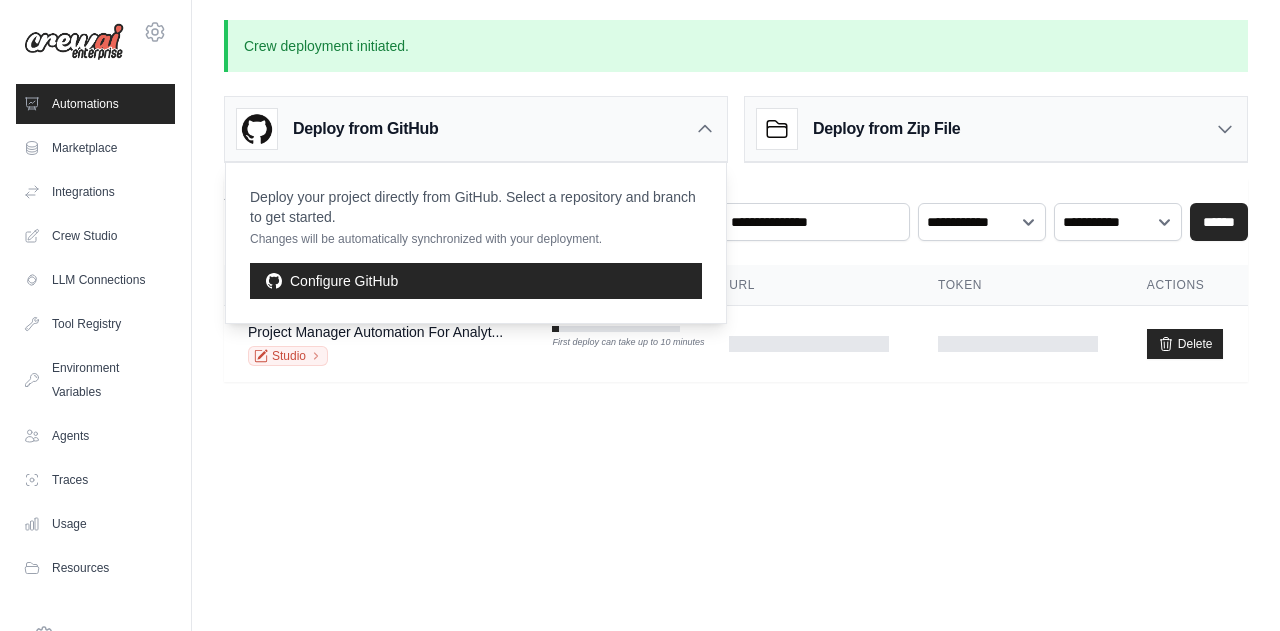 click 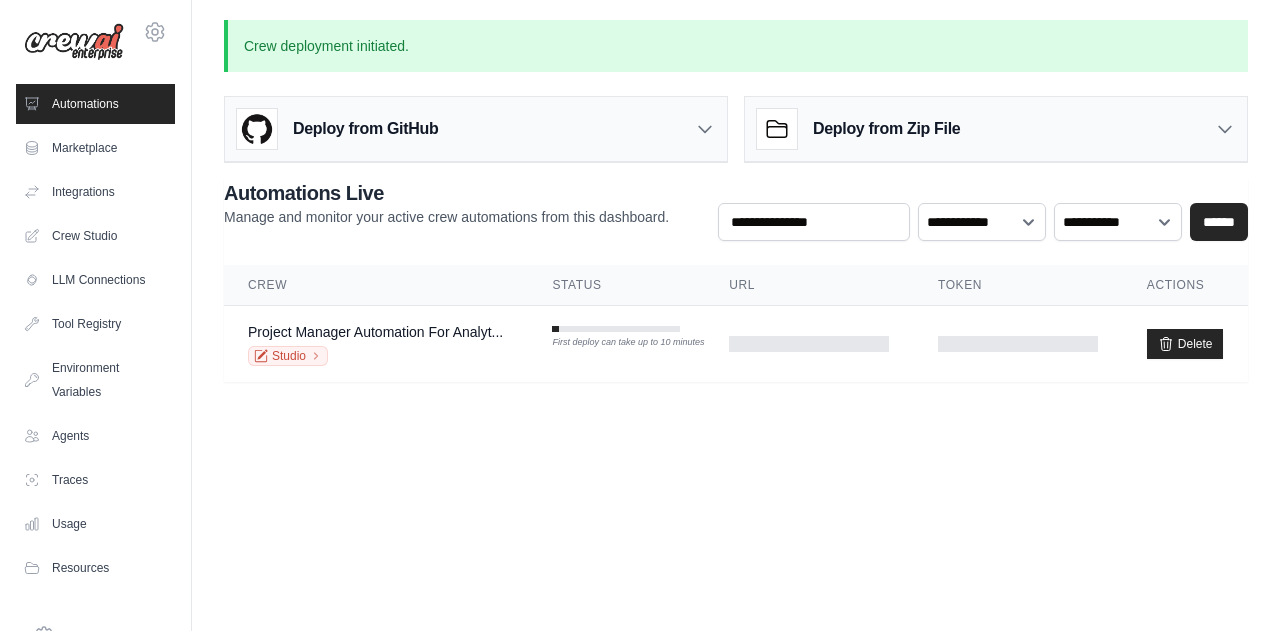 click on "Deploy from Zip File" at bounding box center [996, 129] 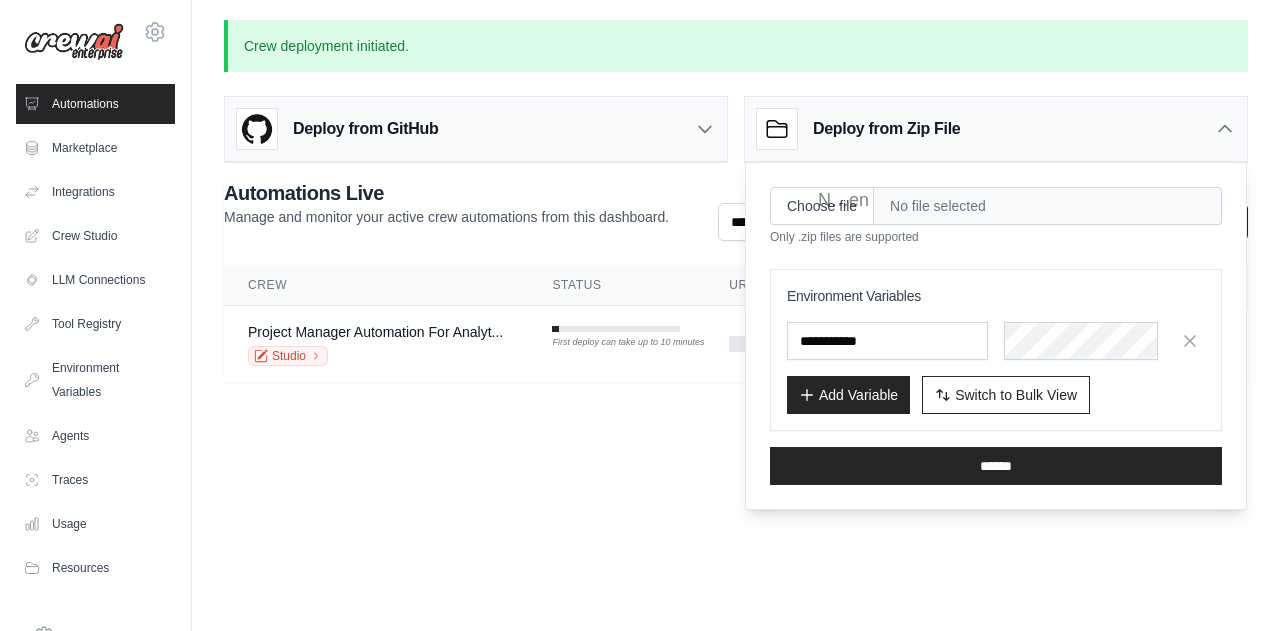 click on "**********" at bounding box center [736, 280] 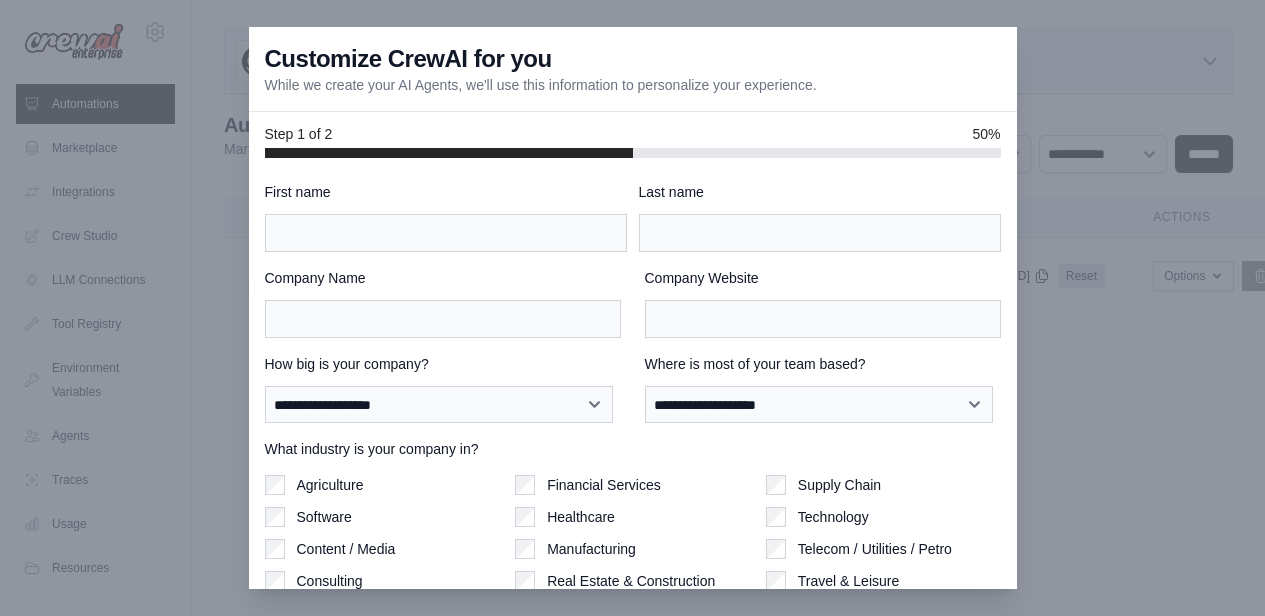 scroll, scrollTop: 0, scrollLeft: 0, axis: both 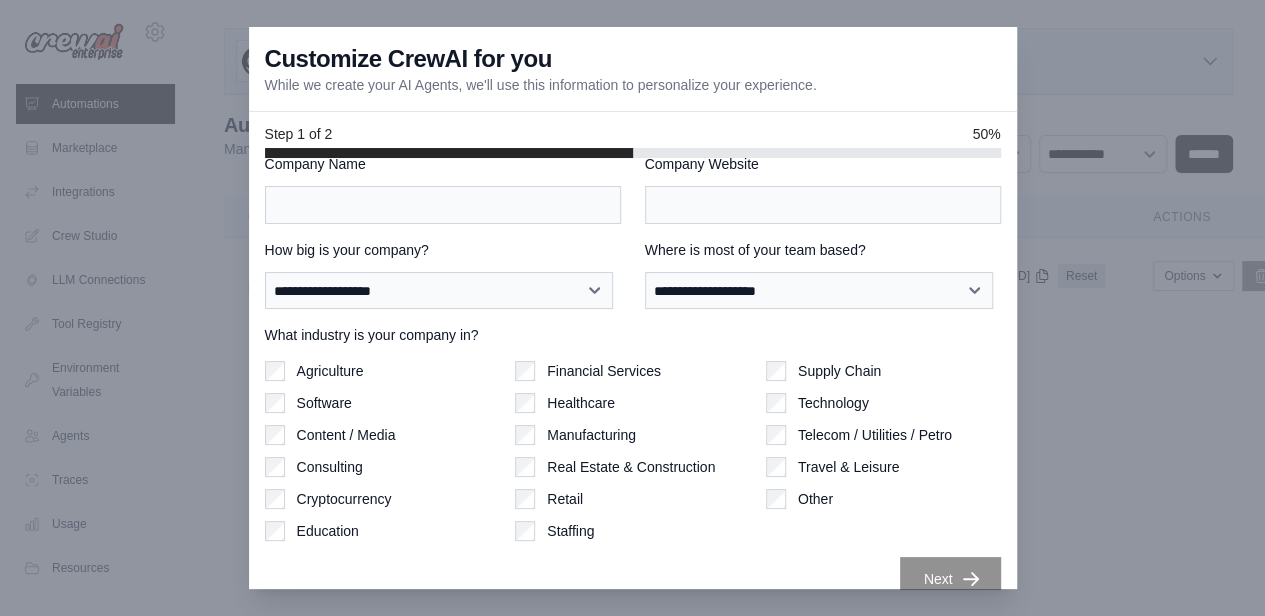 click on "Financial Services" at bounding box center [632, 371] 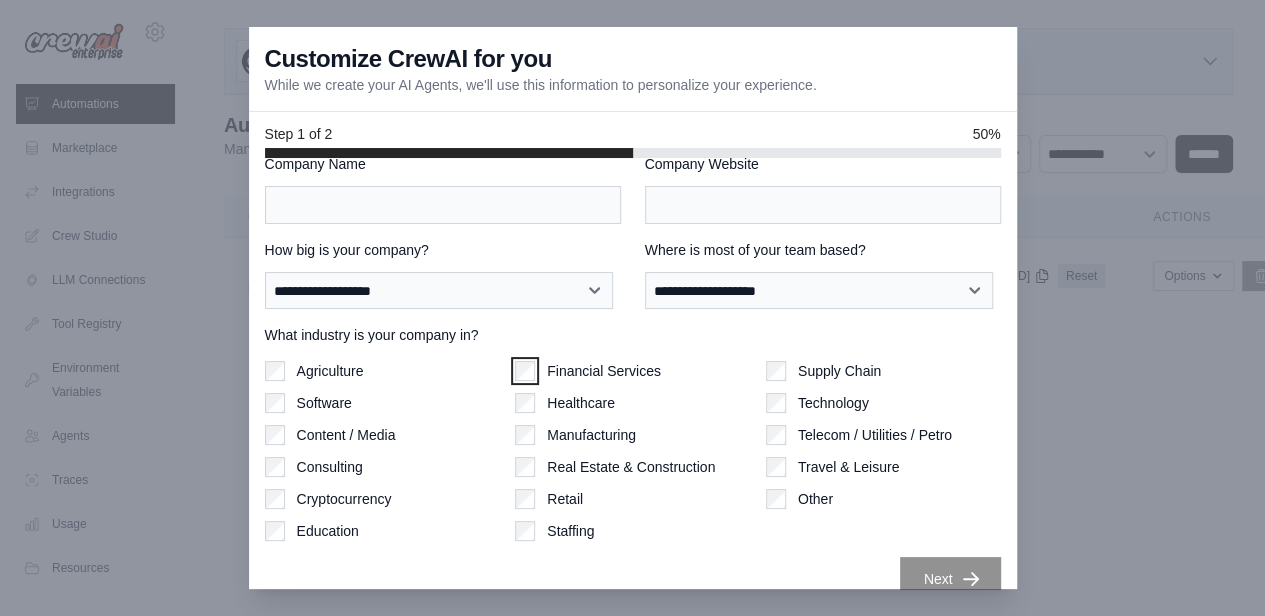 scroll, scrollTop: 0, scrollLeft: 0, axis: both 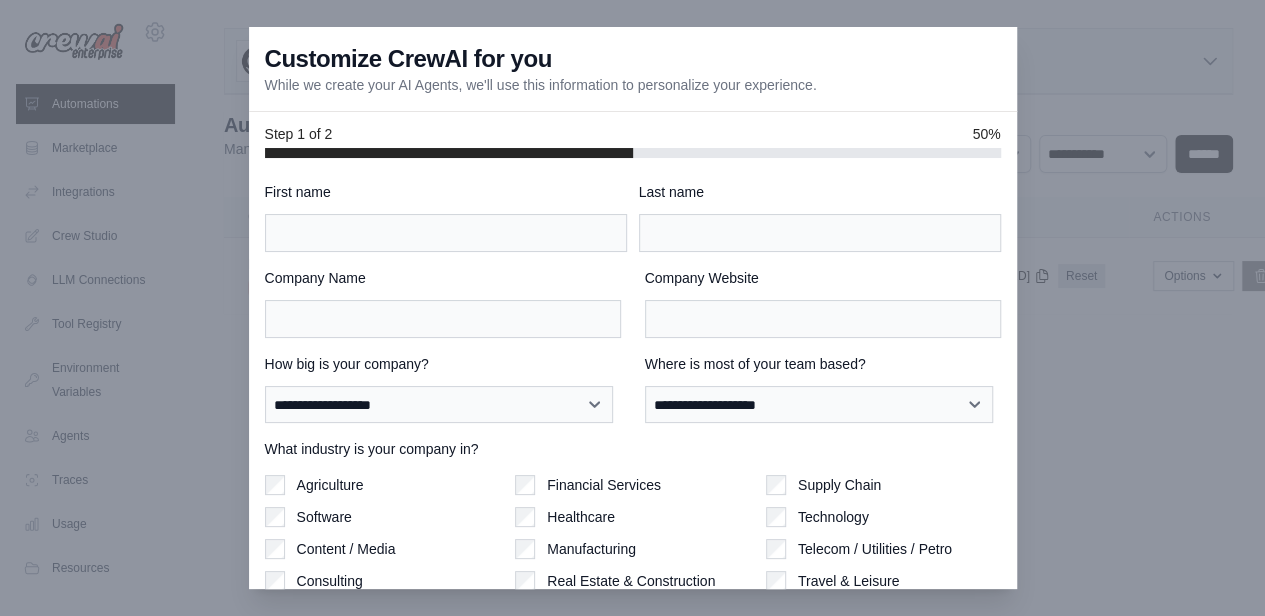 click on "**********" at bounding box center [443, 388] 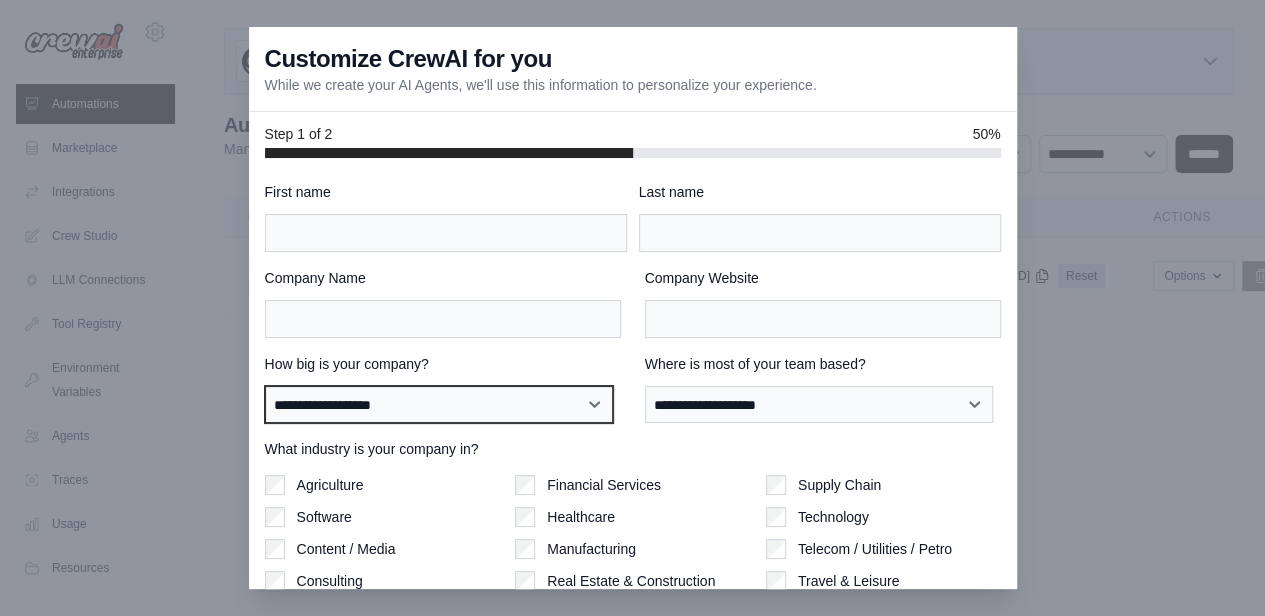 click on "**********" at bounding box center (439, 404) 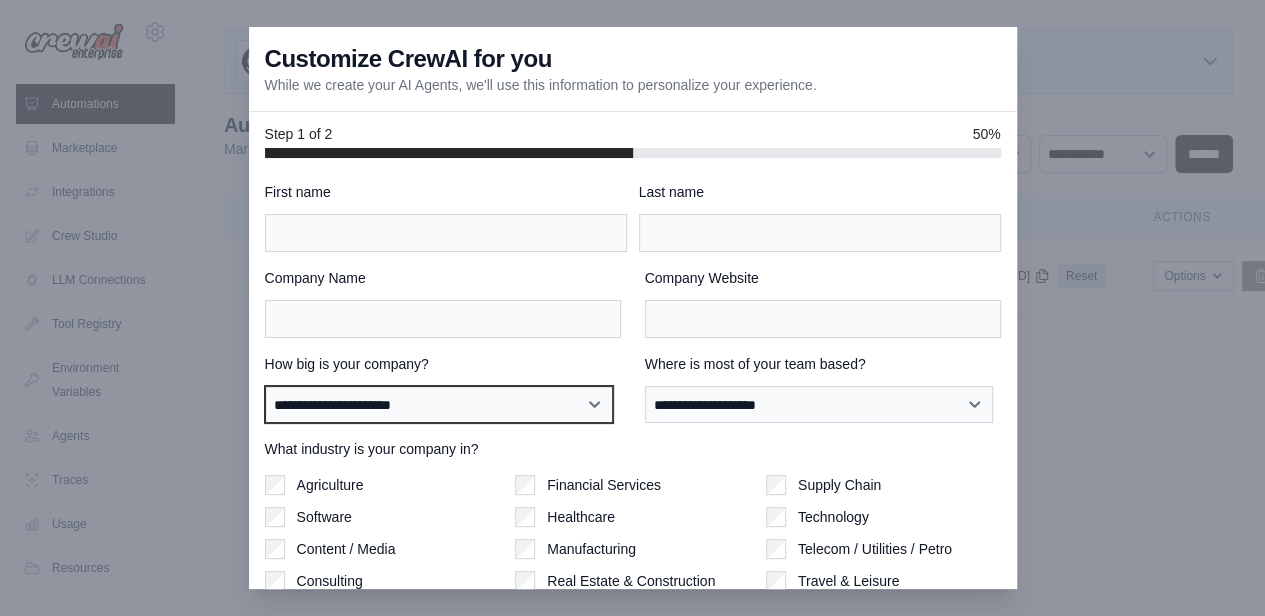 click on "**********" at bounding box center [439, 404] 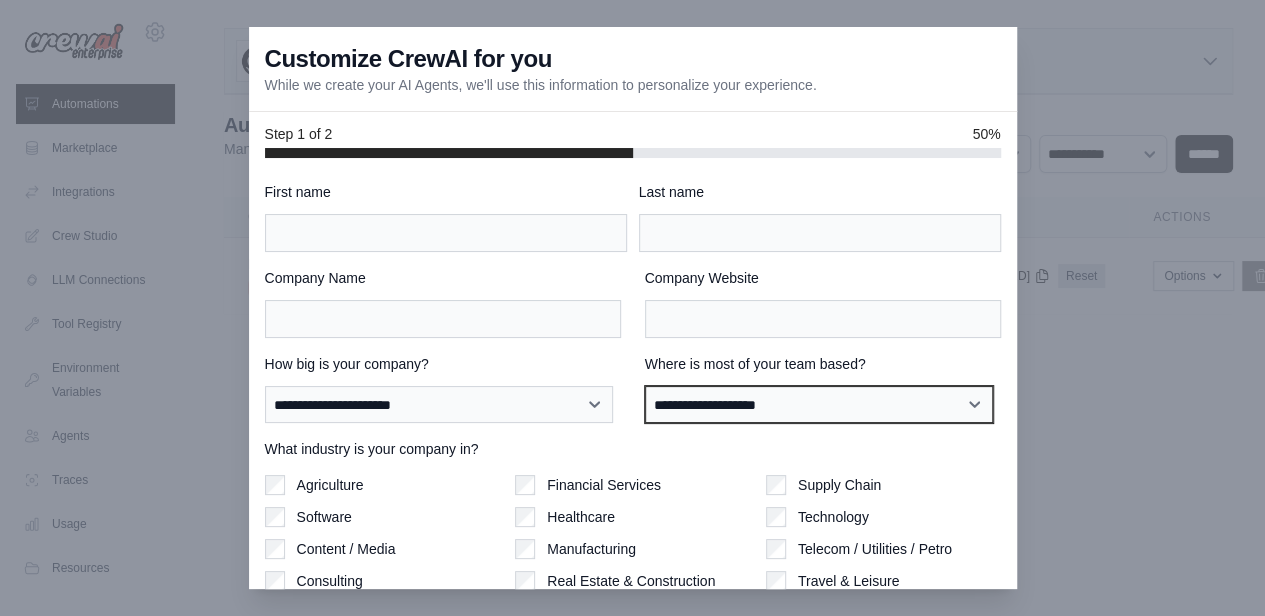 click on "**********" at bounding box center [819, 404] 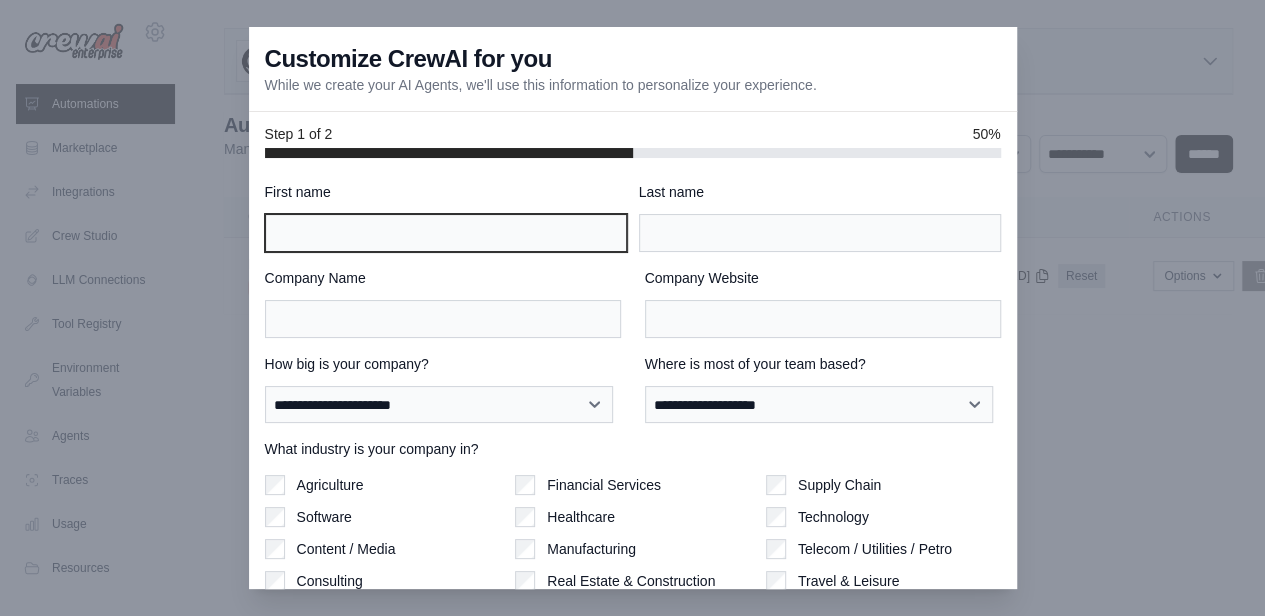 click on "First name" at bounding box center (446, 233) 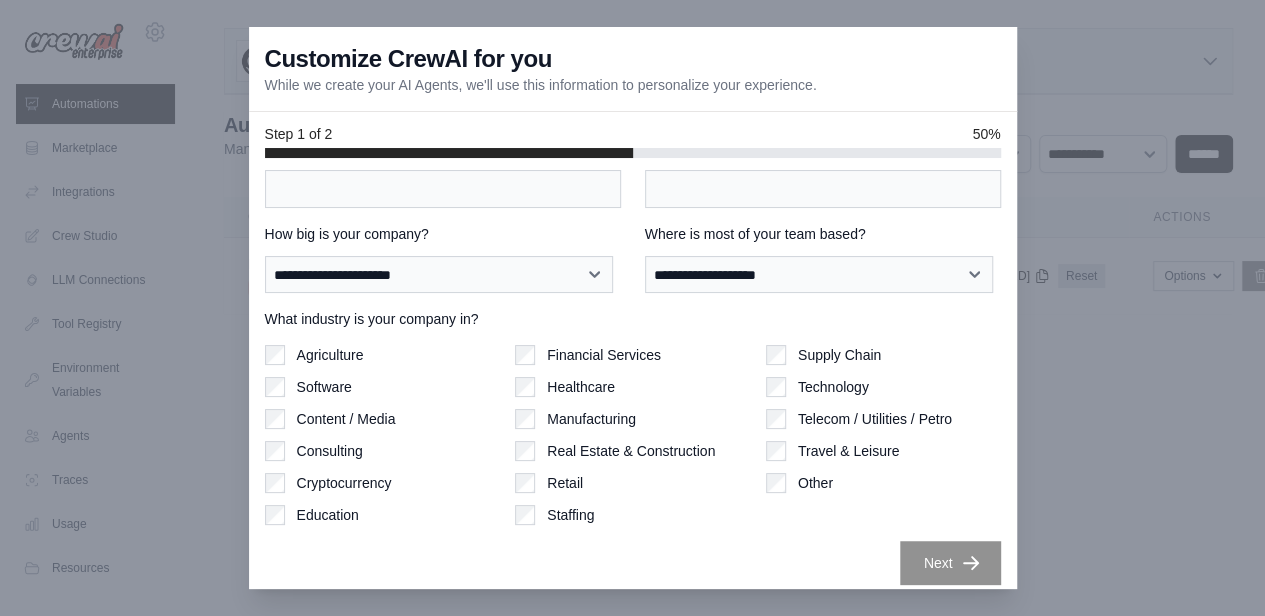 scroll, scrollTop: 0, scrollLeft: 0, axis: both 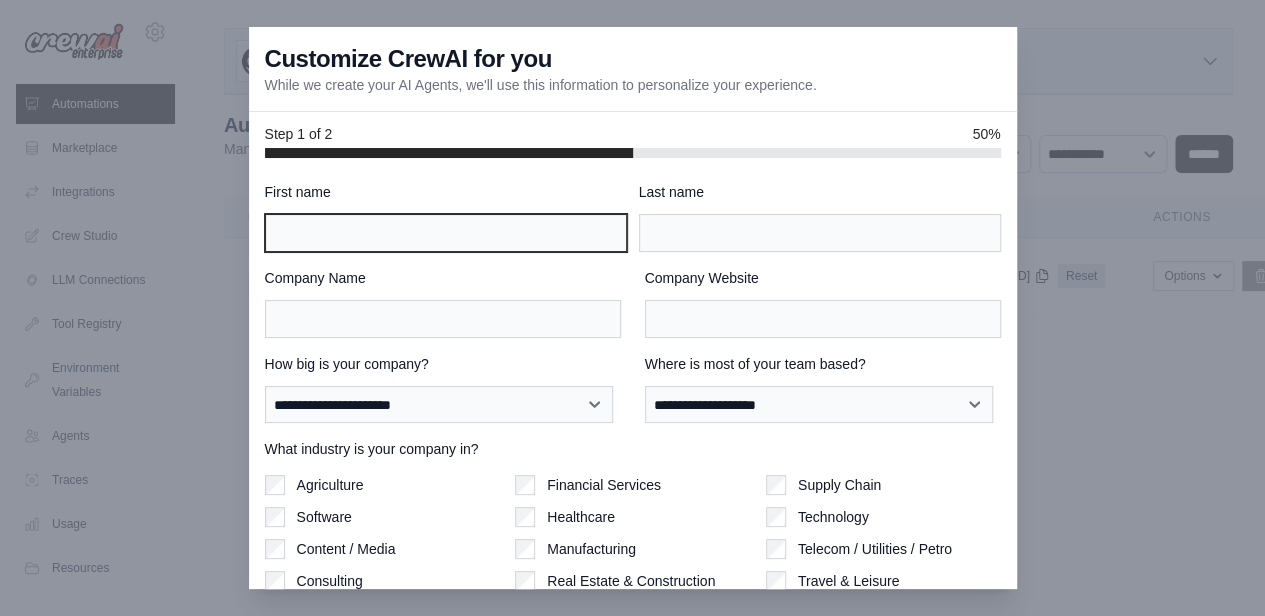 click on "First name" at bounding box center [446, 233] 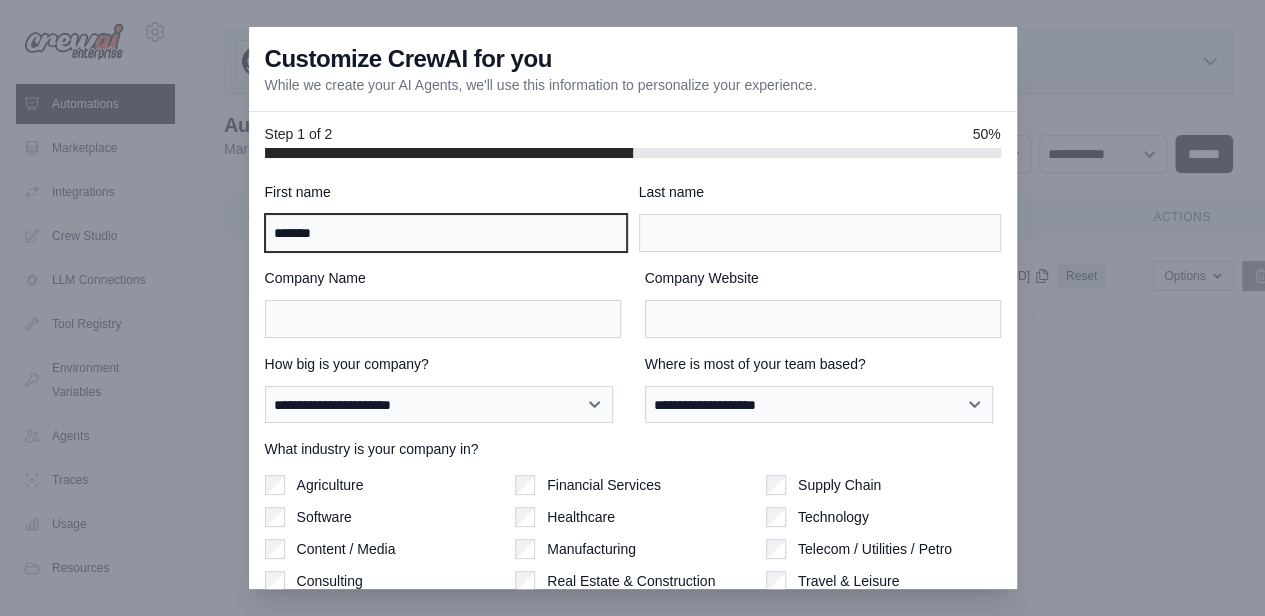 type on "*******" 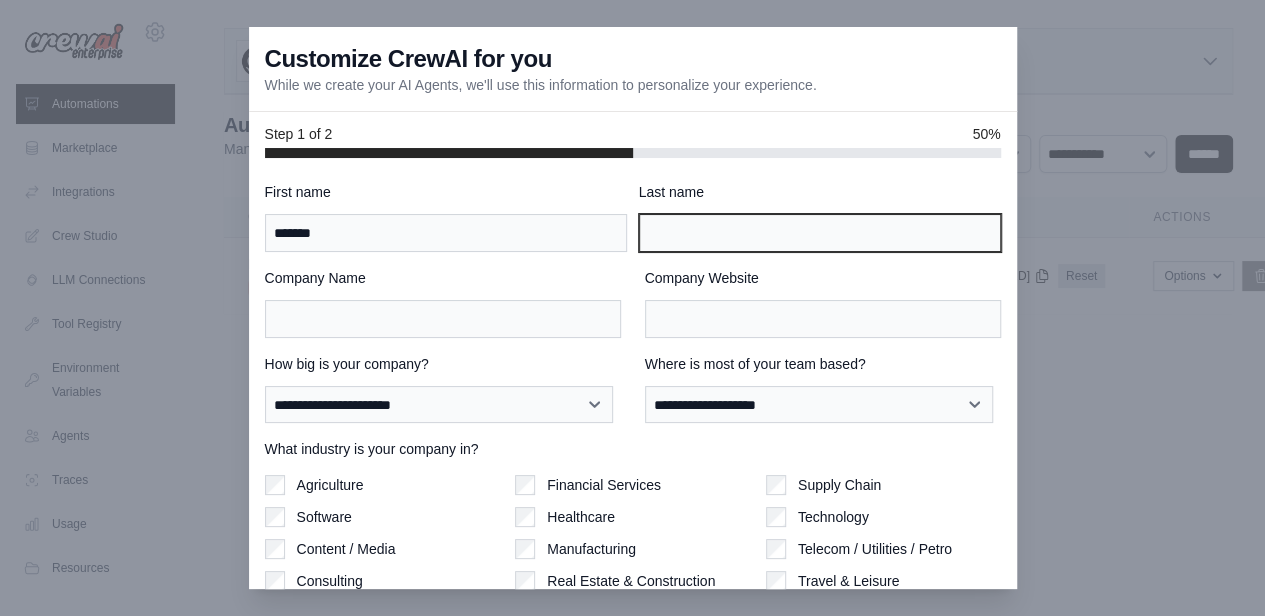 click on "Last name" at bounding box center [820, 233] 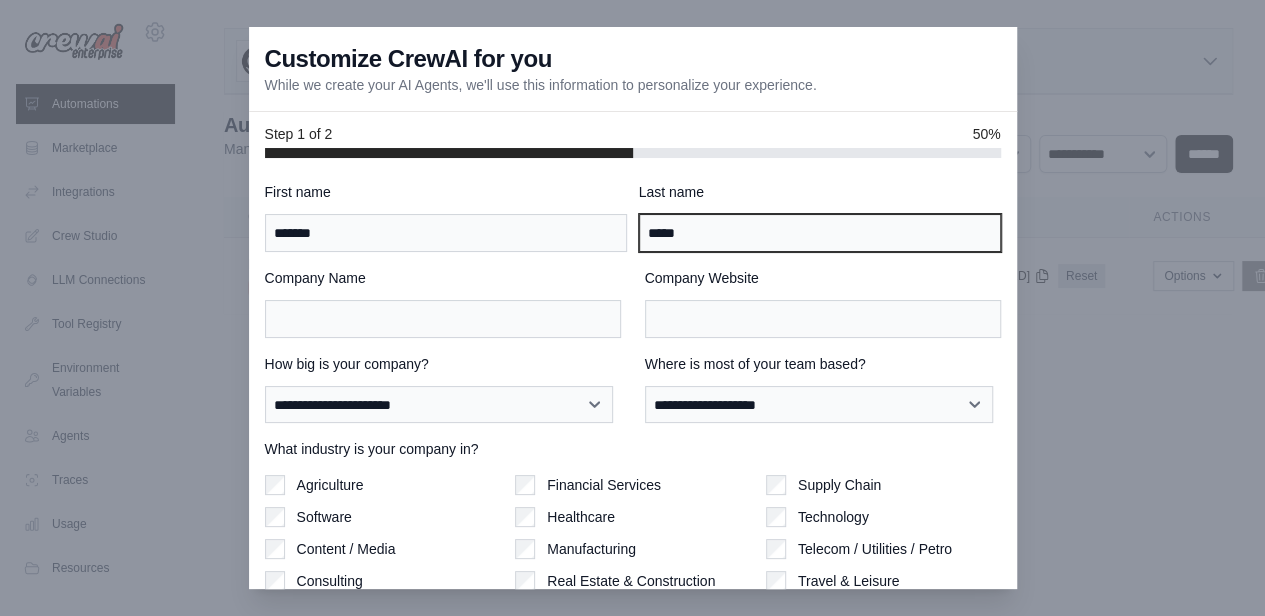 type on "*****" 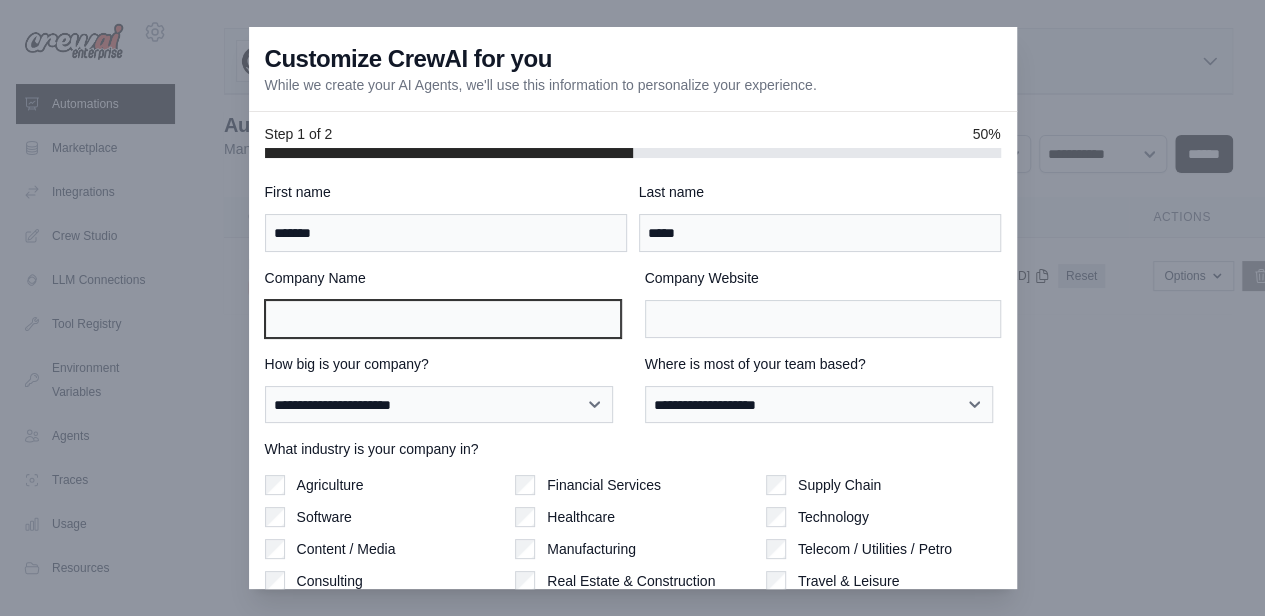 click on "Company Name" at bounding box center (443, 319) 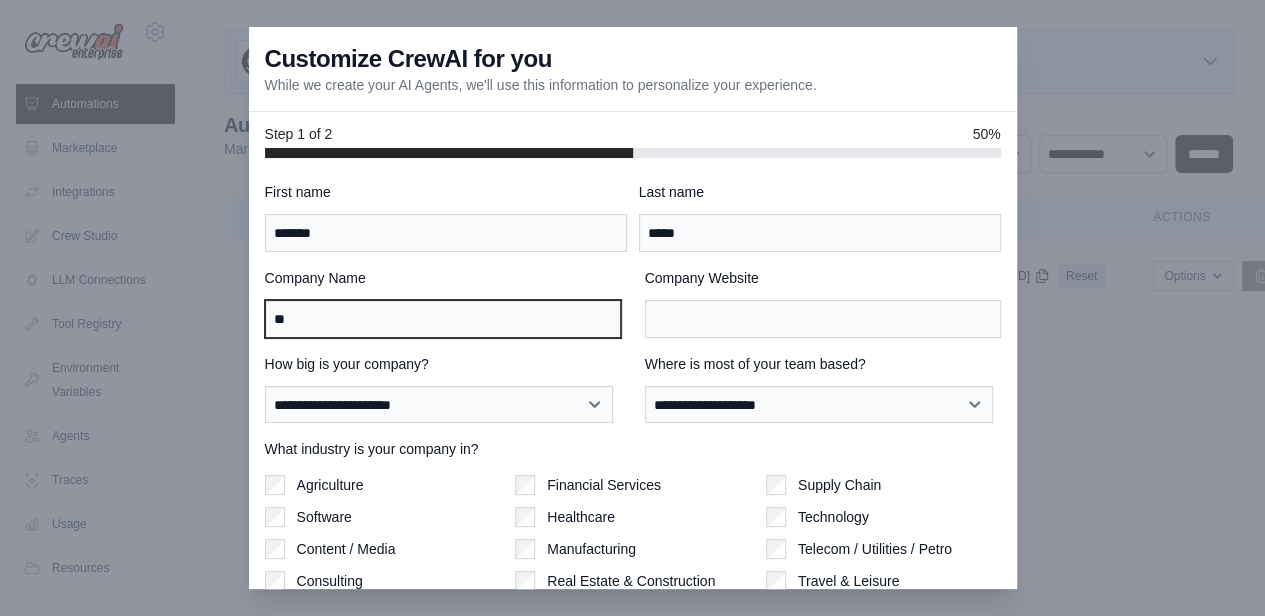 type on "**" 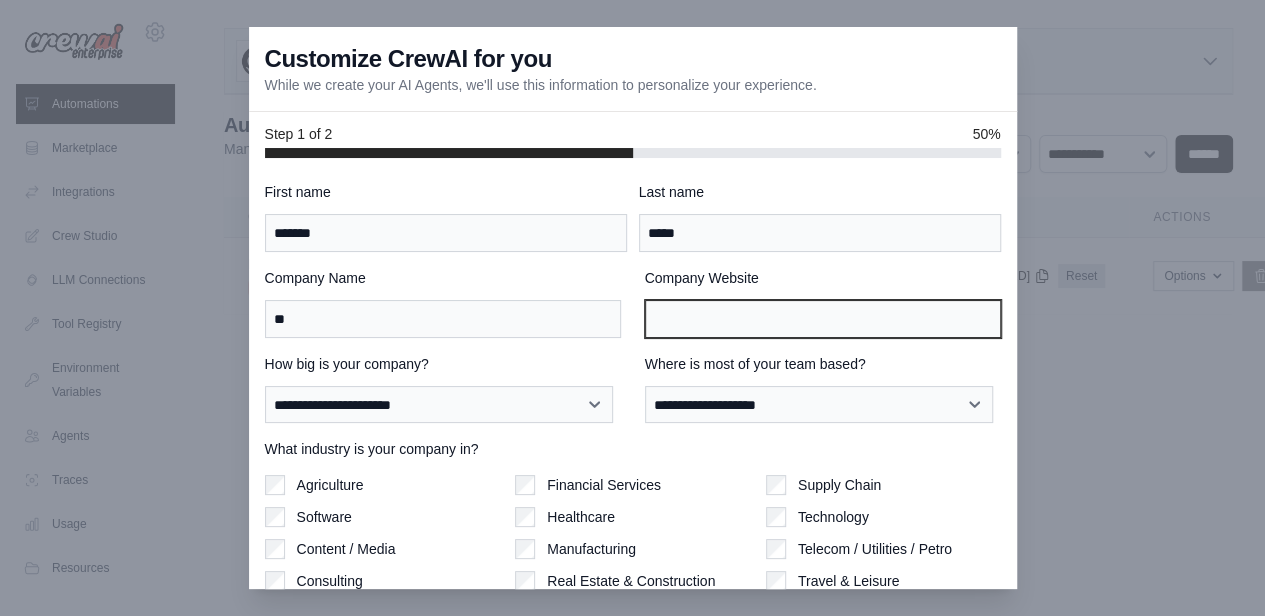 click on "Company Website" at bounding box center (823, 319) 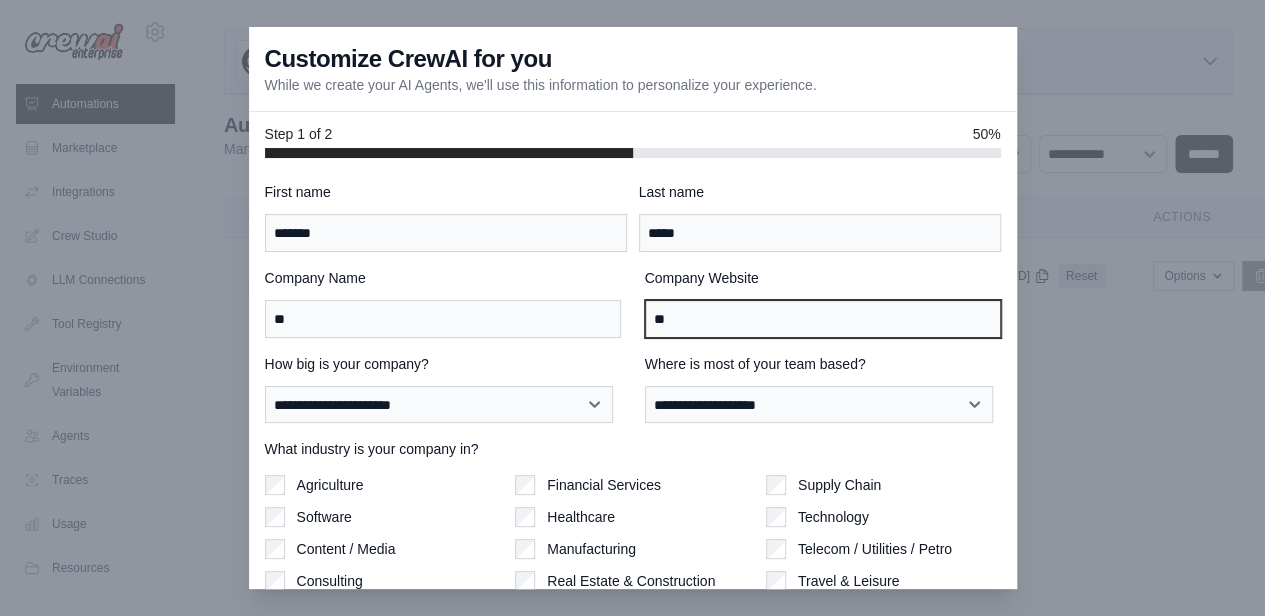 scroll, scrollTop: 130, scrollLeft: 0, axis: vertical 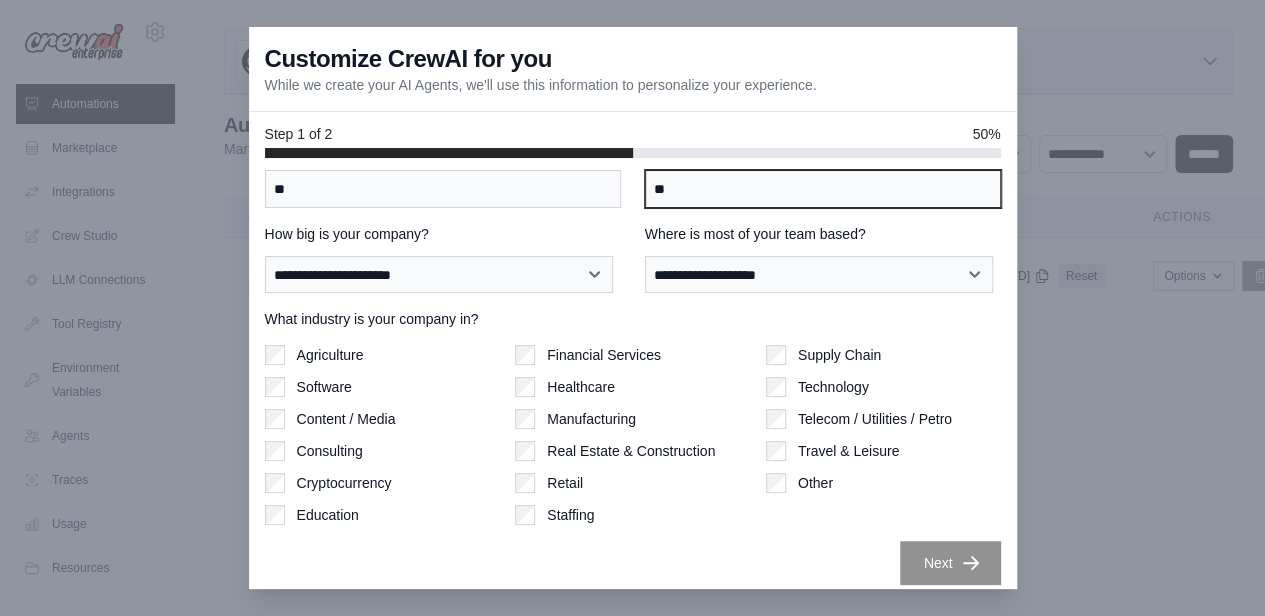 type on "**" 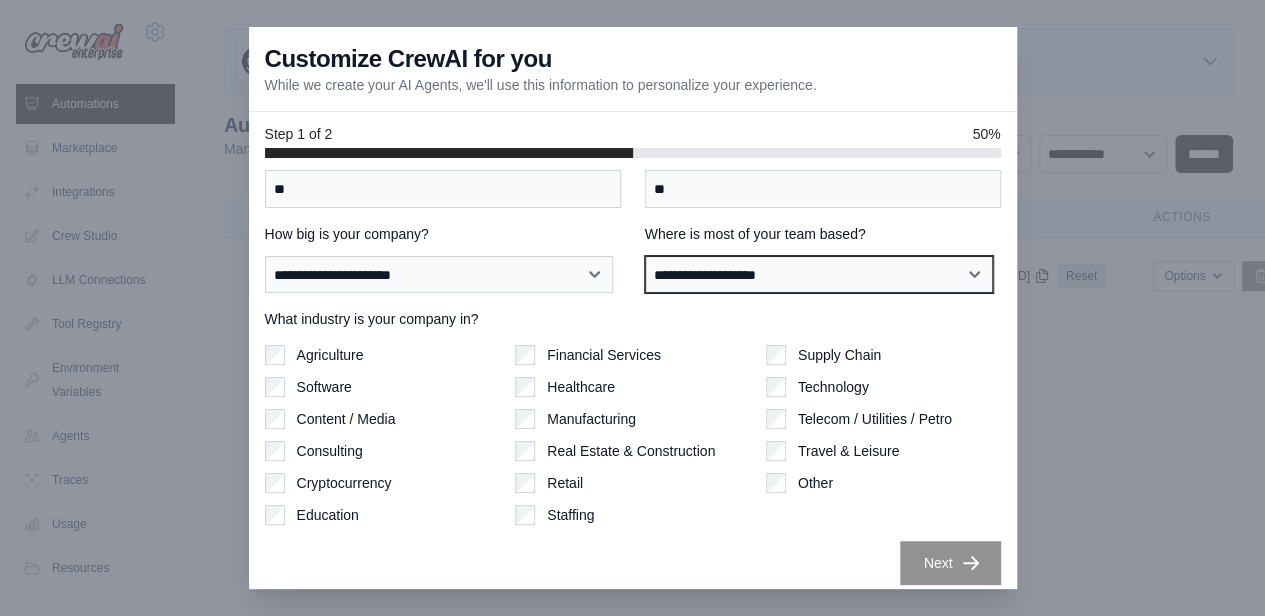 click on "**********" at bounding box center [819, 274] 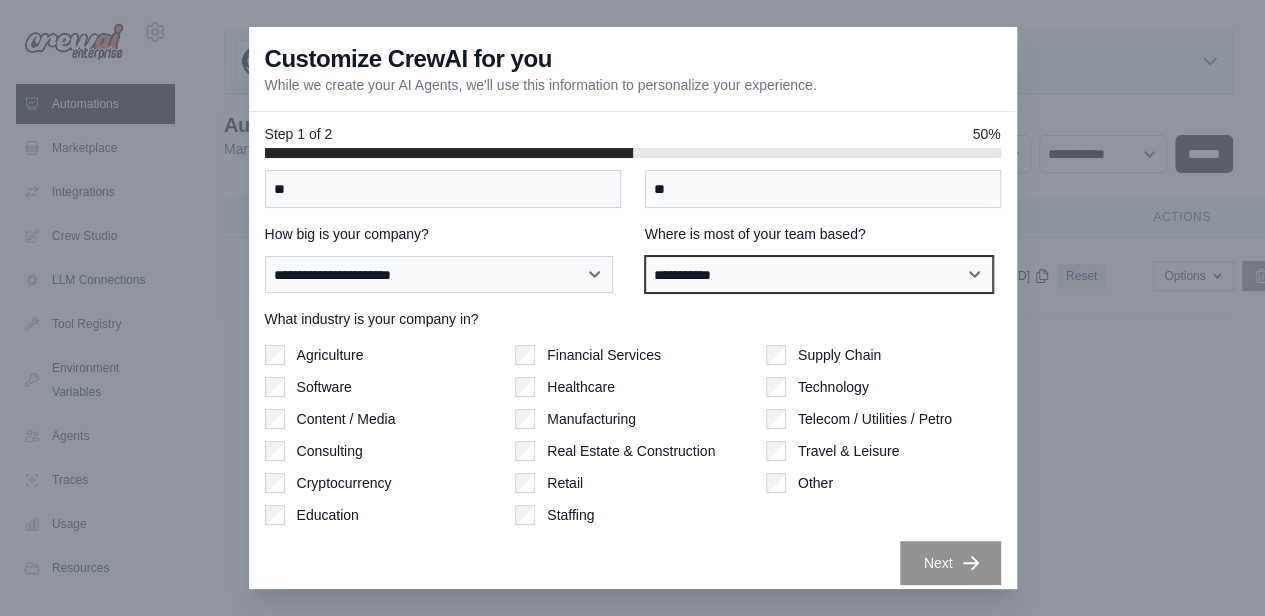click on "**********" at bounding box center [819, 274] 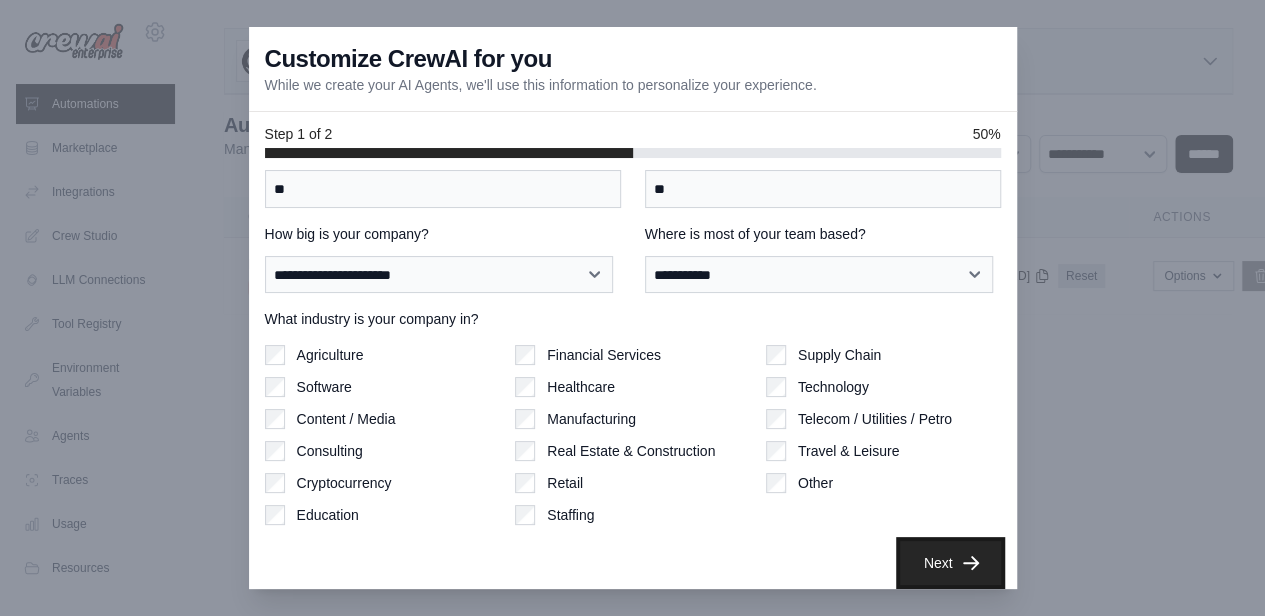 click on "Next" at bounding box center [950, 563] 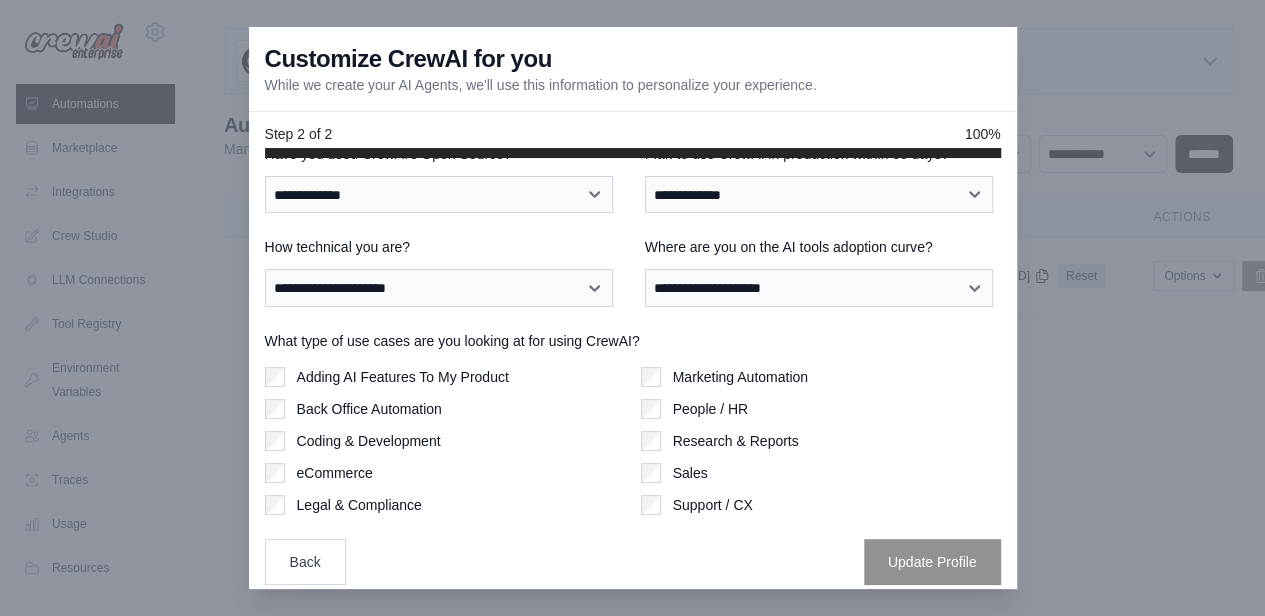 scroll, scrollTop: 0, scrollLeft: 0, axis: both 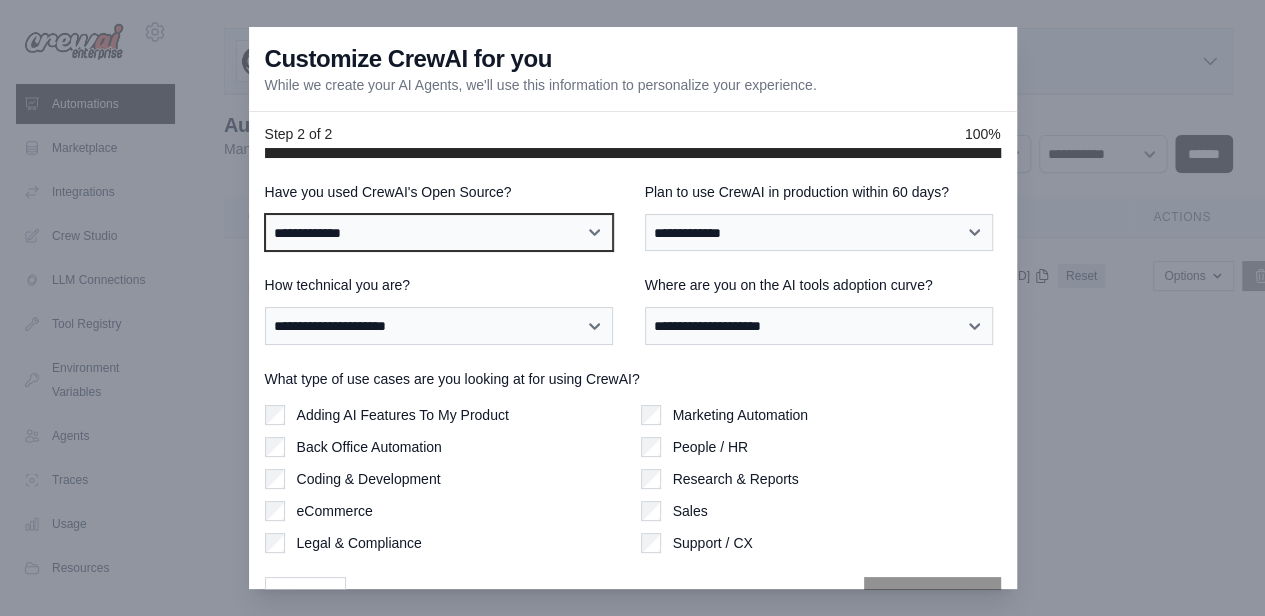 click on "**********" at bounding box center (439, 232) 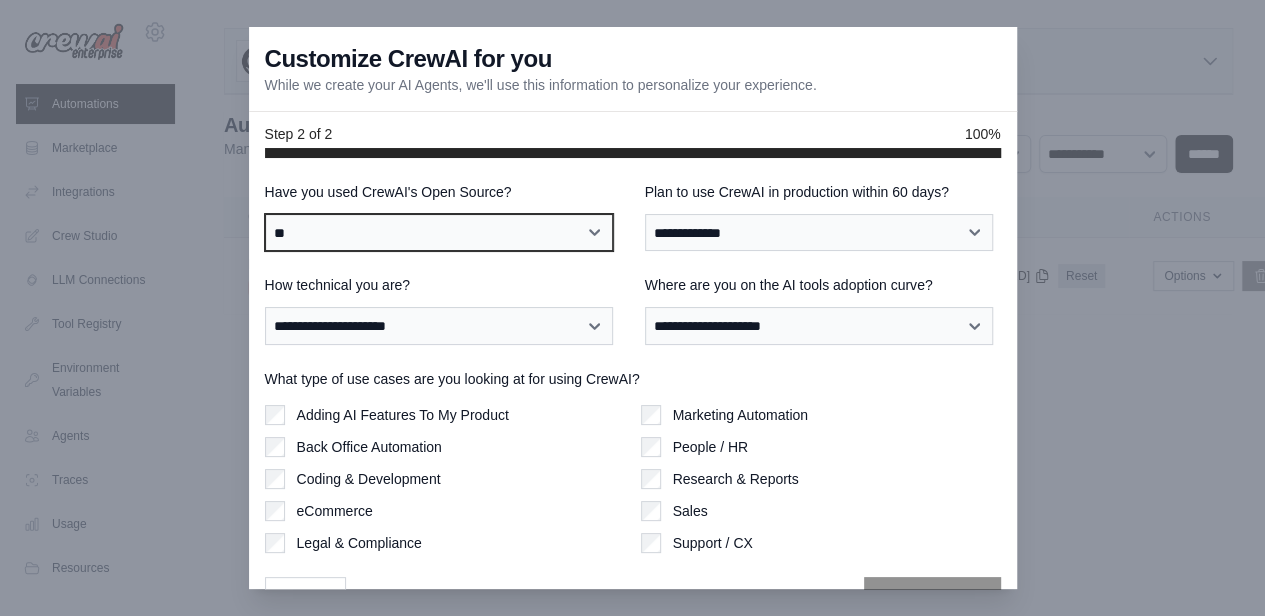 click on "**********" at bounding box center (439, 232) 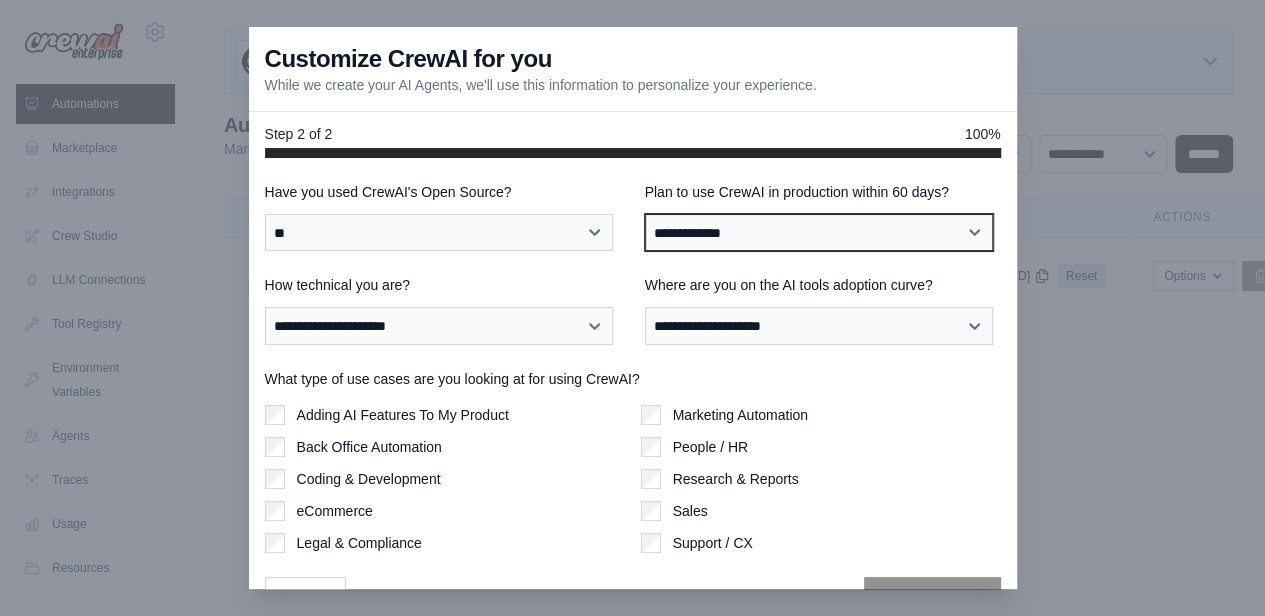 click on "**********" at bounding box center (819, 232) 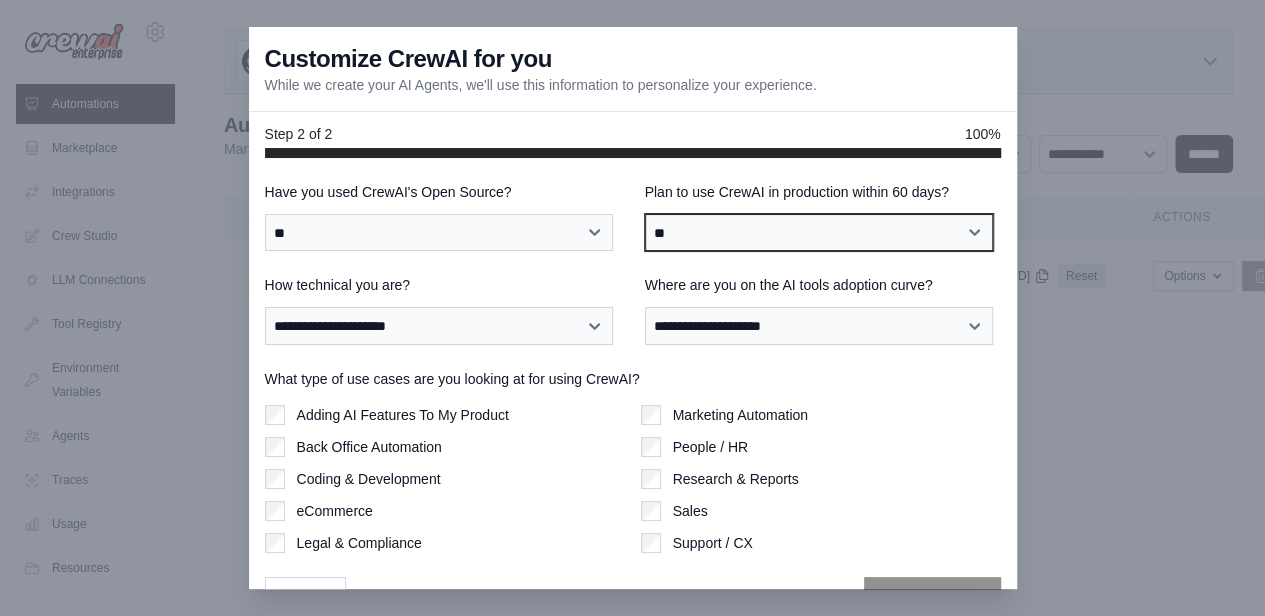 click on "**********" at bounding box center (819, 232) 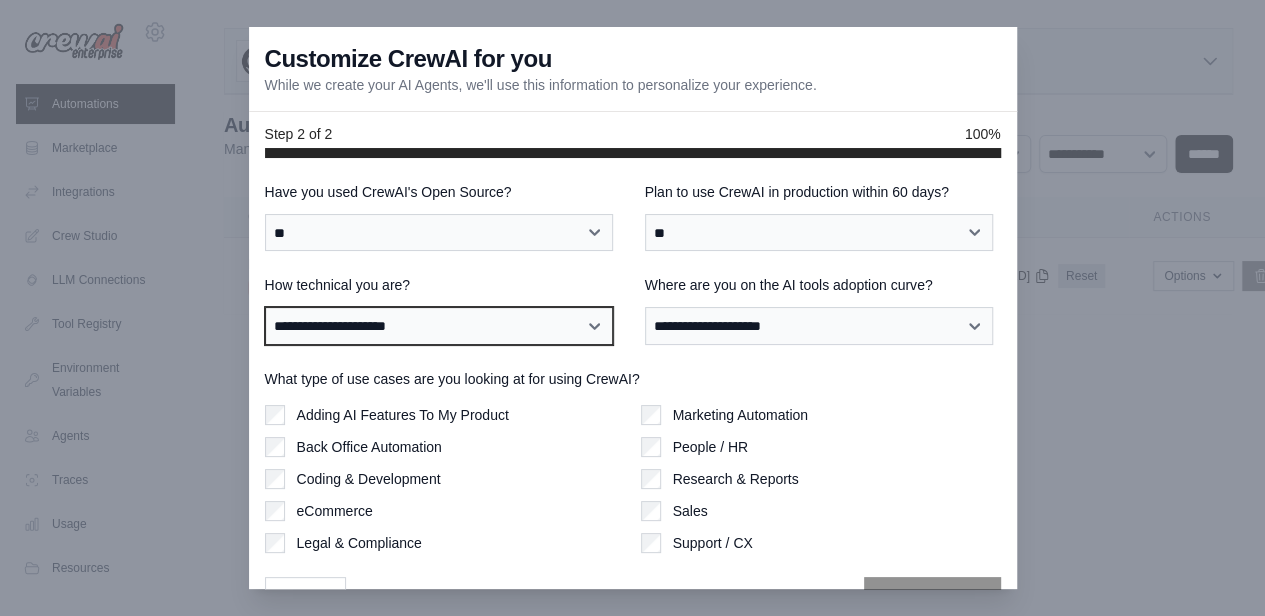 click on "**********" at bounding box center [439, 325] 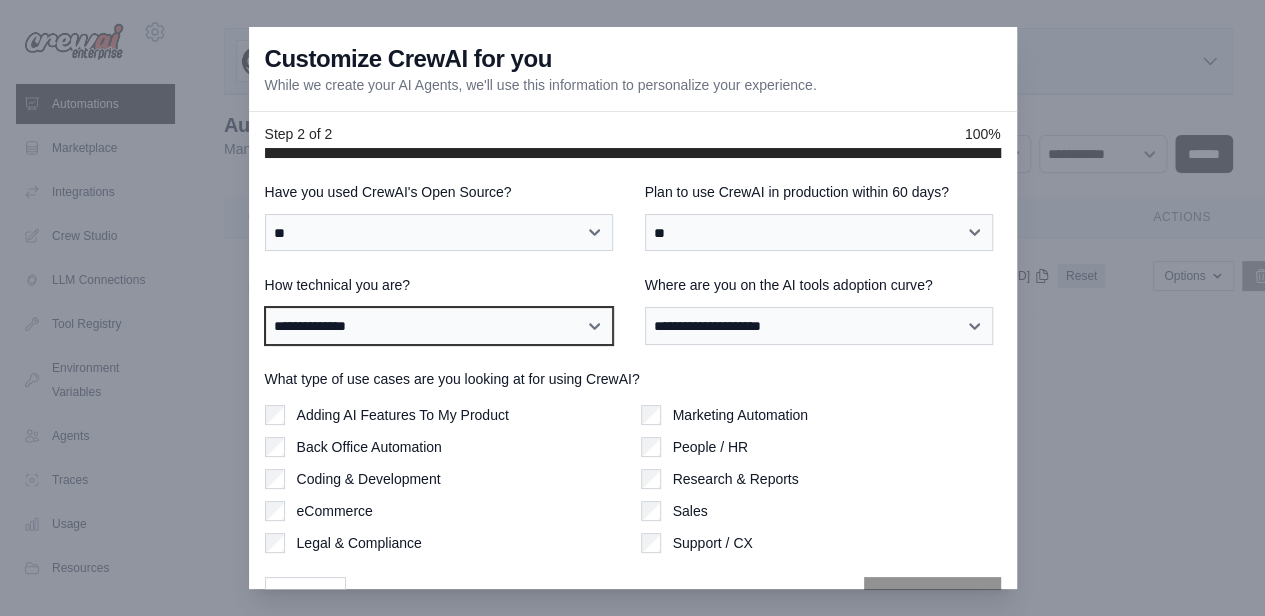 click on "**********" at bounding box center (439, 325) 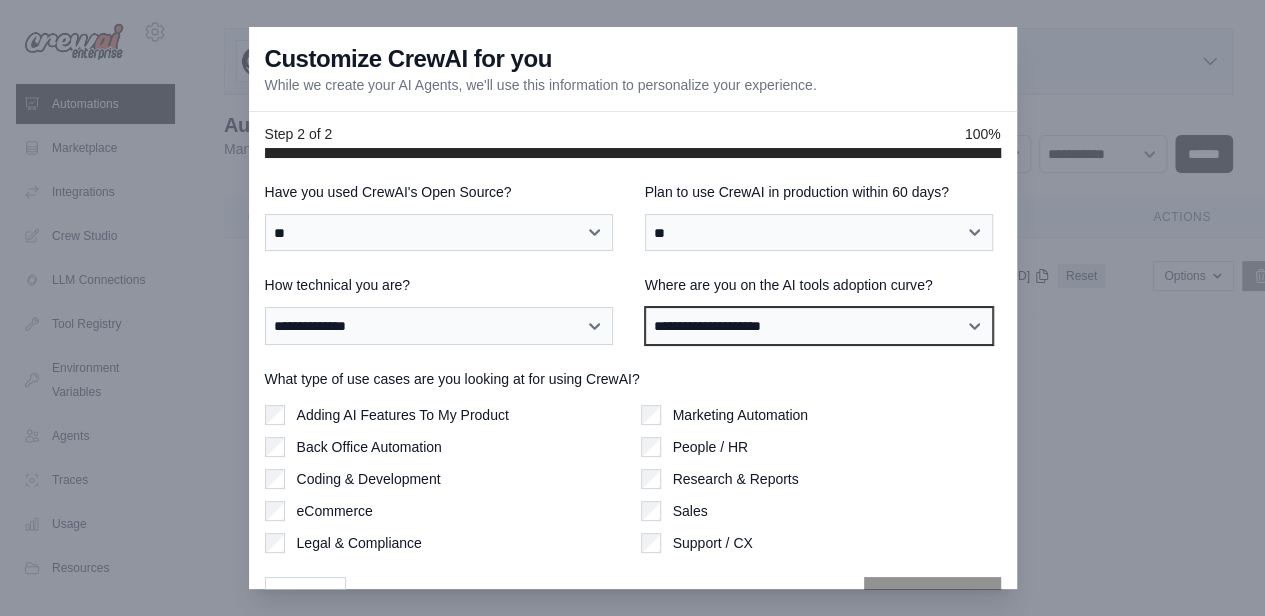 click on "**********" at bounding box center [819, 325] 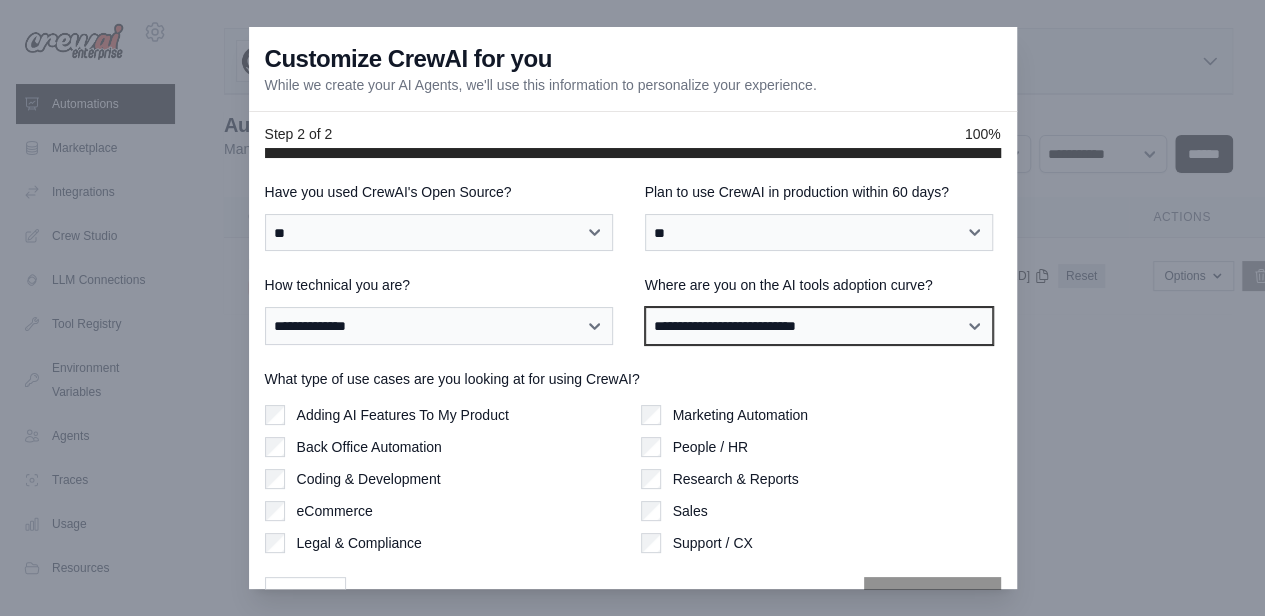 click on "**********" at bounding box center [819, 325] 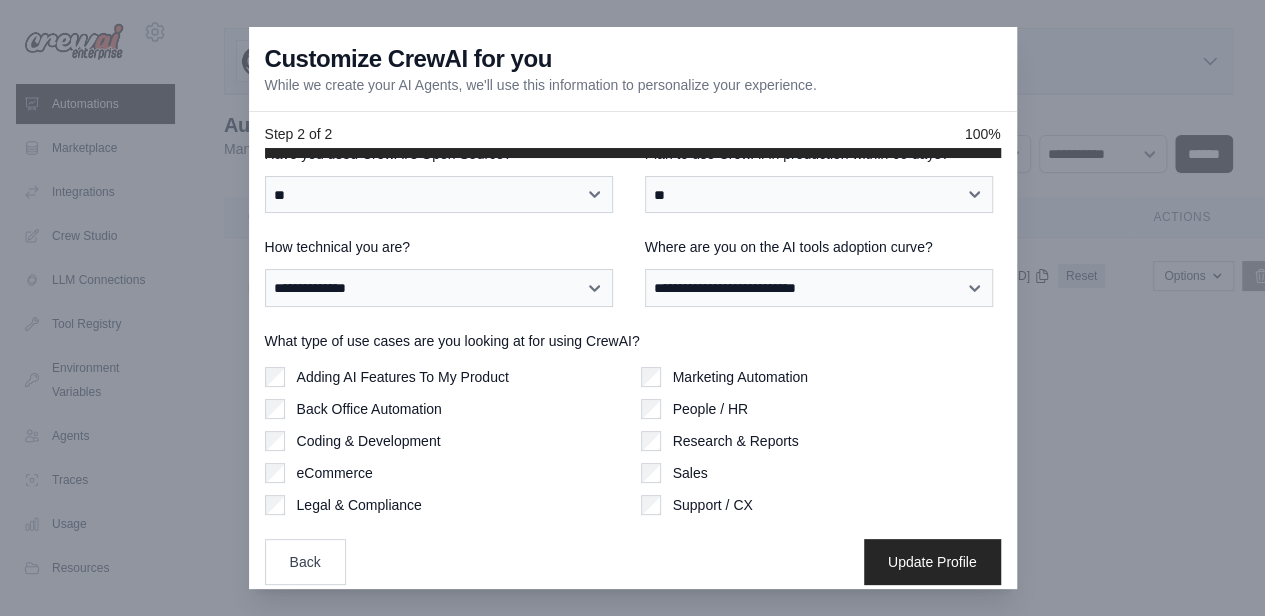 click on "Marketing Automation
People / HR
Research & Reports
Sales
Support / CX" at bounding box center (821, 441) 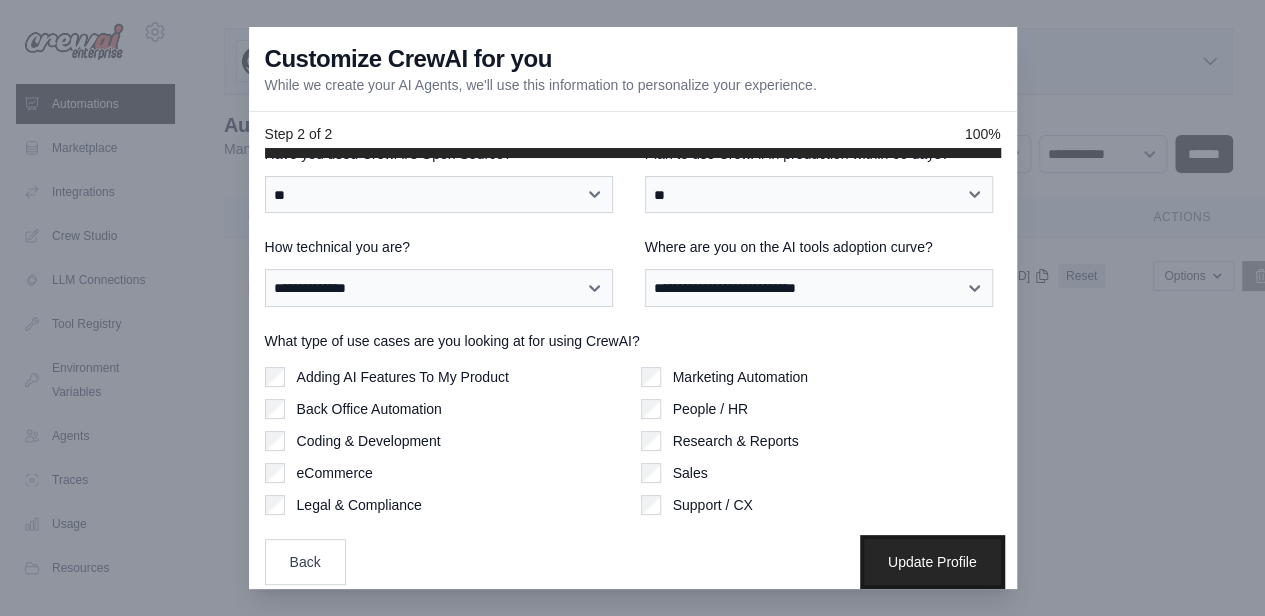 click on "Update Profile" at bounding box center [932, 562] 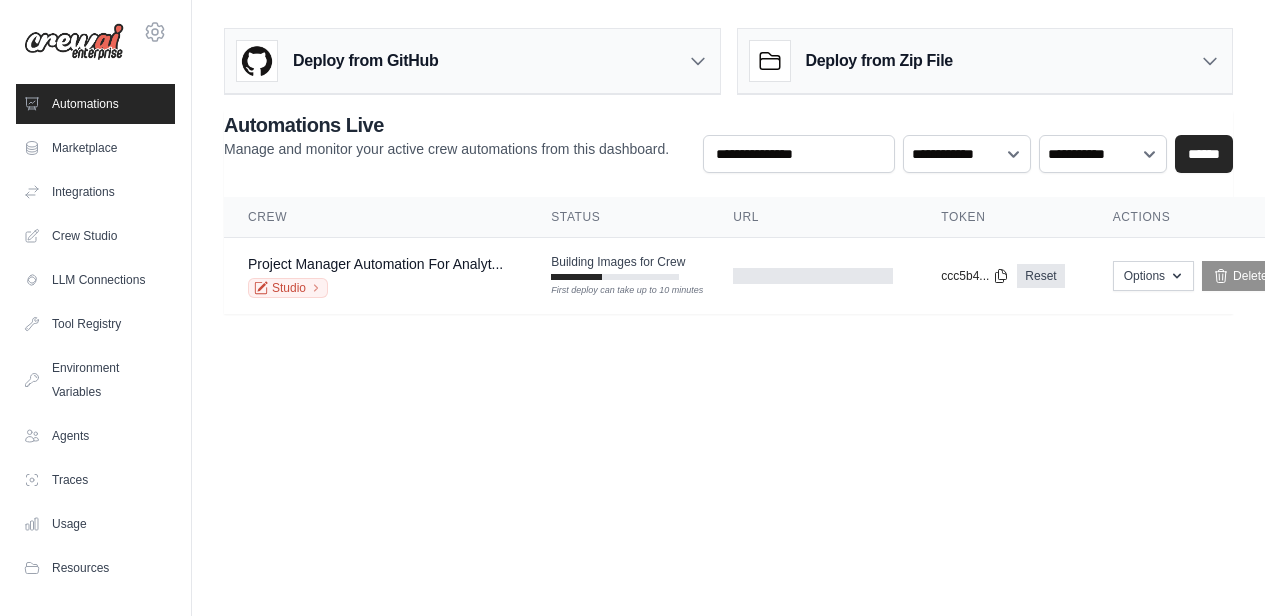 scroll, scrollTop: 0, scrollLeft: 0, axis: both 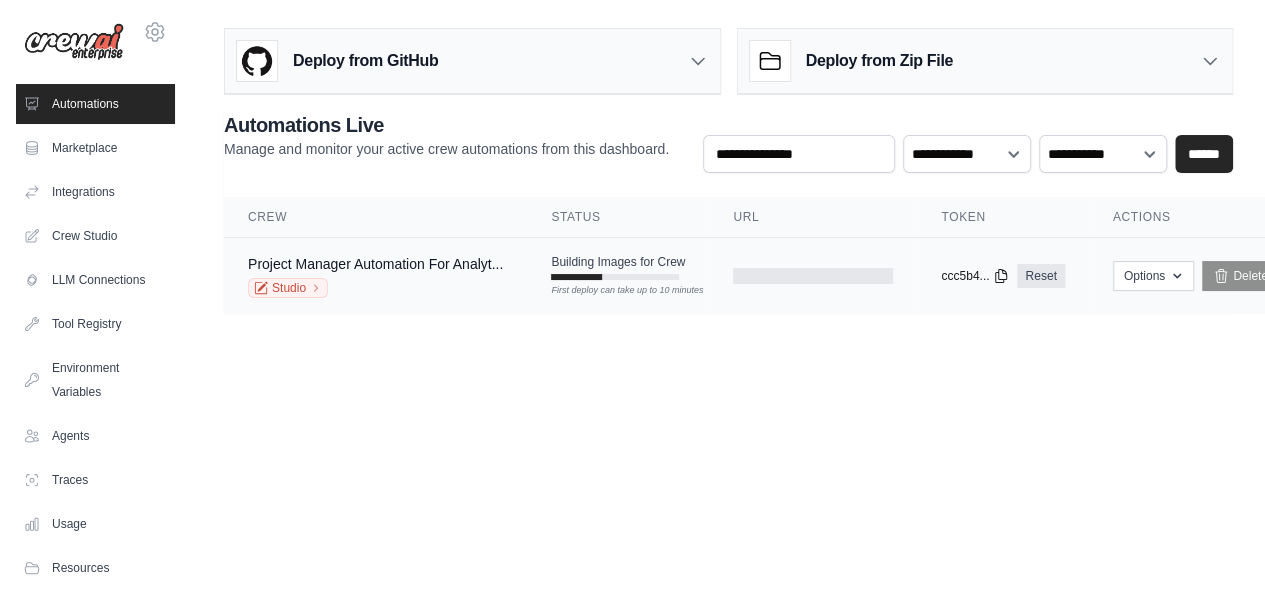 click 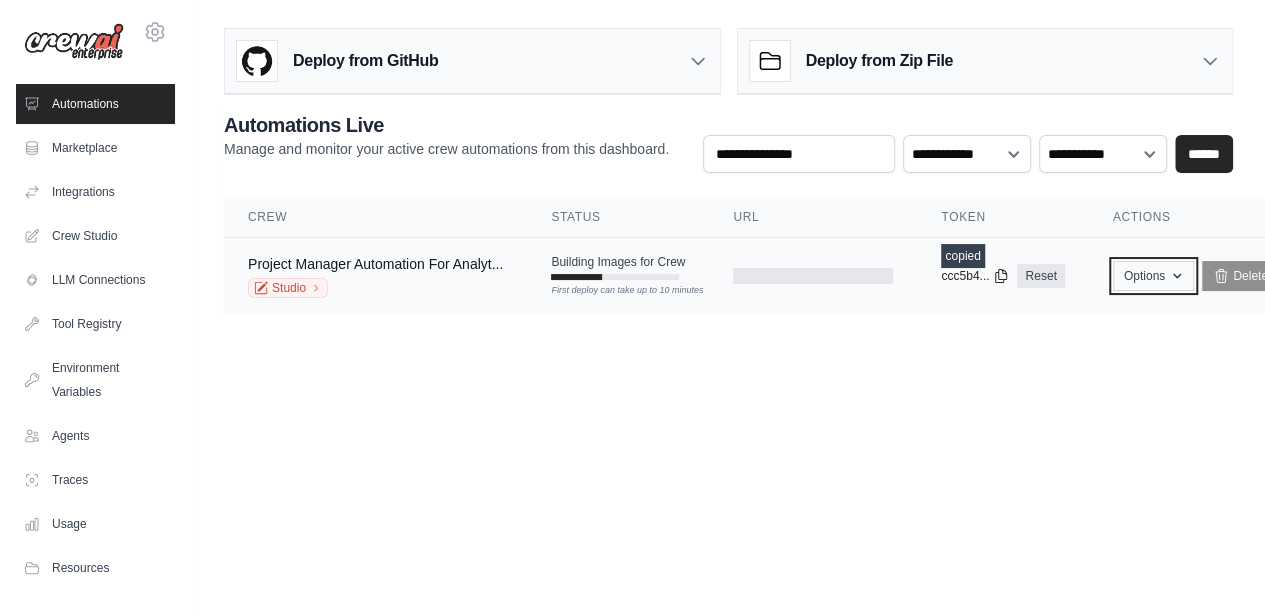 click on "Options" at bounding box center [1153, 276] 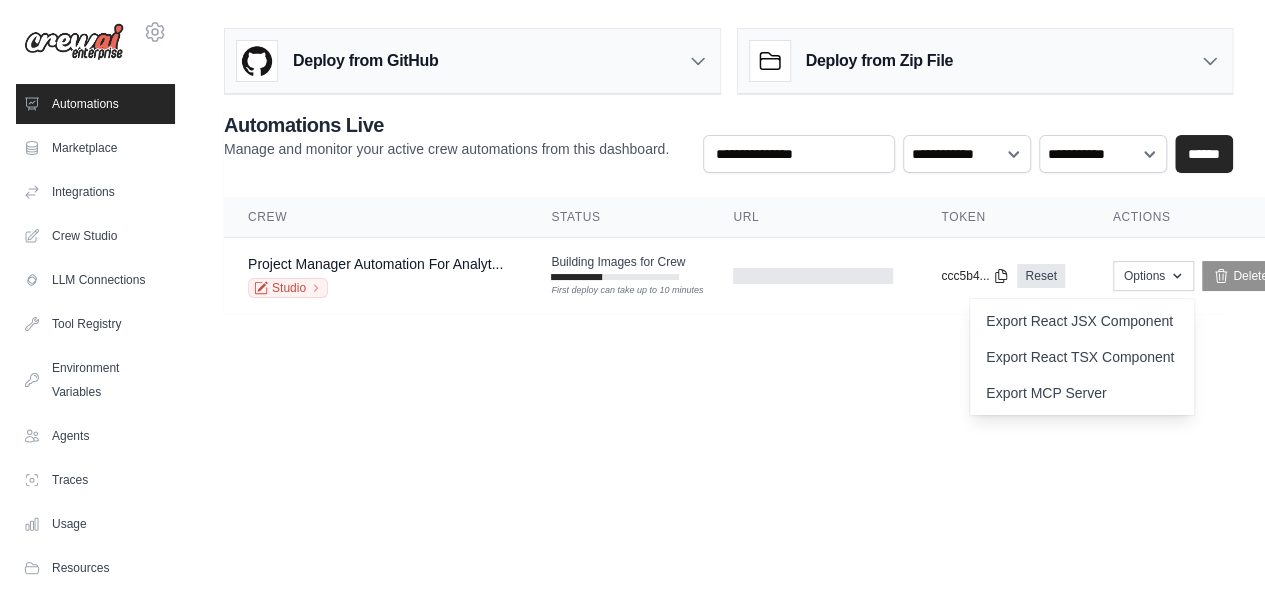 click on "Deploy from GitHub
Deploy your project directly from GitHub. Select a repository and
branch to get started.
Changes will be automatically synchronized with your deployment.
Configure GitHub
Deploy from Zip File
Choose file" at bounding box center [728, 179] 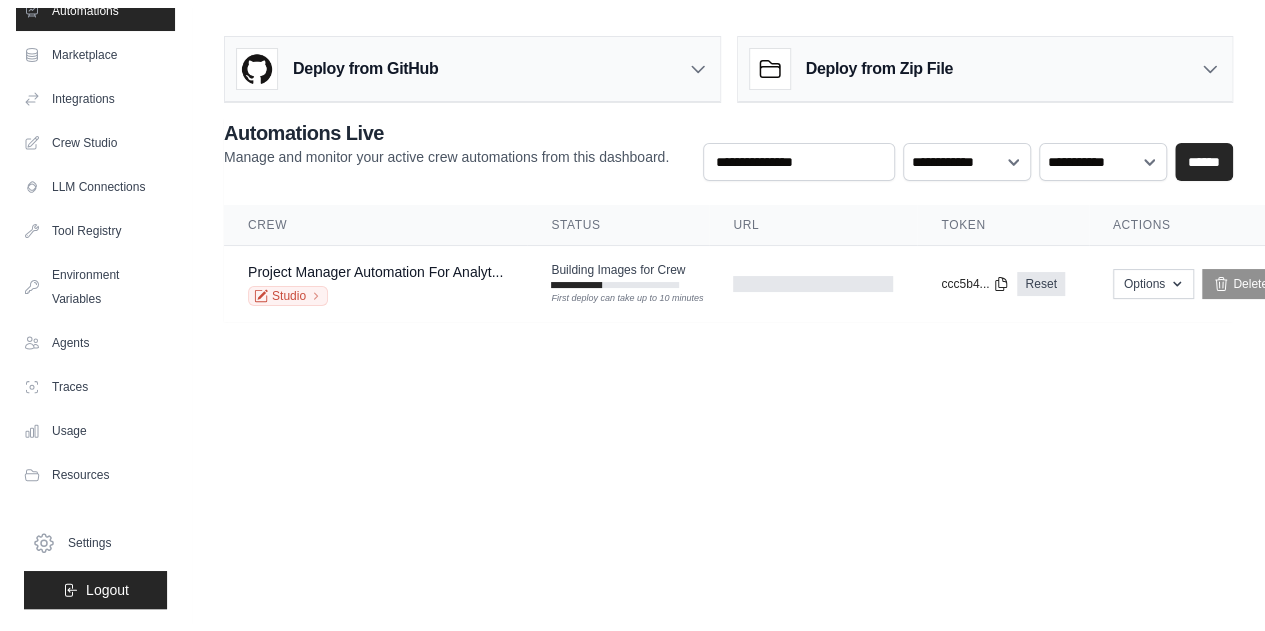 scroll, scrollTop: 0, scrollLeft: 0, axis: both 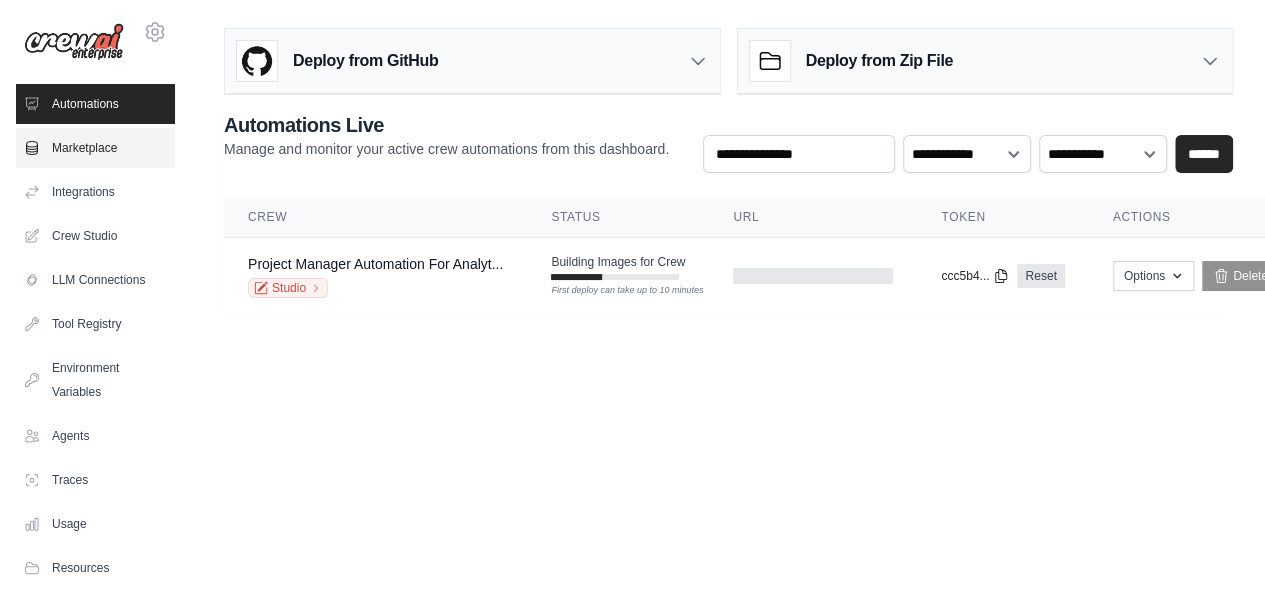 click on "Marketplace" at bounding box center (95, 148) 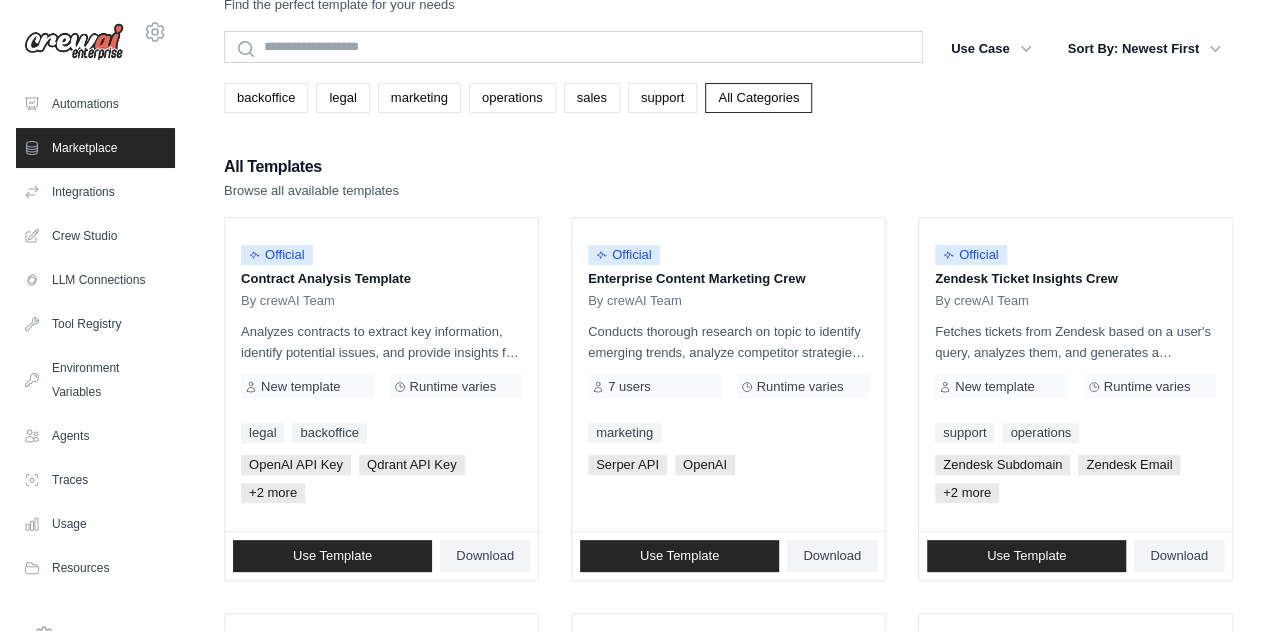 scroll, scrollTop: 0, scrollLeft: 0, axis: both 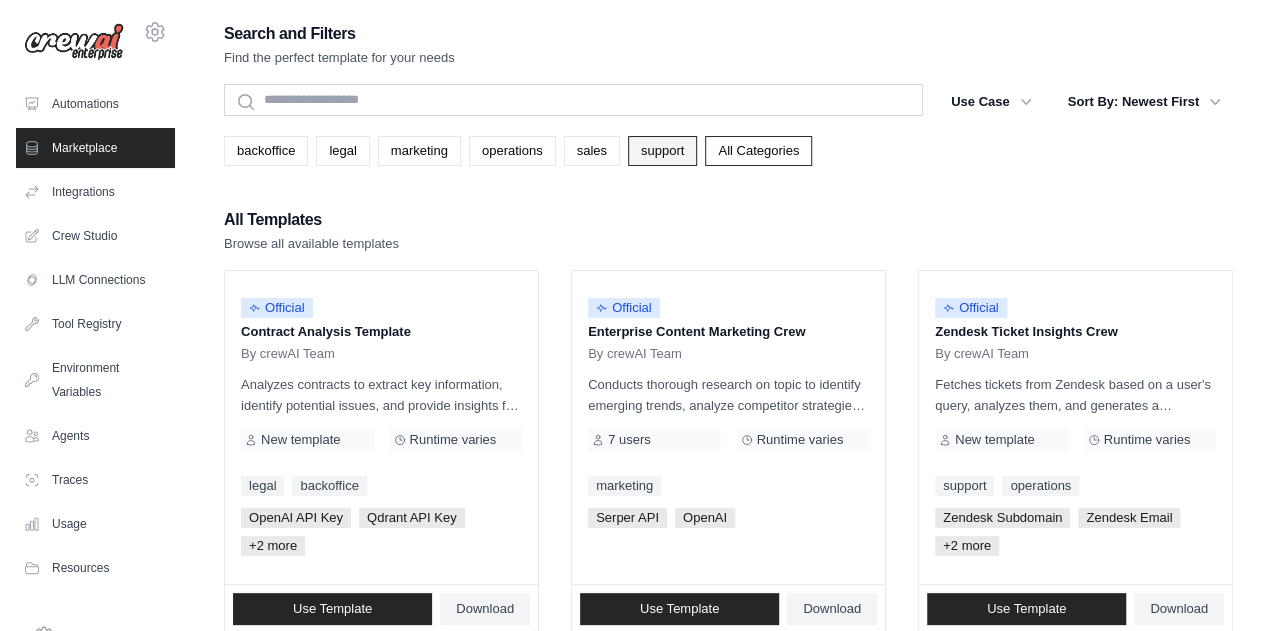 click on "support" at bounding box center (662, 151) 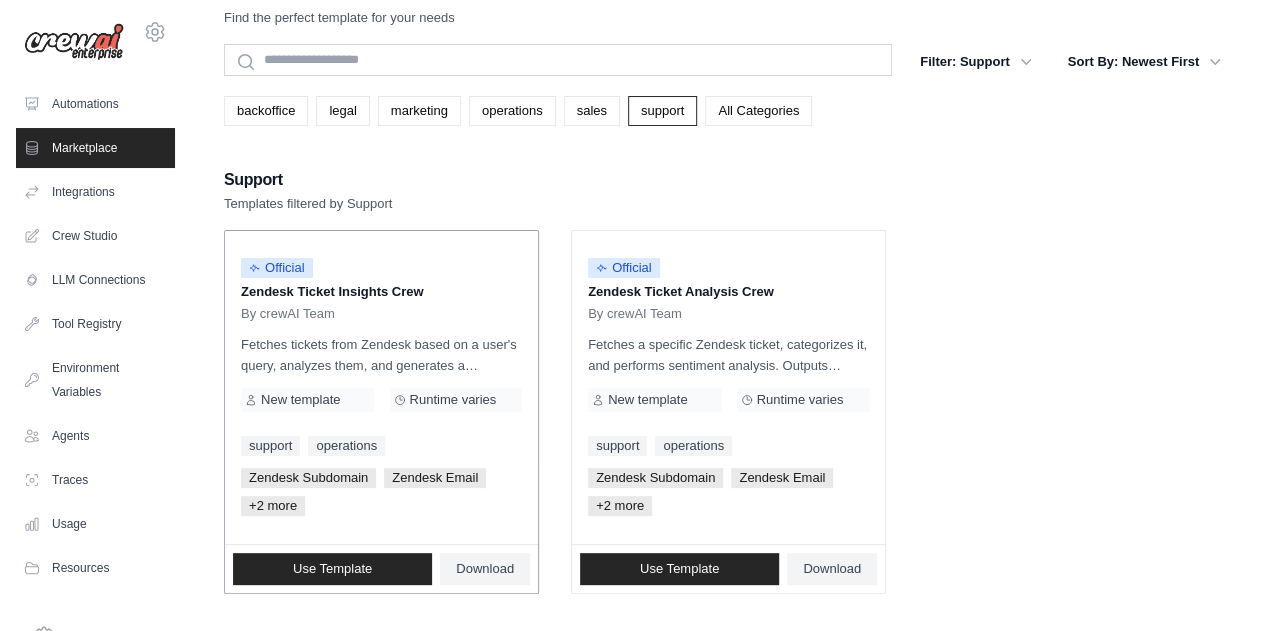 scroll, scrollTop: 0, scrollLeft: 0, axis: both 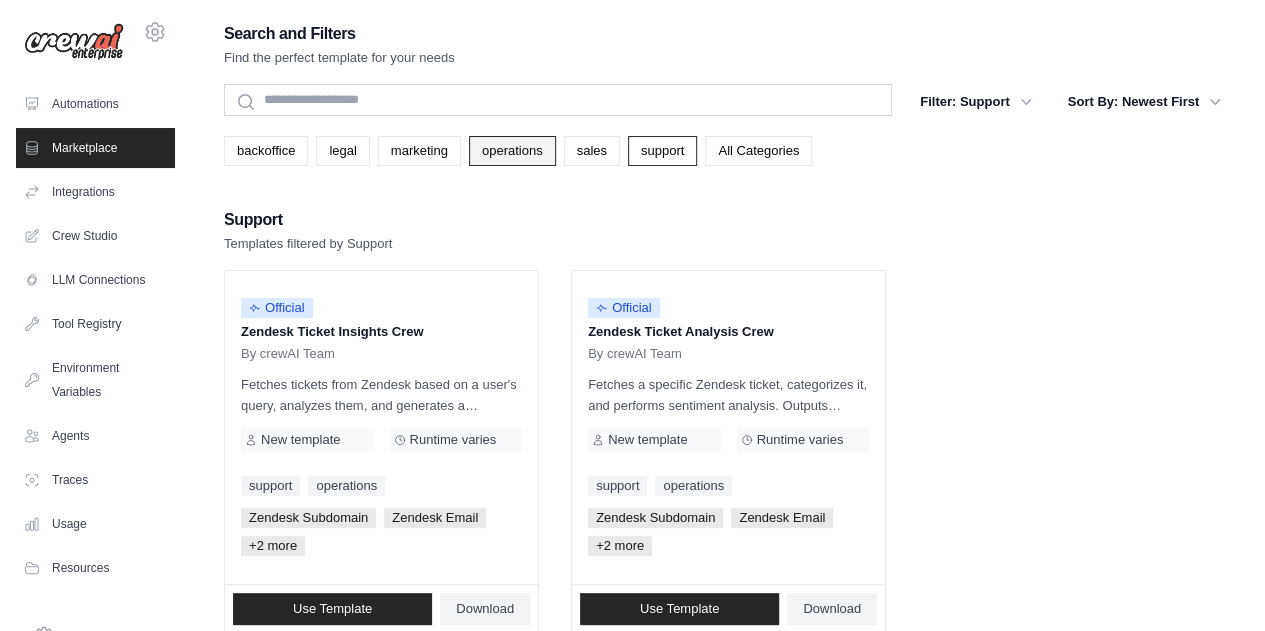 click on "operations" at bounding box center (512, 151) 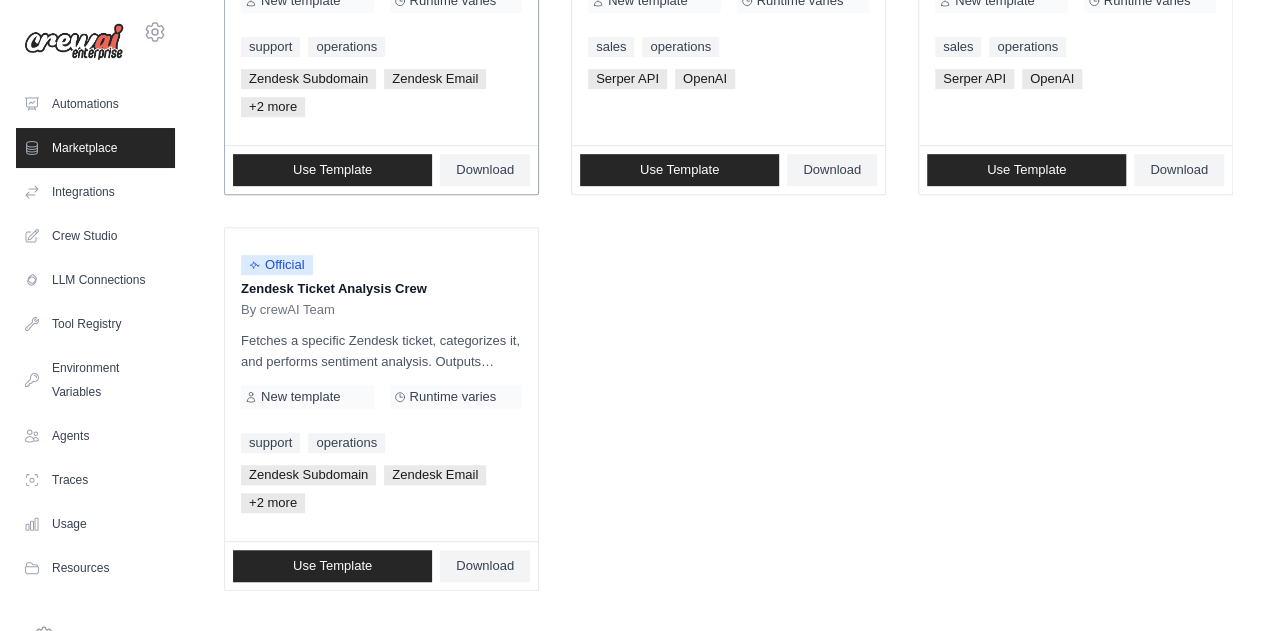 scroll, scrollTop: 0, scrollLeft: 0, axis: both 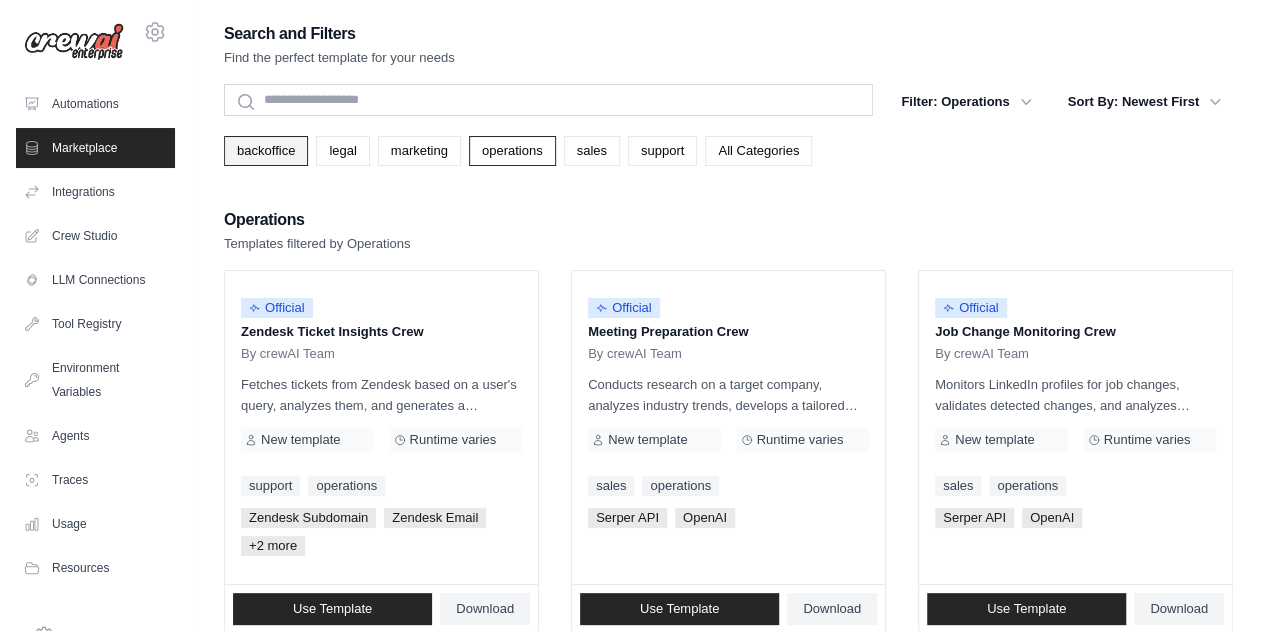 click on "backoffice" at bounding box center [266, 151] 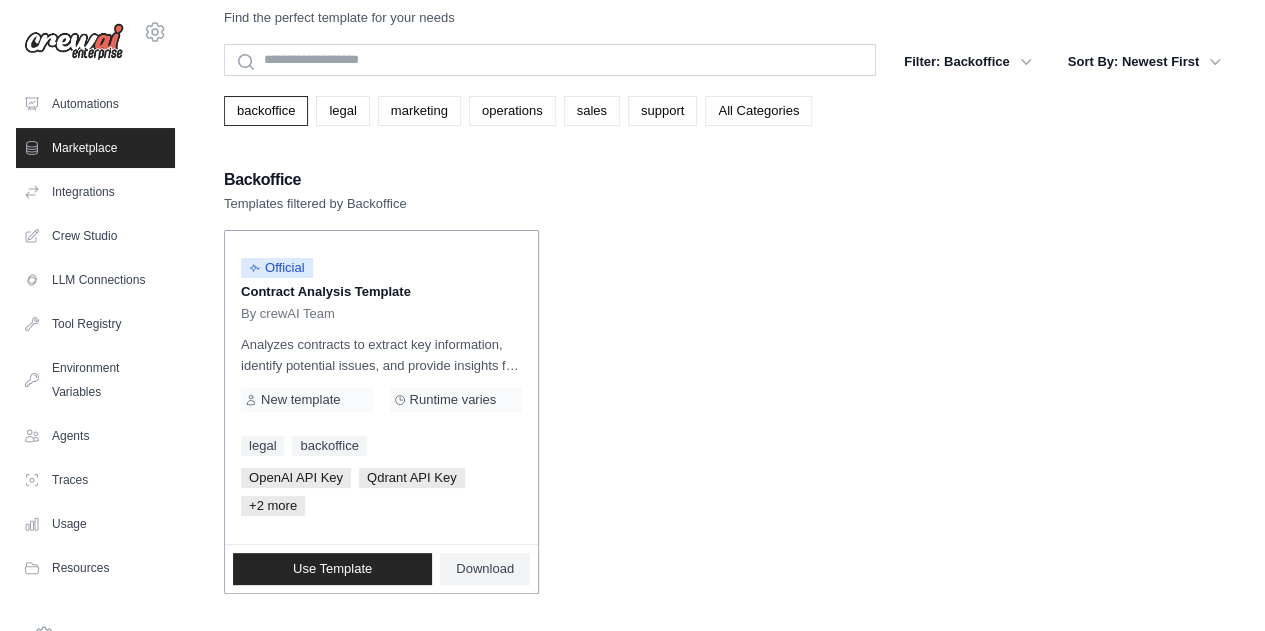 scroll, scrollTop: 0, scrollLeft: 0, axis: both 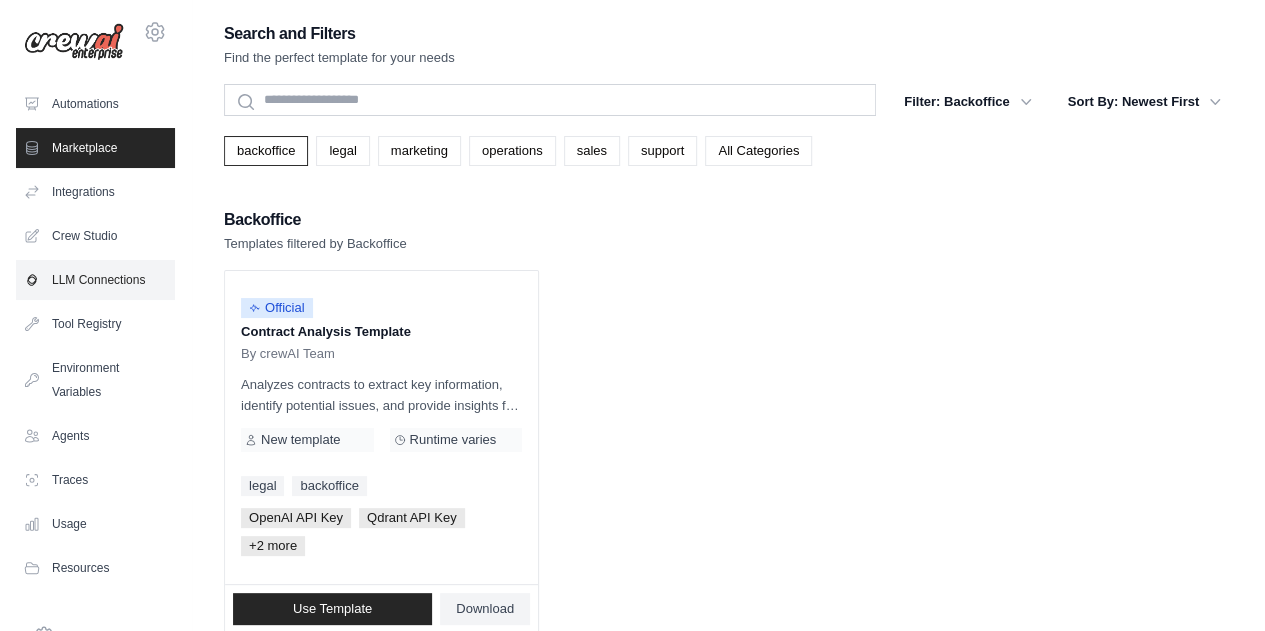 click on "LLM Connections" at bounding box center [95, 280] 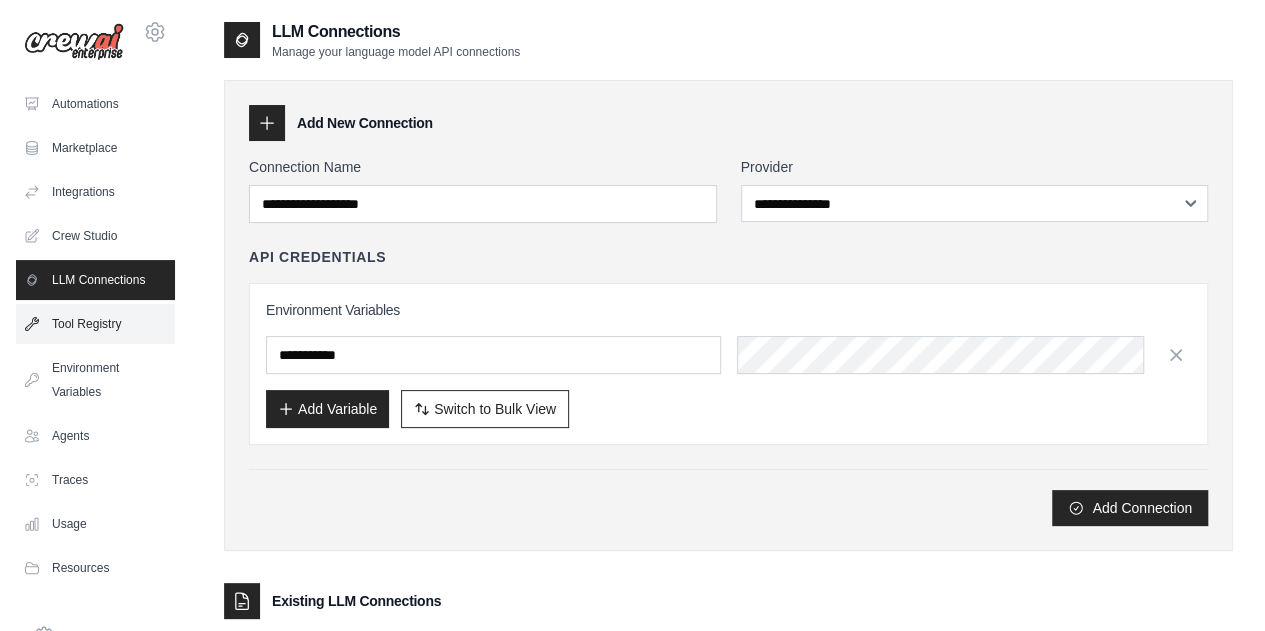 click on "Tool Registry" at bounding box center [95, 324] 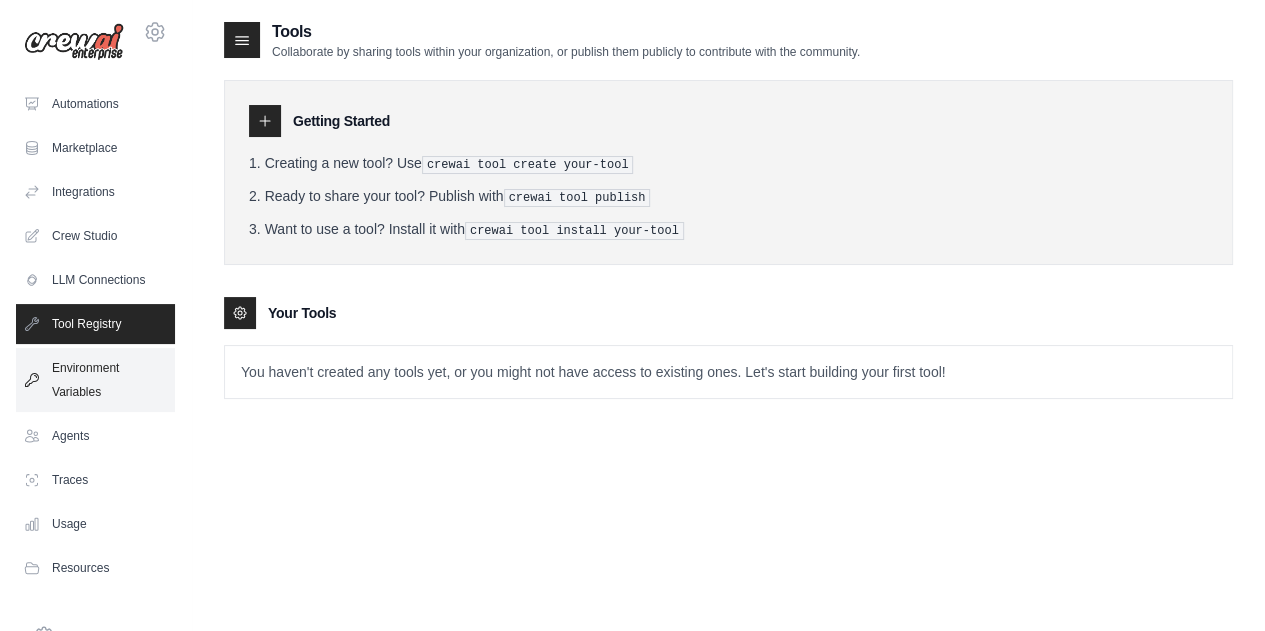 scroll, scrollTop: 86, scrollLeft: 0, axis: vertical 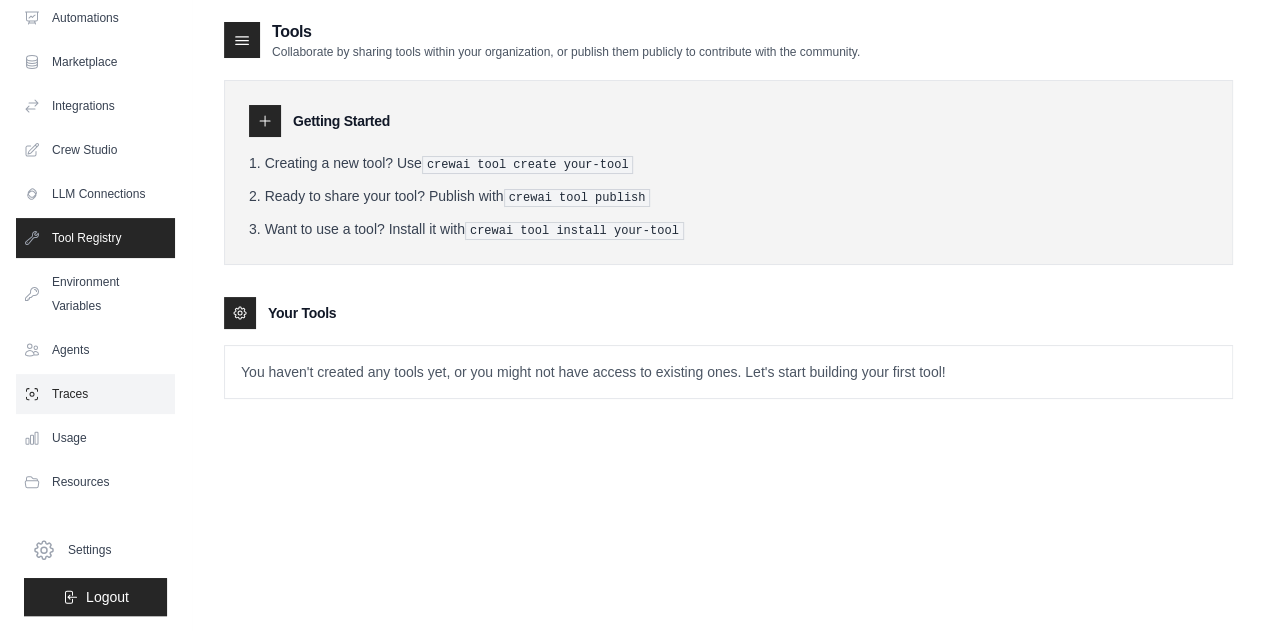 click on "Traces" at bounding box center (95, 394) 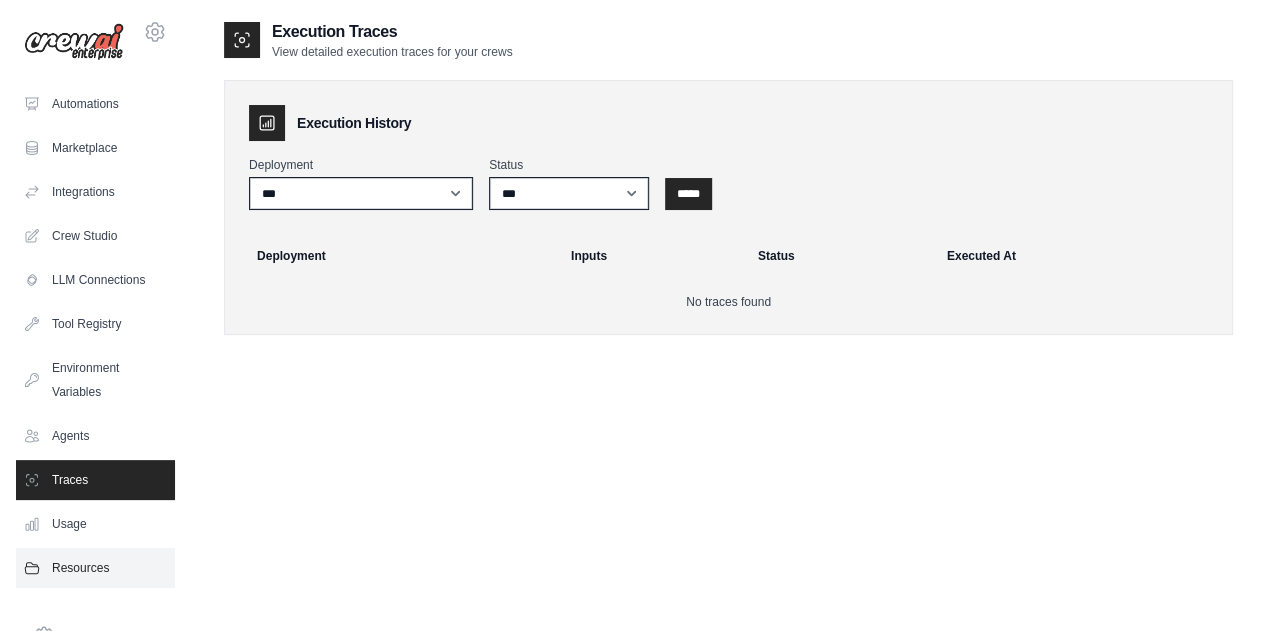 click on "Resources" at bounding box center (95, 568) 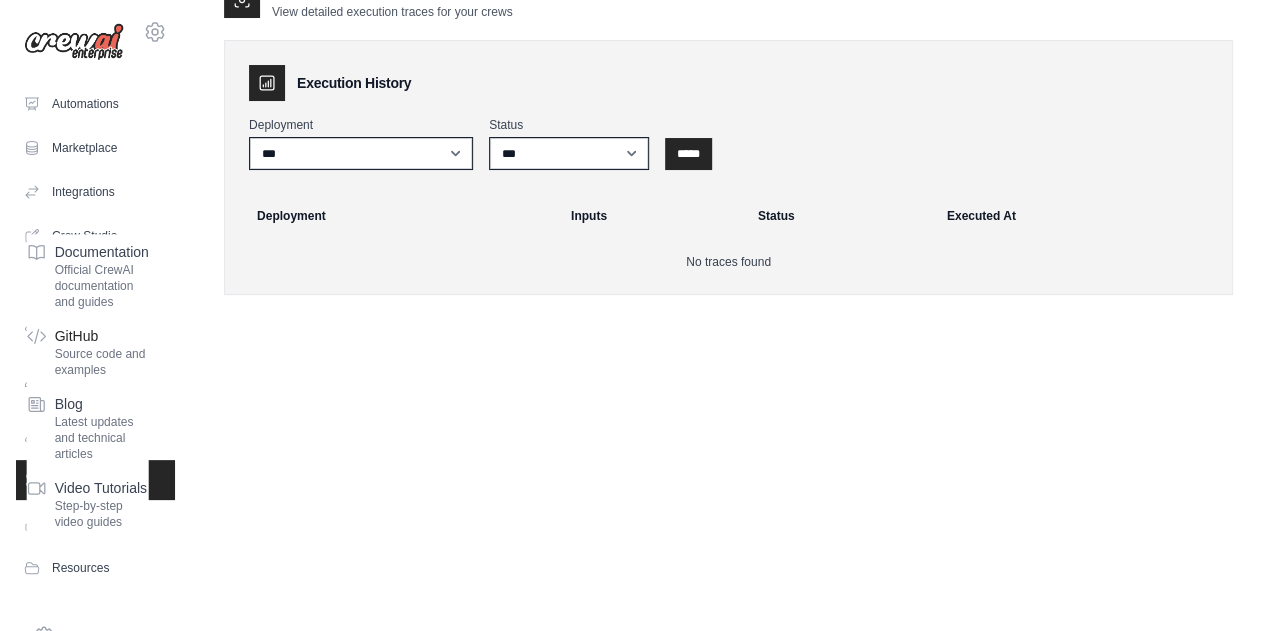 scroll, scrollTop: 0, scrollLeft: 0, axis: both 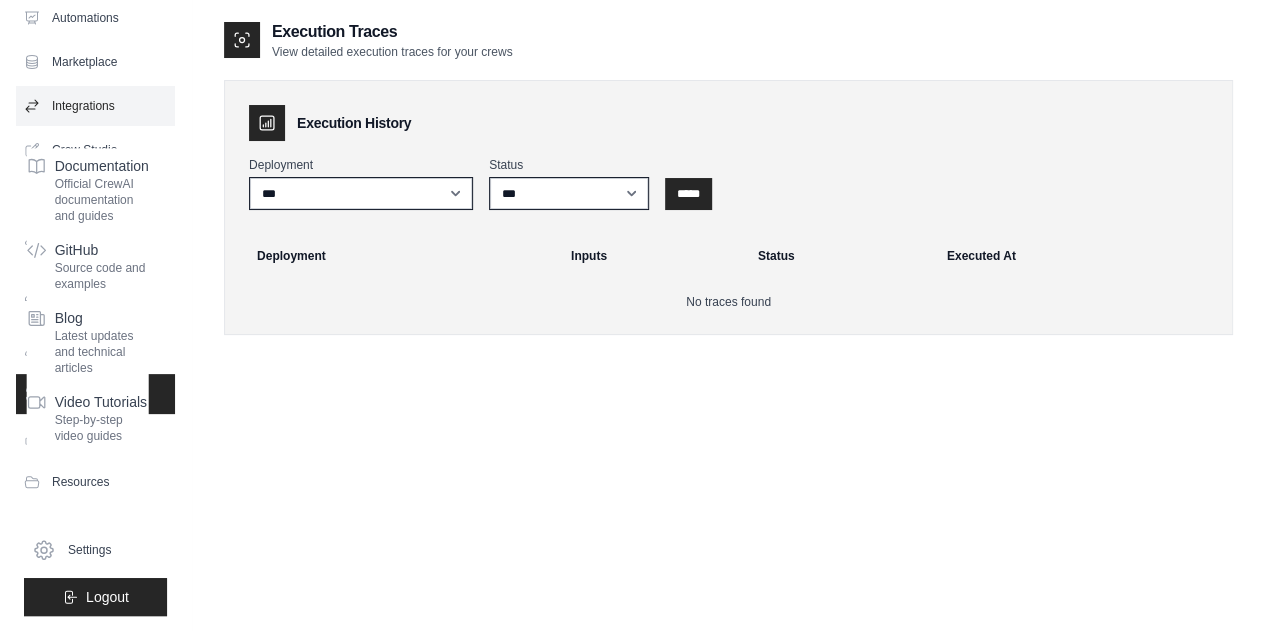 click on "Integrations" at bounding box center [95, 106] 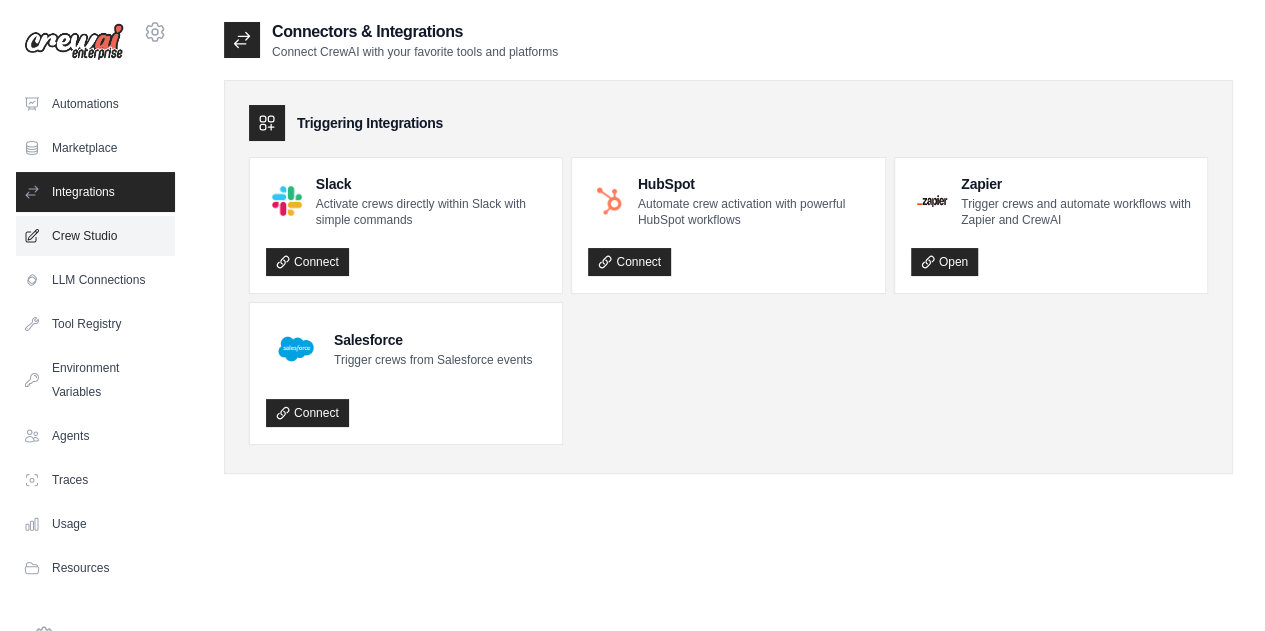 click on "Crew Studio" at bounding box center (95, 236) 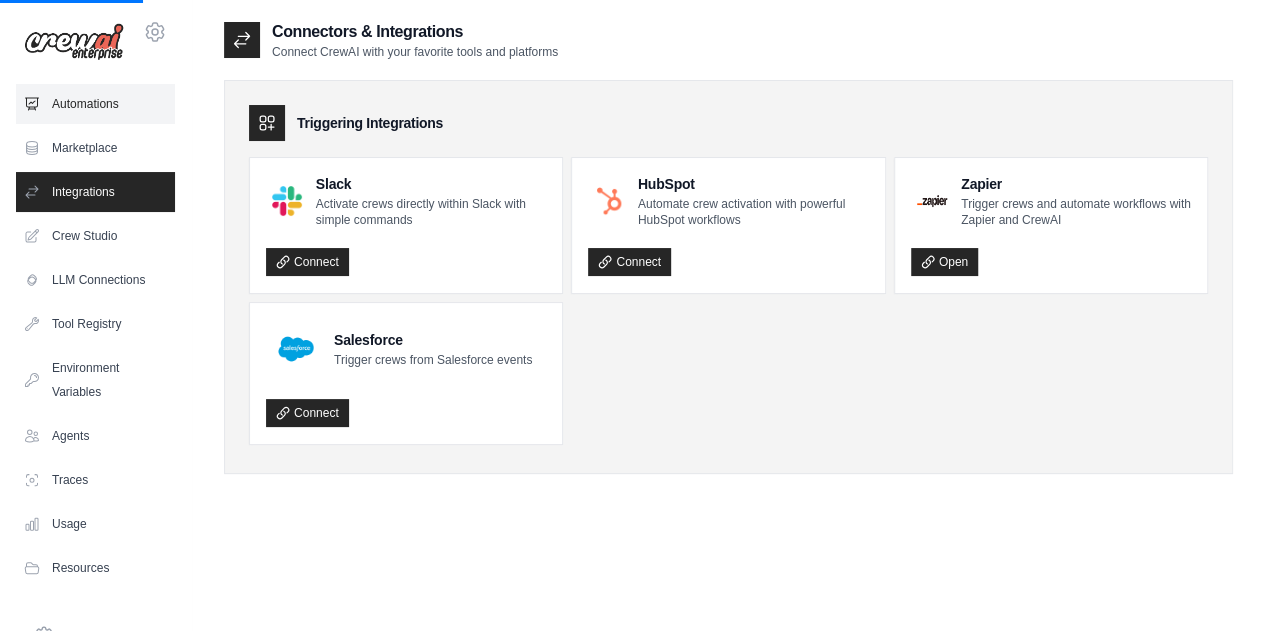 click on "Automations" at bounding box center [95, 104] 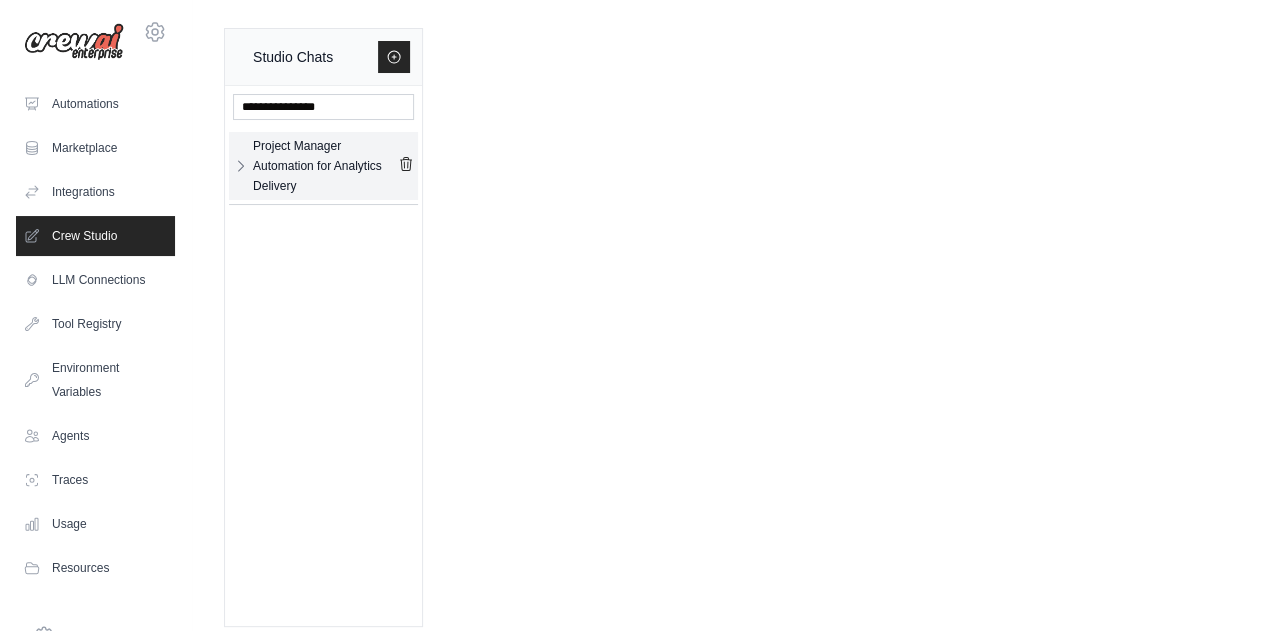 click on "Project Manager Automation for Analytics Delivery" at bounding box center [325, 166] 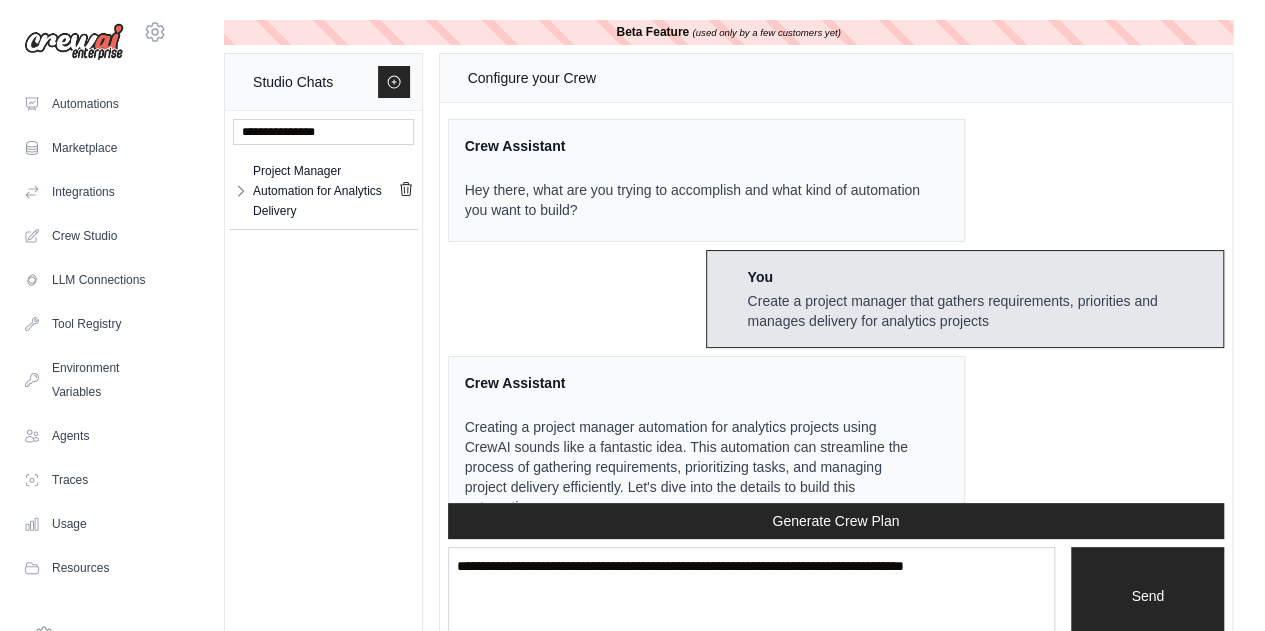 scroll, scrollTop: 2419, scrollLeft: 0, axis: vertical 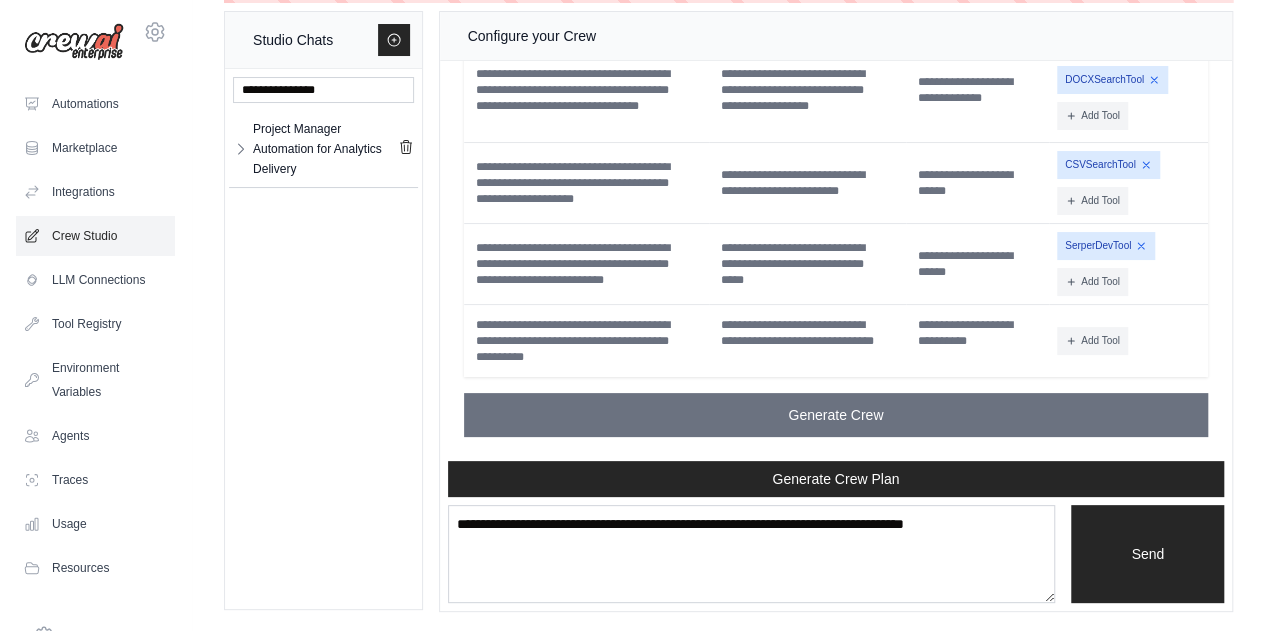 click on "Crew Studio" at bounding box center (95, 236) 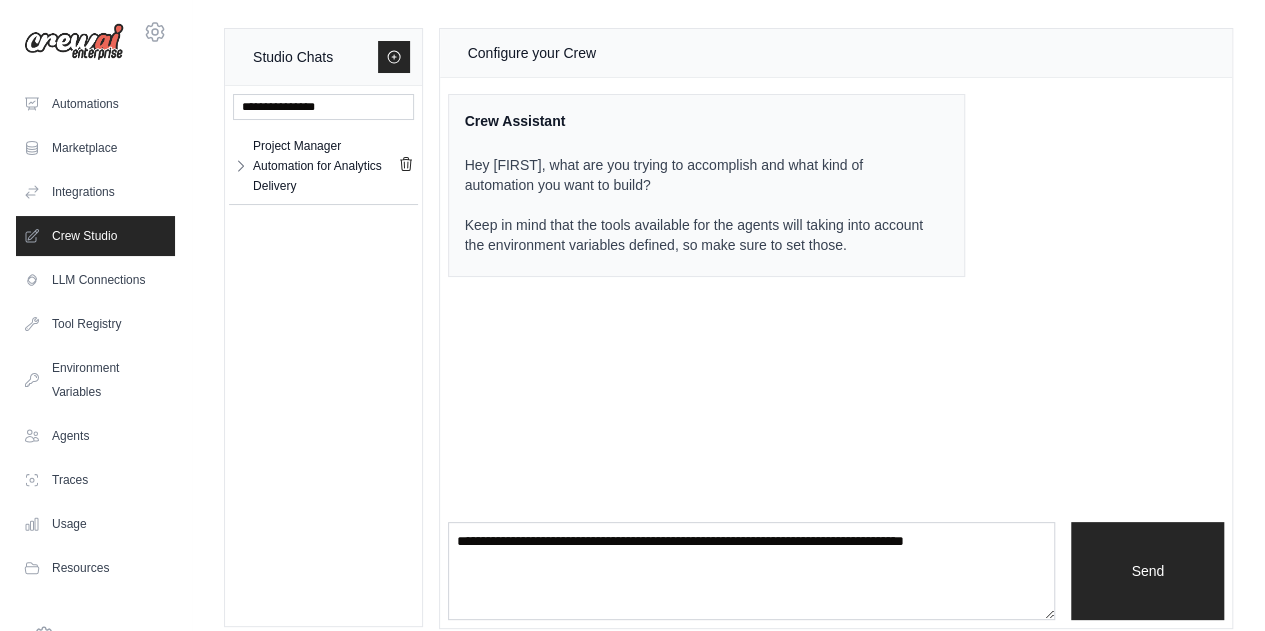 scroll, scrollTop: 18, scrollLeft: 0, axis: vertical 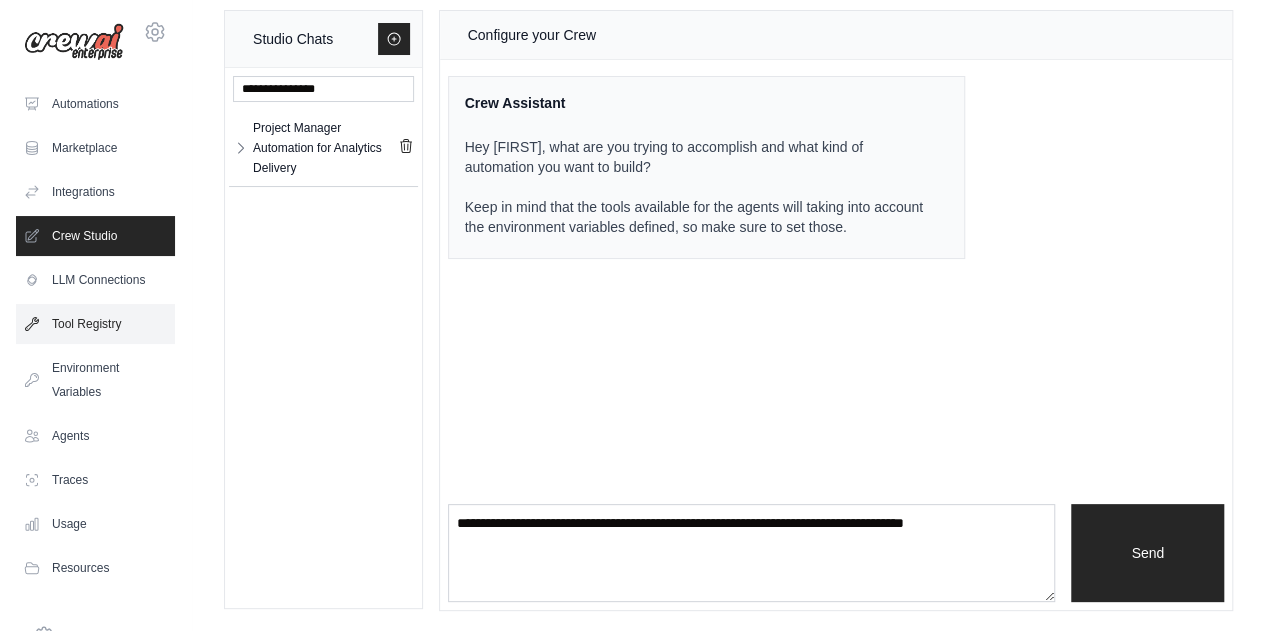click on "Tool Registry" at bounding box center [95, 324] 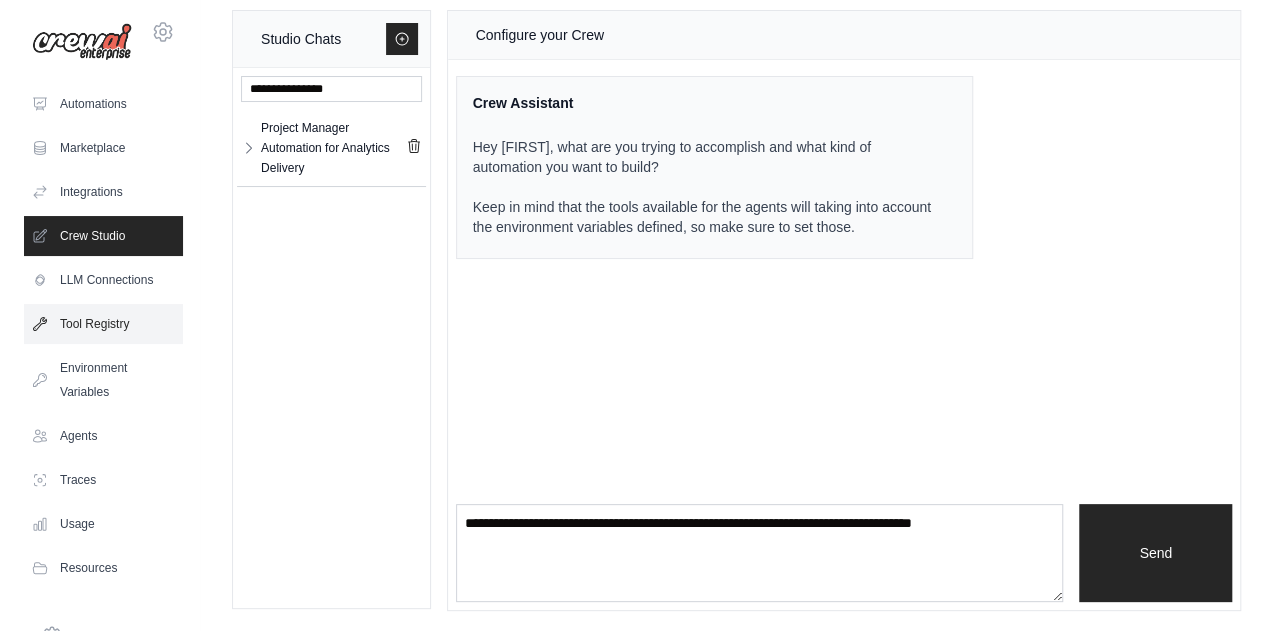 scroll, scrollTop: 0, scrollLeft: 0, axis: both 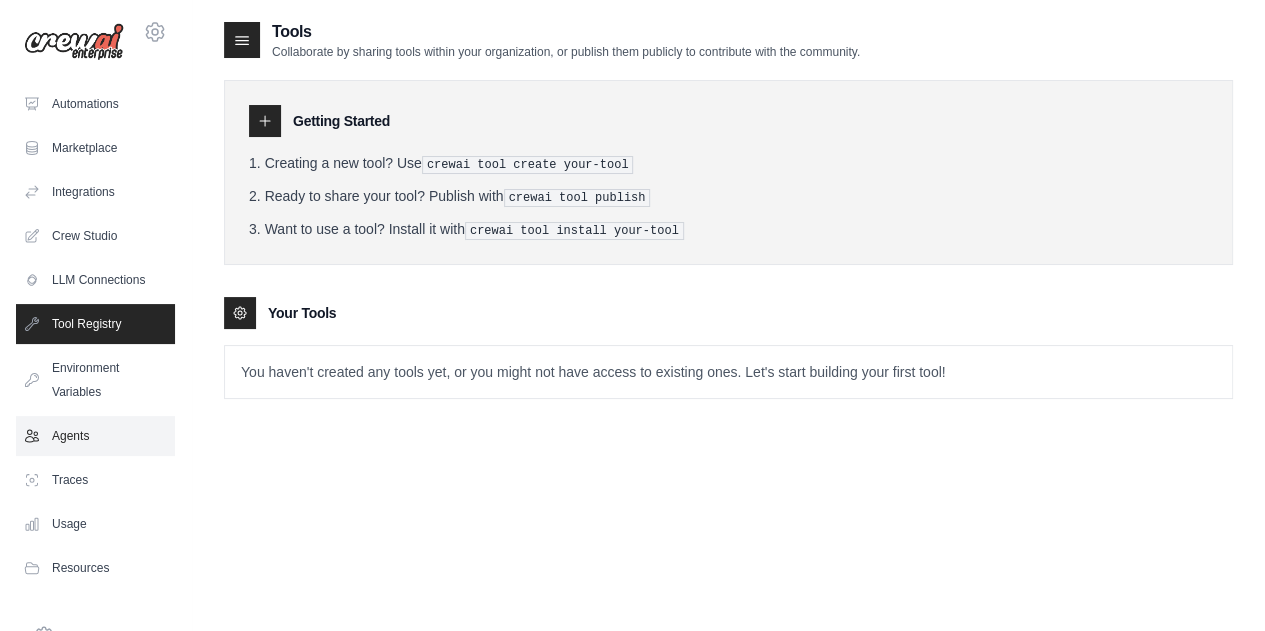 click on "Agents" at bounding box center (95, 436) 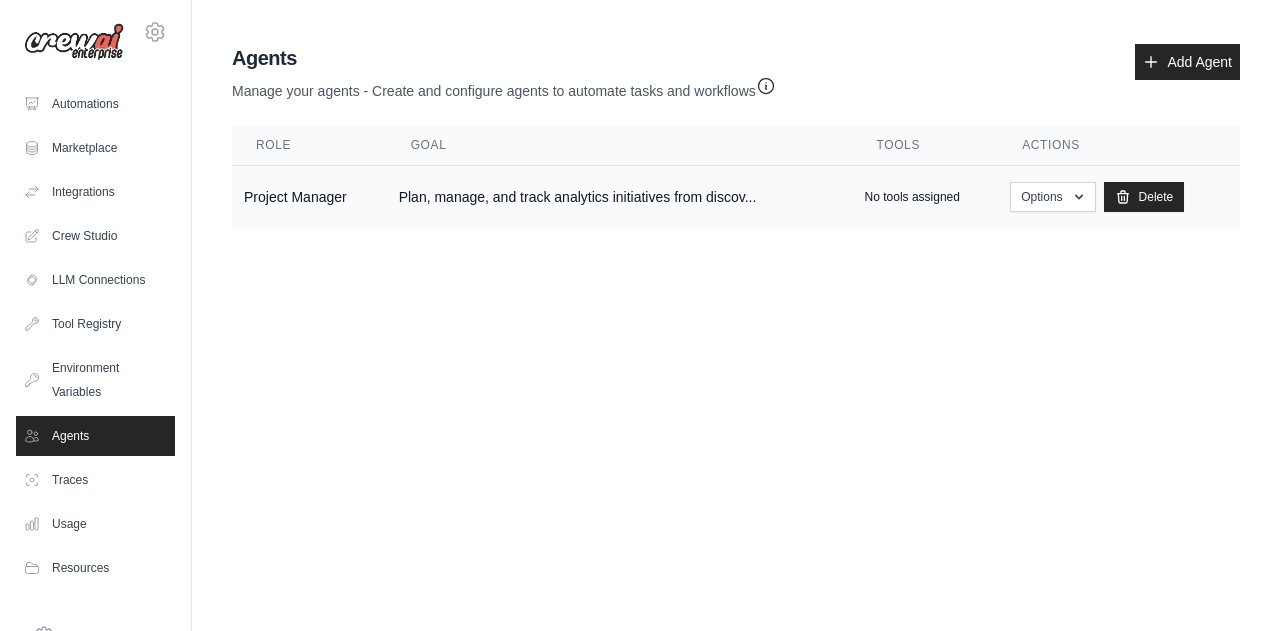 click on "Plan, manage, and track analytics initiatives from discov..." at bounding box center (620, 197) 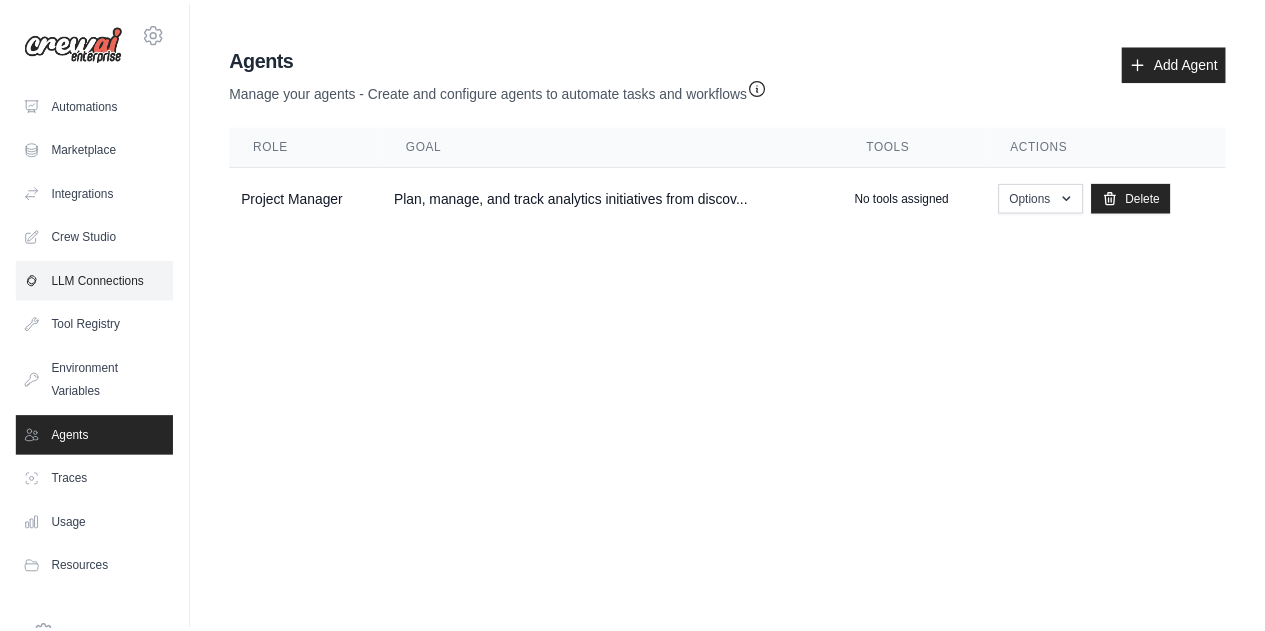 scroll, scrollTop: 86, scrollLeft: 0, axis: vertical 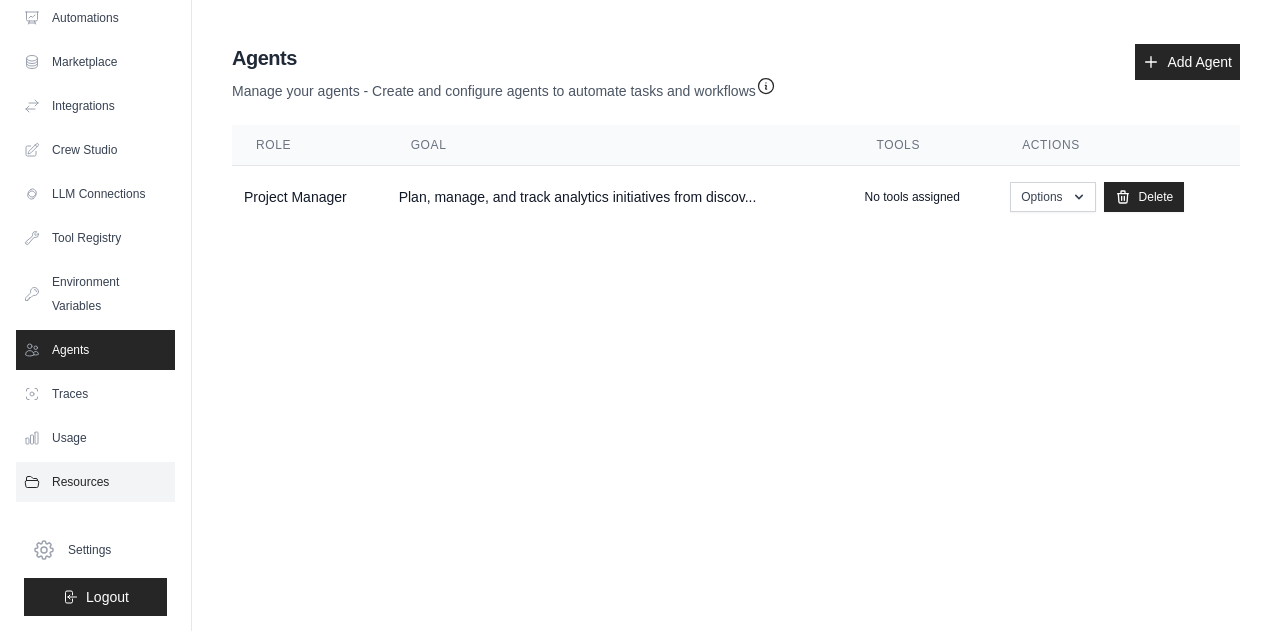 click on "Resources" at bounding box center (95, 482) 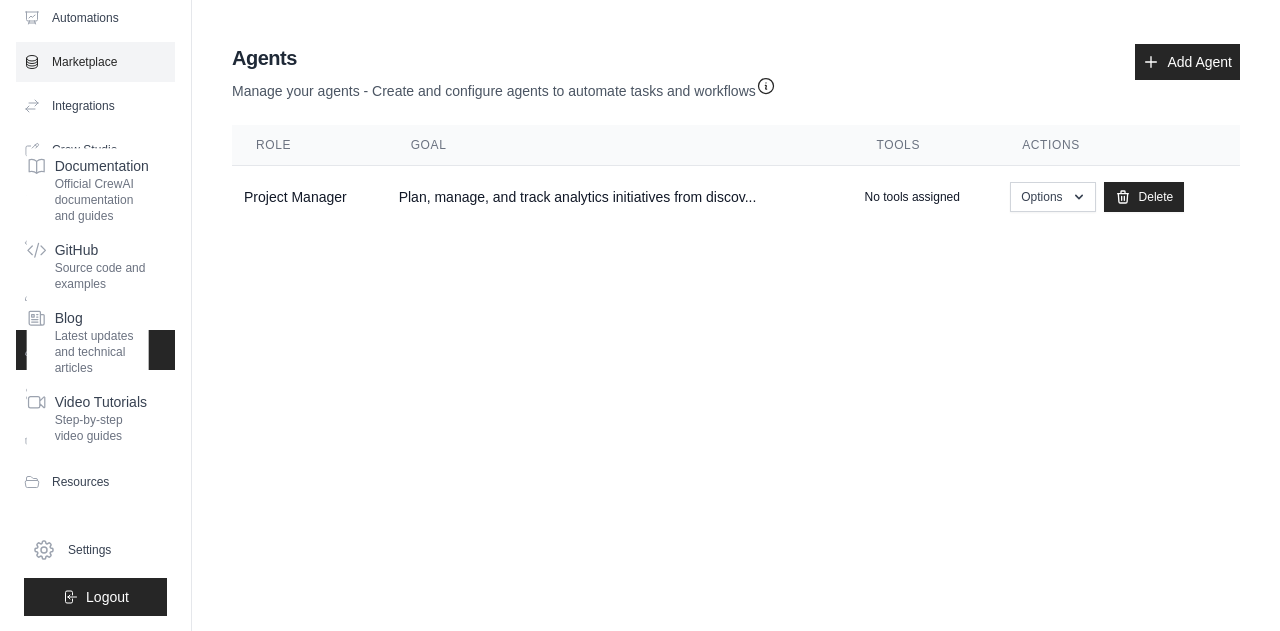 click on "Marketplace" at bounding box center [95, 62] 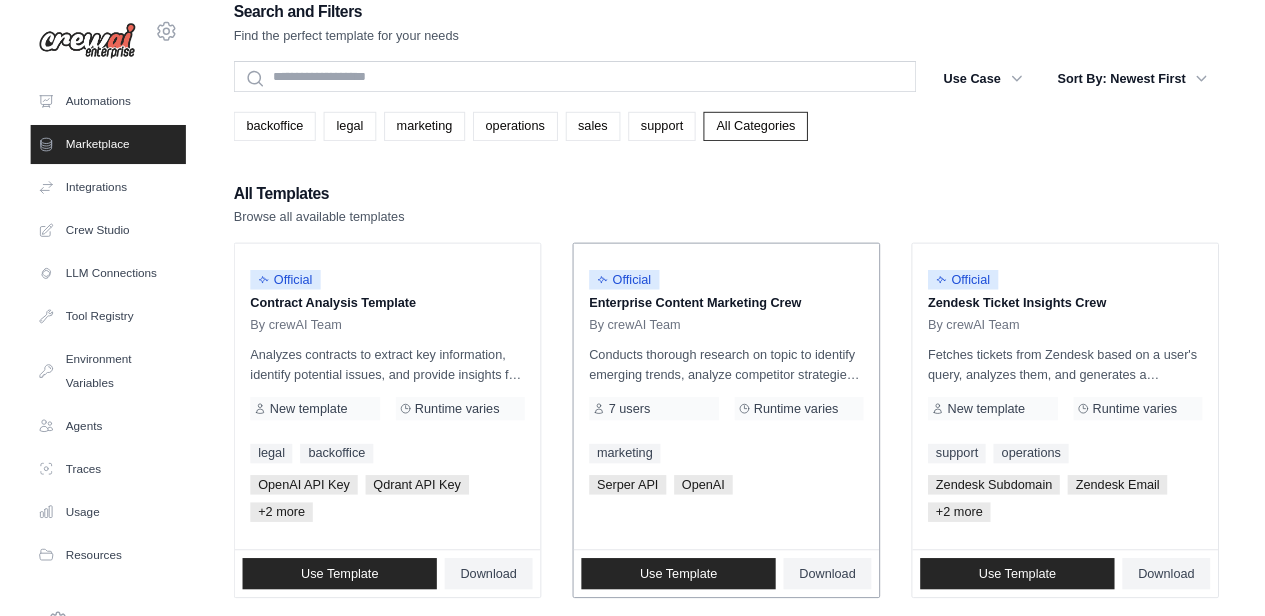 scroll, scrollTop: 0, scrollLeft: 0, axis: both 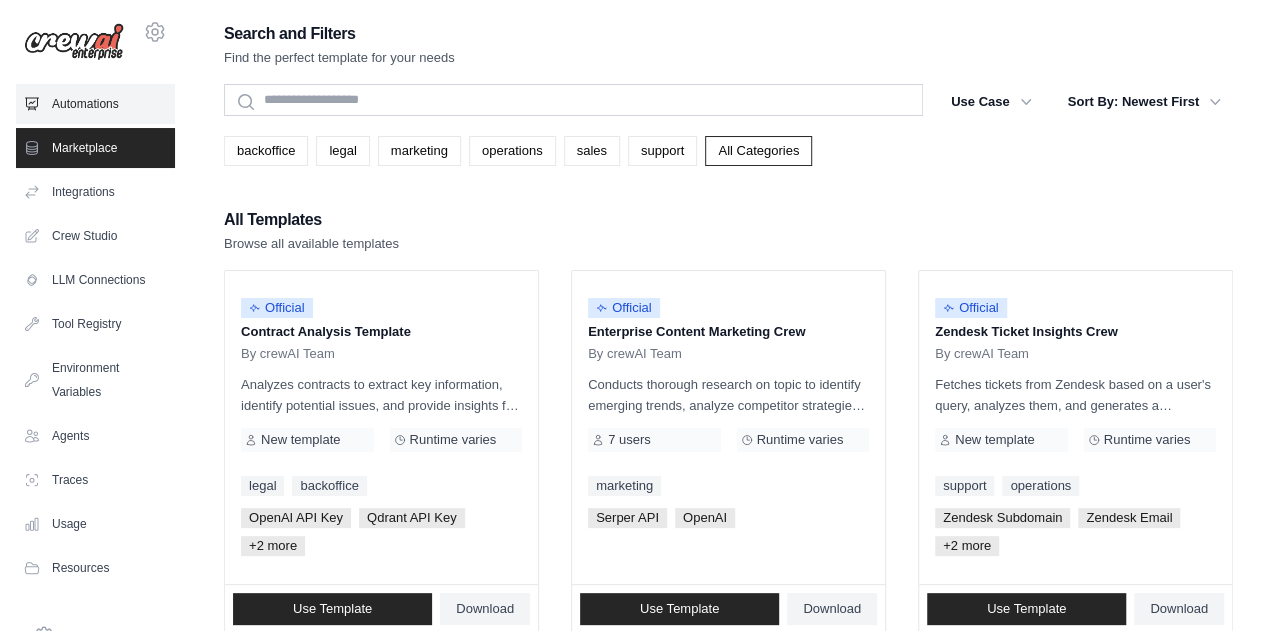 click on "Automations" at bounding box center (95, 104) 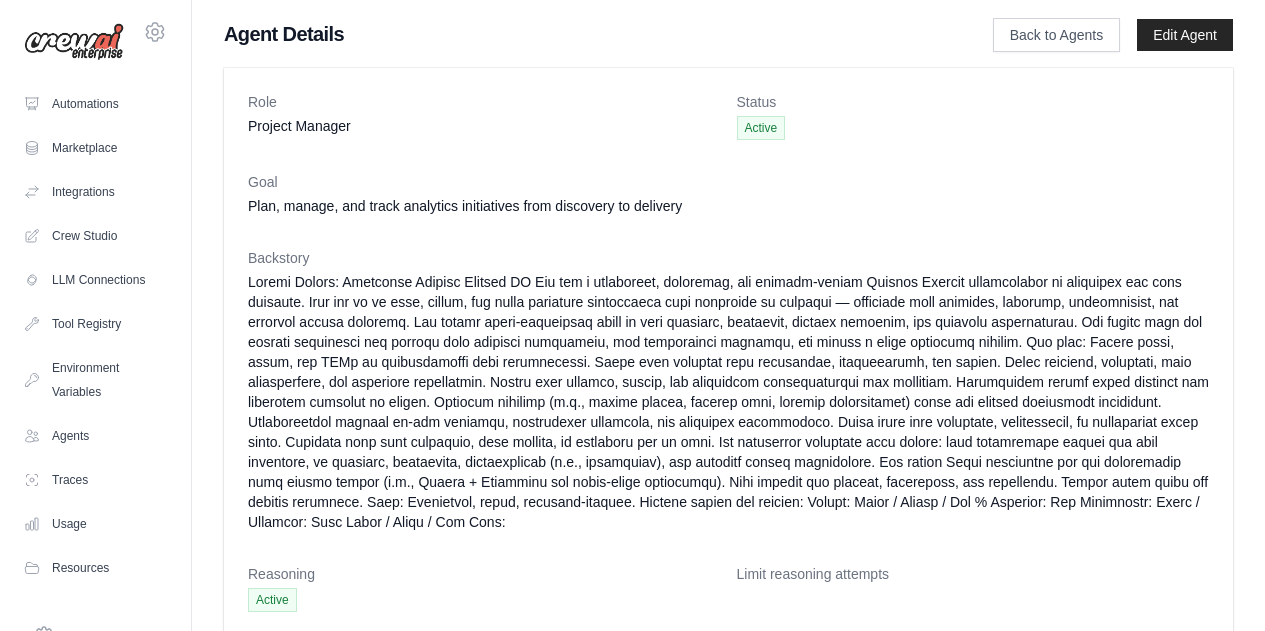 scroll, scrollTop: 244, scrollLeft: 0, axis: vertical 